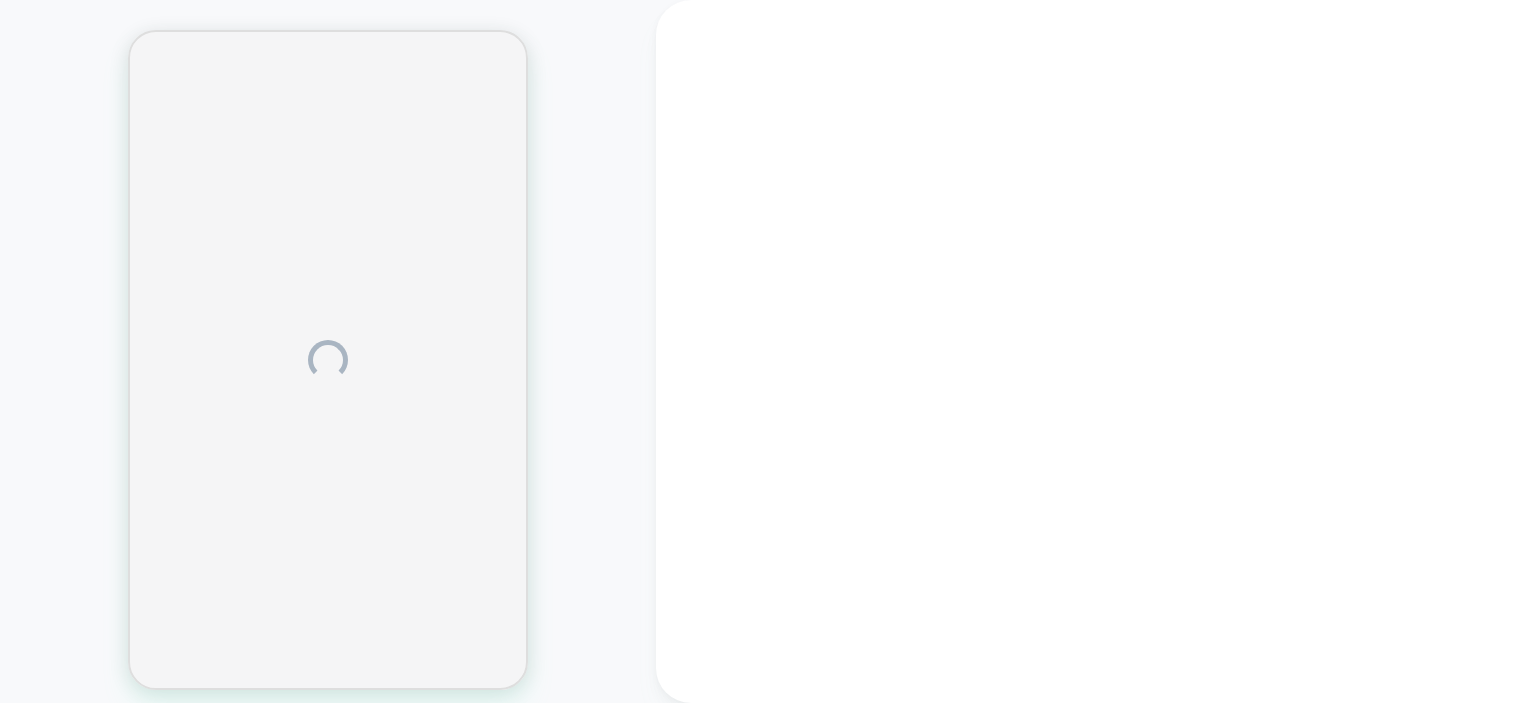 scroll, scrollTop: 0, scrollLeft: 0, axis: both 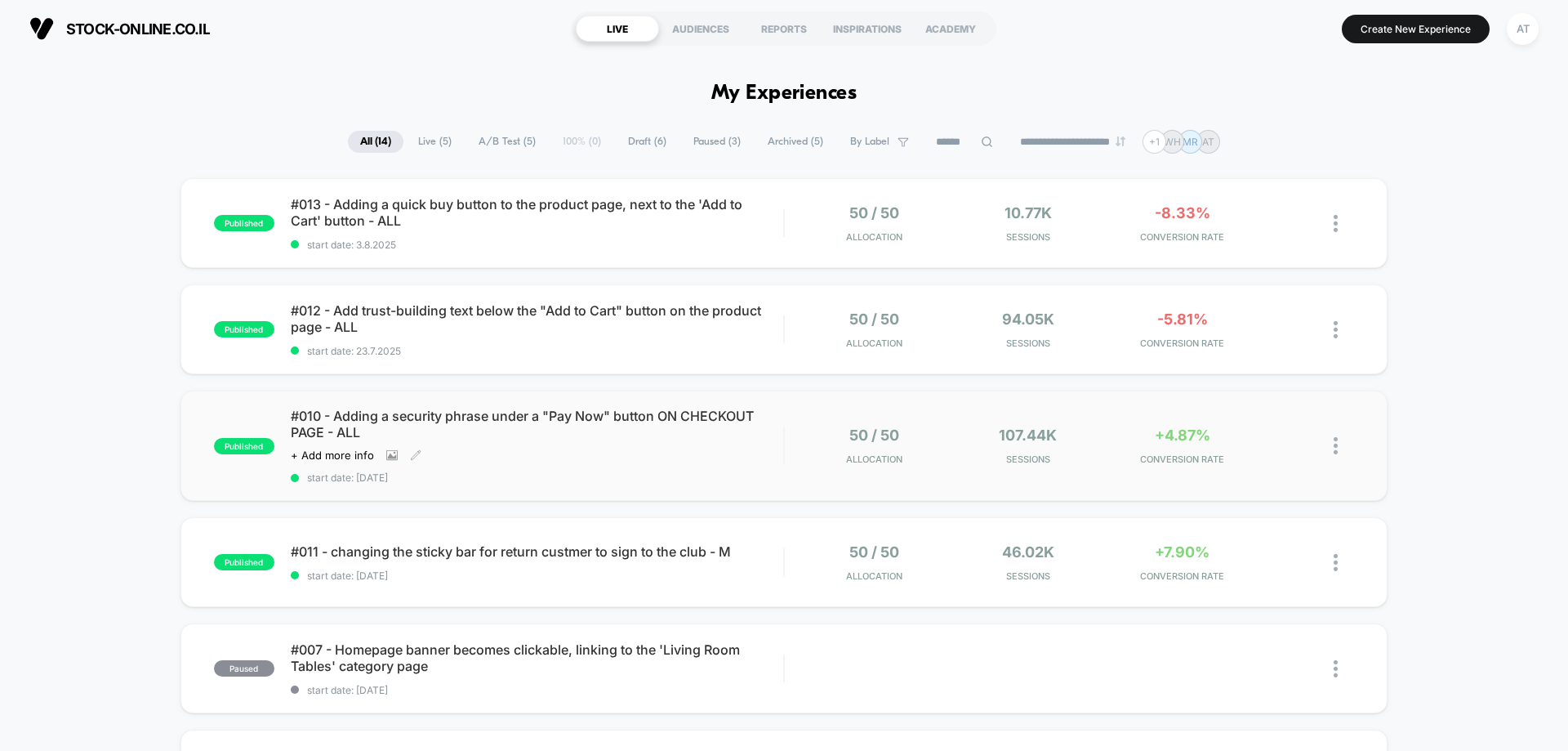 click on "#010 - Adding a security phrase under a "Pay Now" button ON CHECKOUT PAGE - ALL" at bounding box center [537, 424] 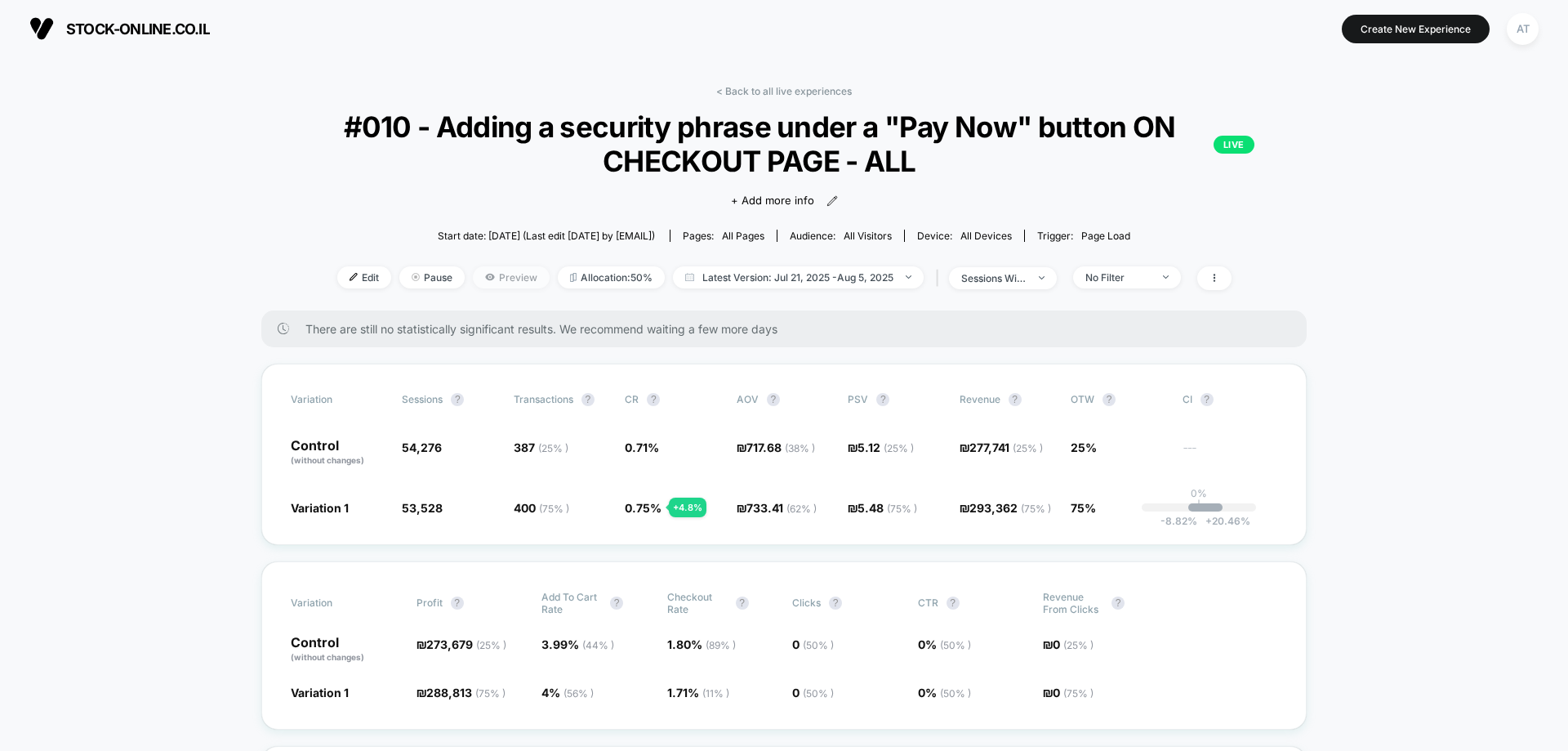 click on "Preview" at bounding box center [511, 277] 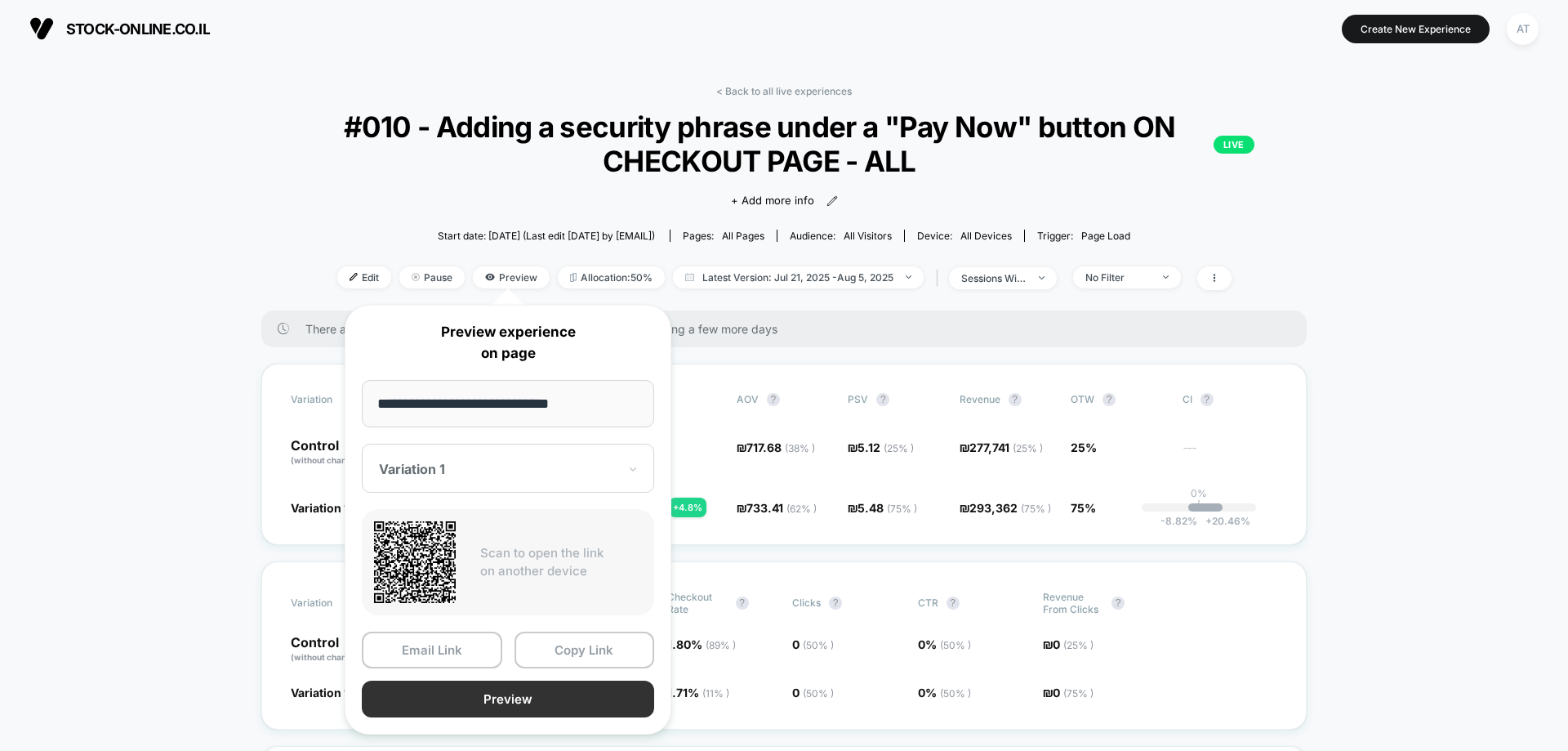 click on "Preview" at bounding box center (508, 699) 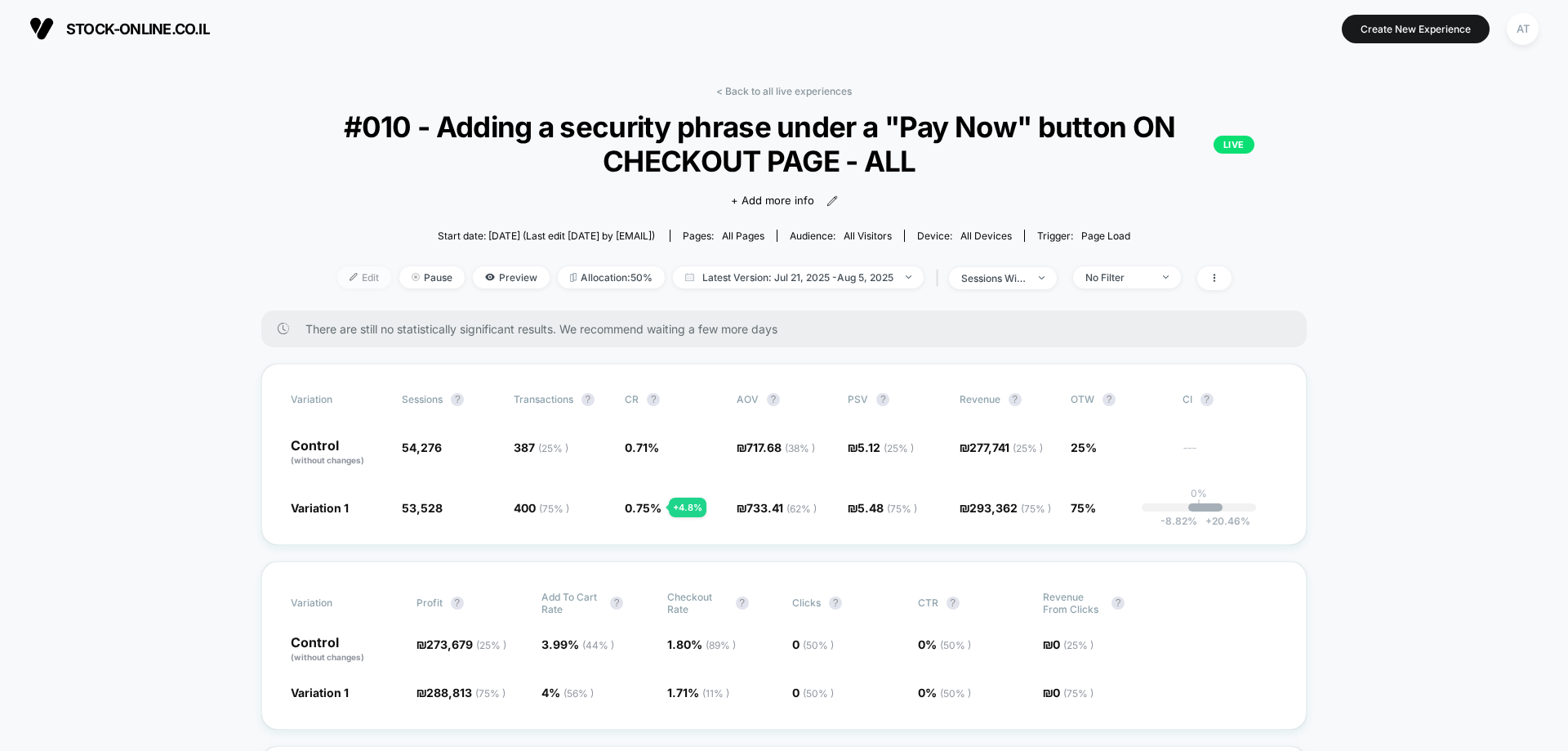 click on "Edit" at bounding box center (364, 277) 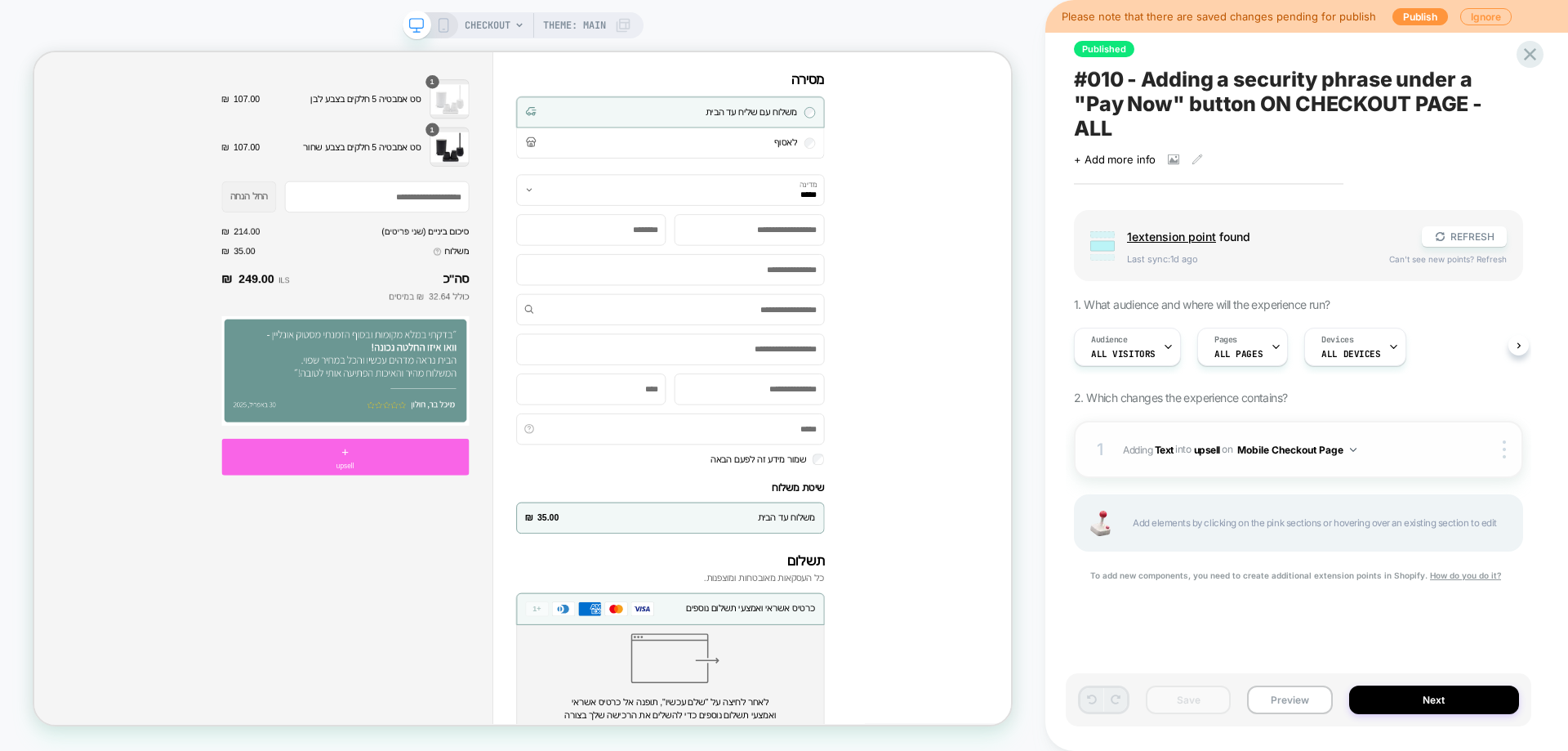 scroll, scrollTop: 245, scrollLeft: 0, axis: vertical 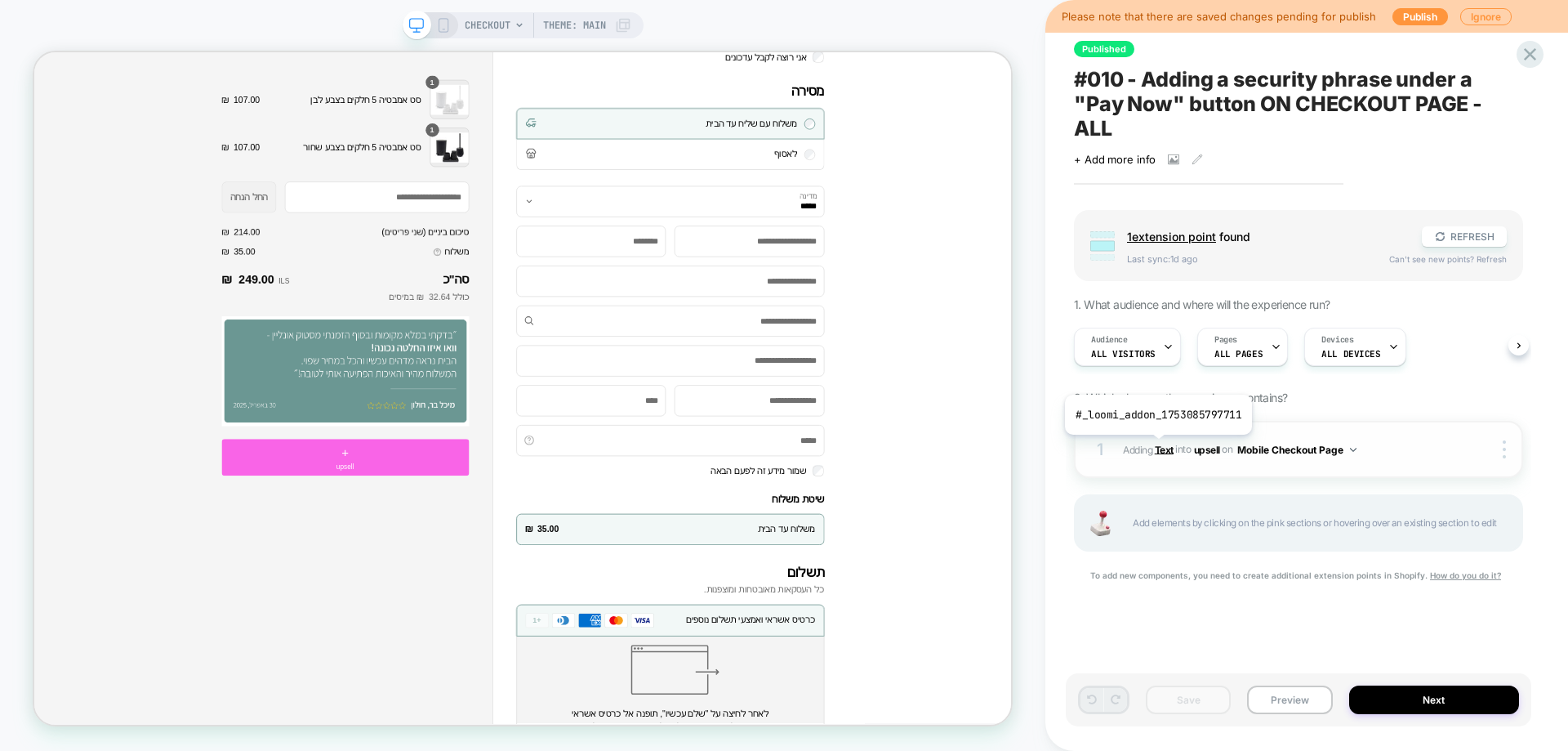 click on "Text" at bounding box center (1164, 449) 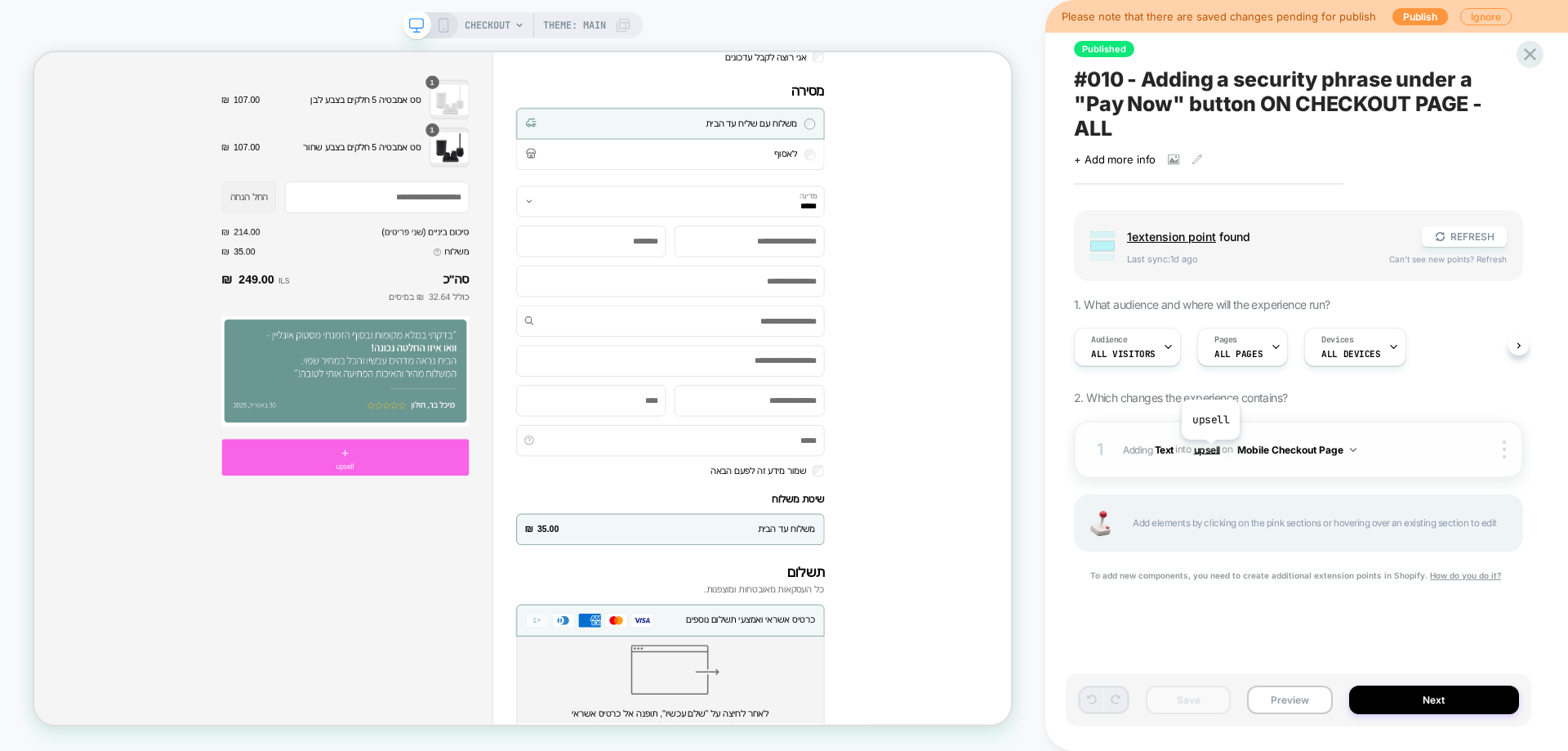 click on "upsell" at bounding box center (1207, 449) 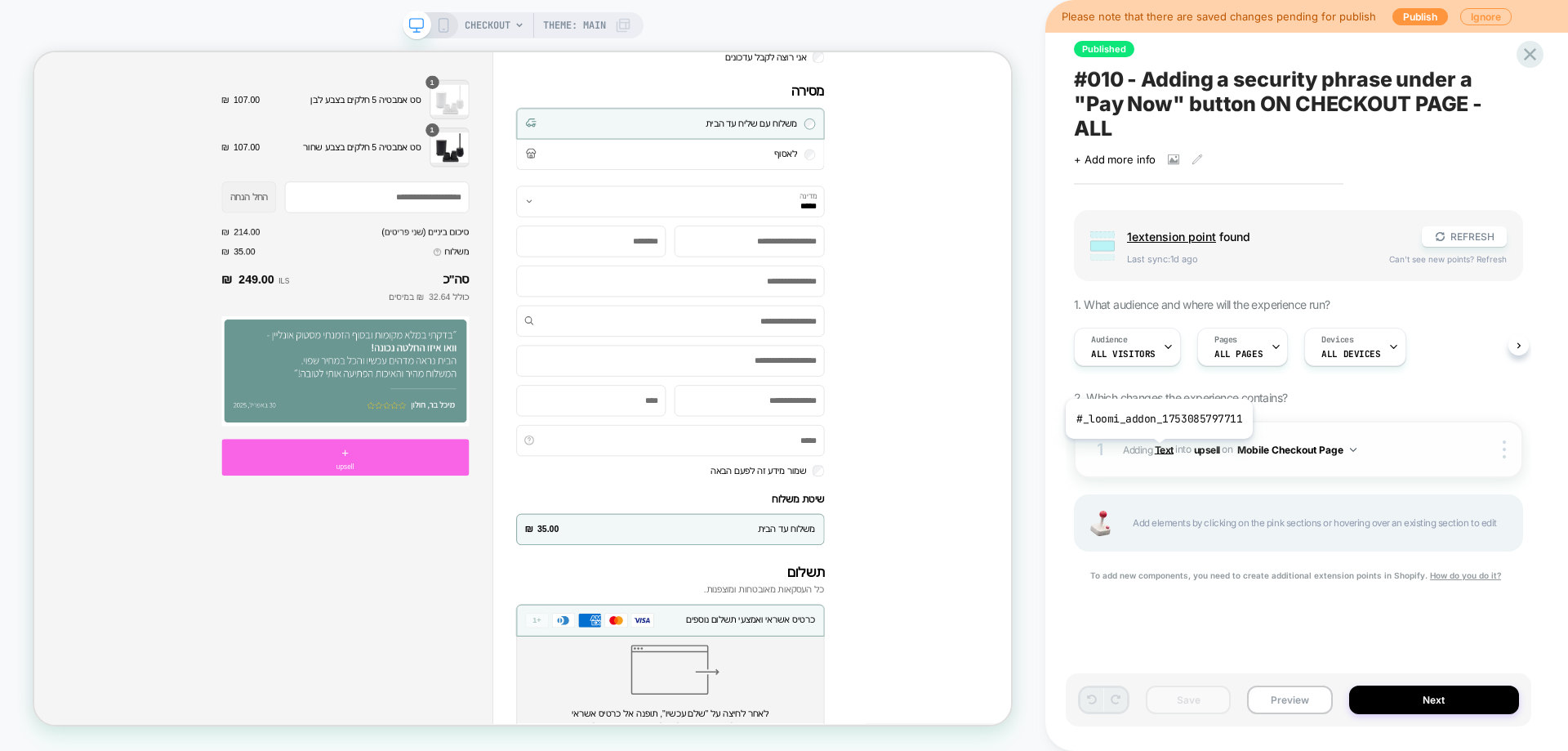 click on "Text" at bounding box center (1164, 449) 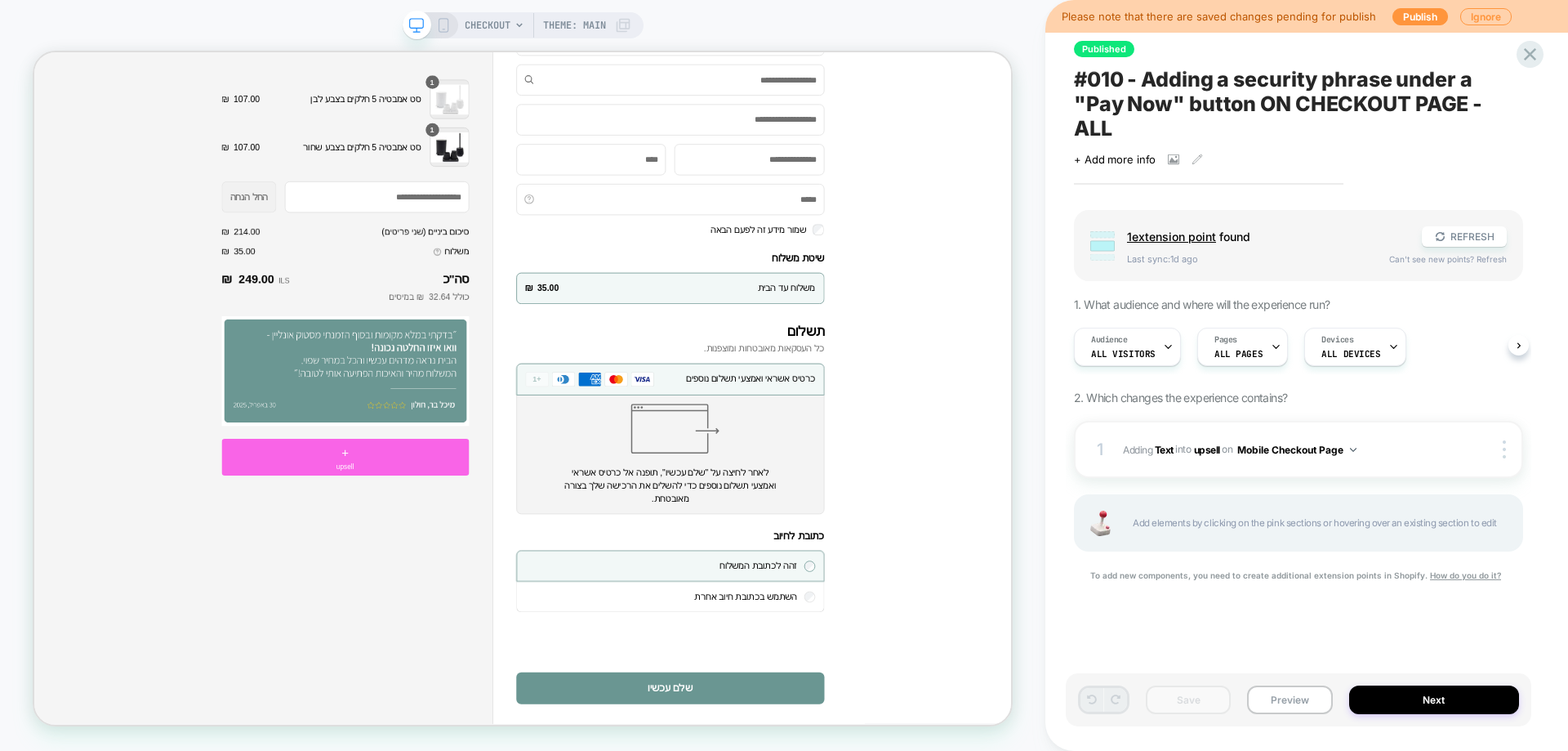 scroll, scrollTop: 543, scrollLeft: 0, axis: vertical 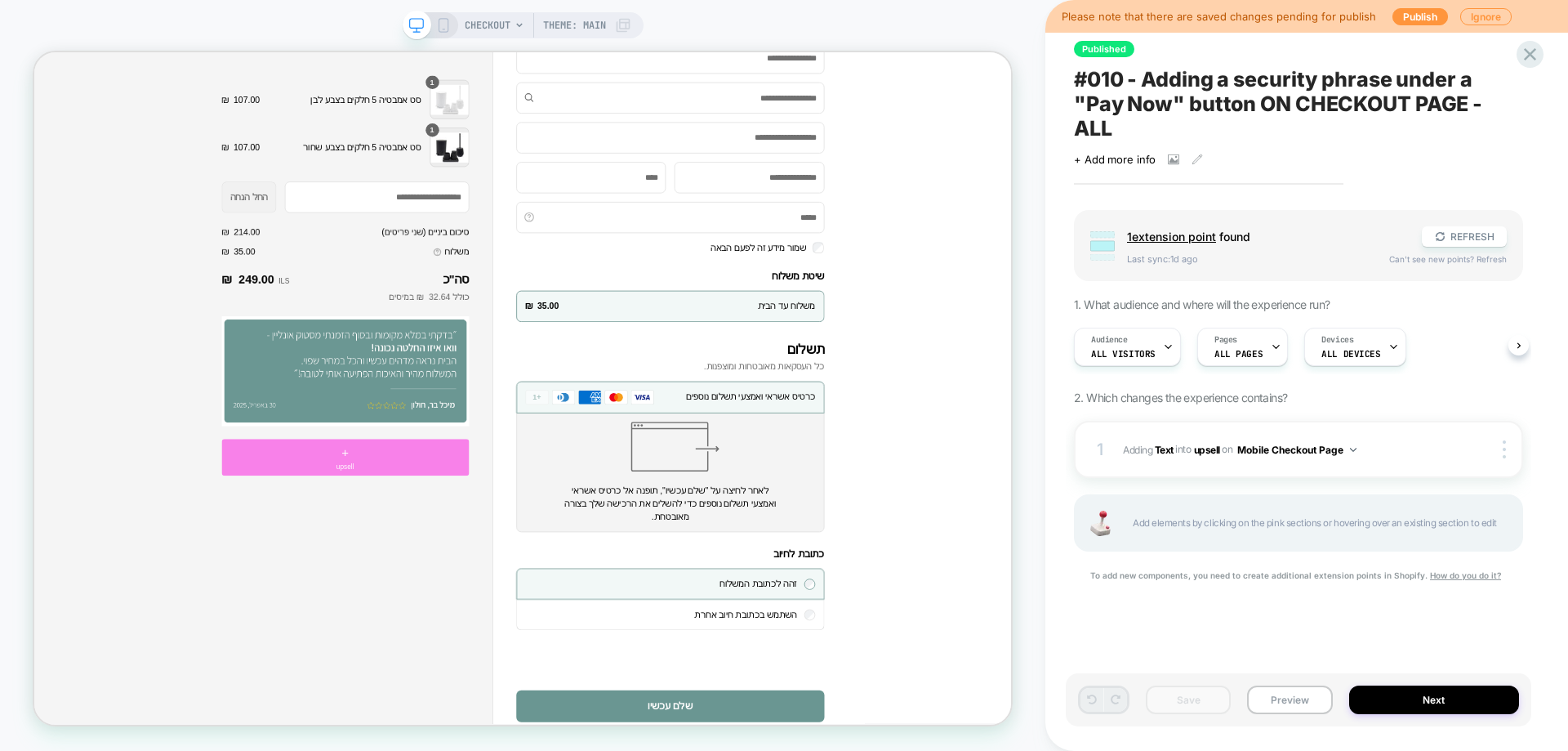 click on "+ upsell" at bounding box center [449, 592] 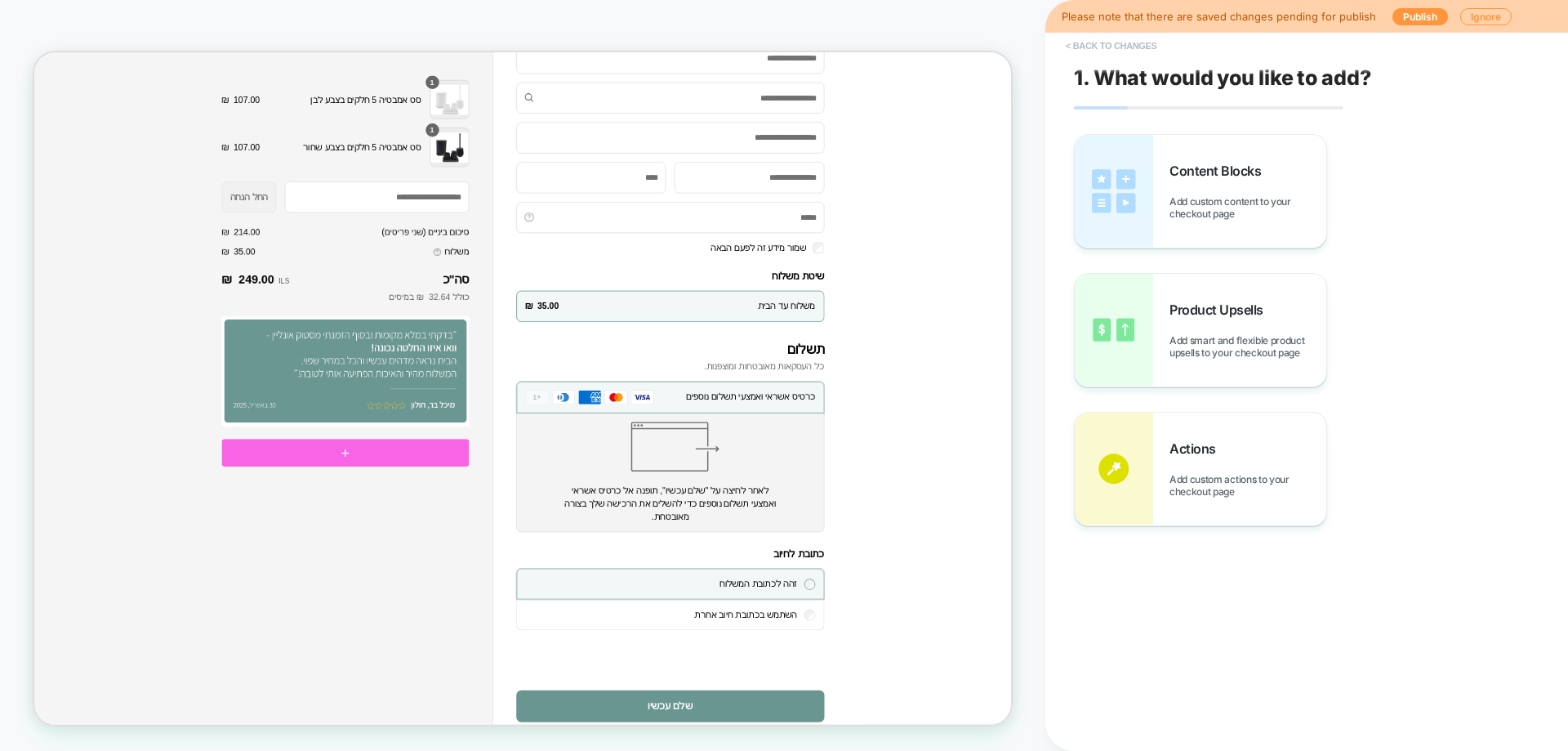 click on "< Back to changes" at bounding box center (1111, 46) 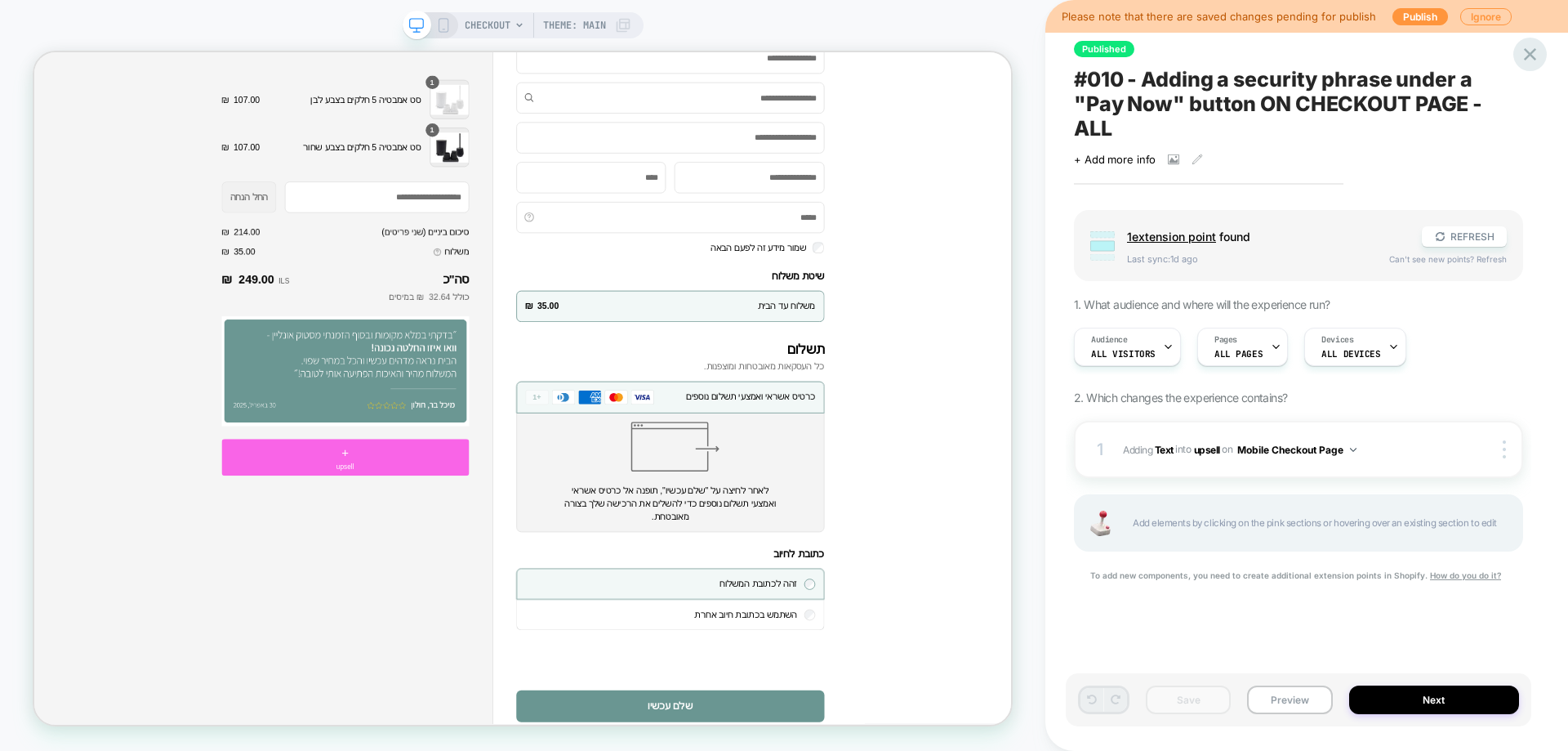 click 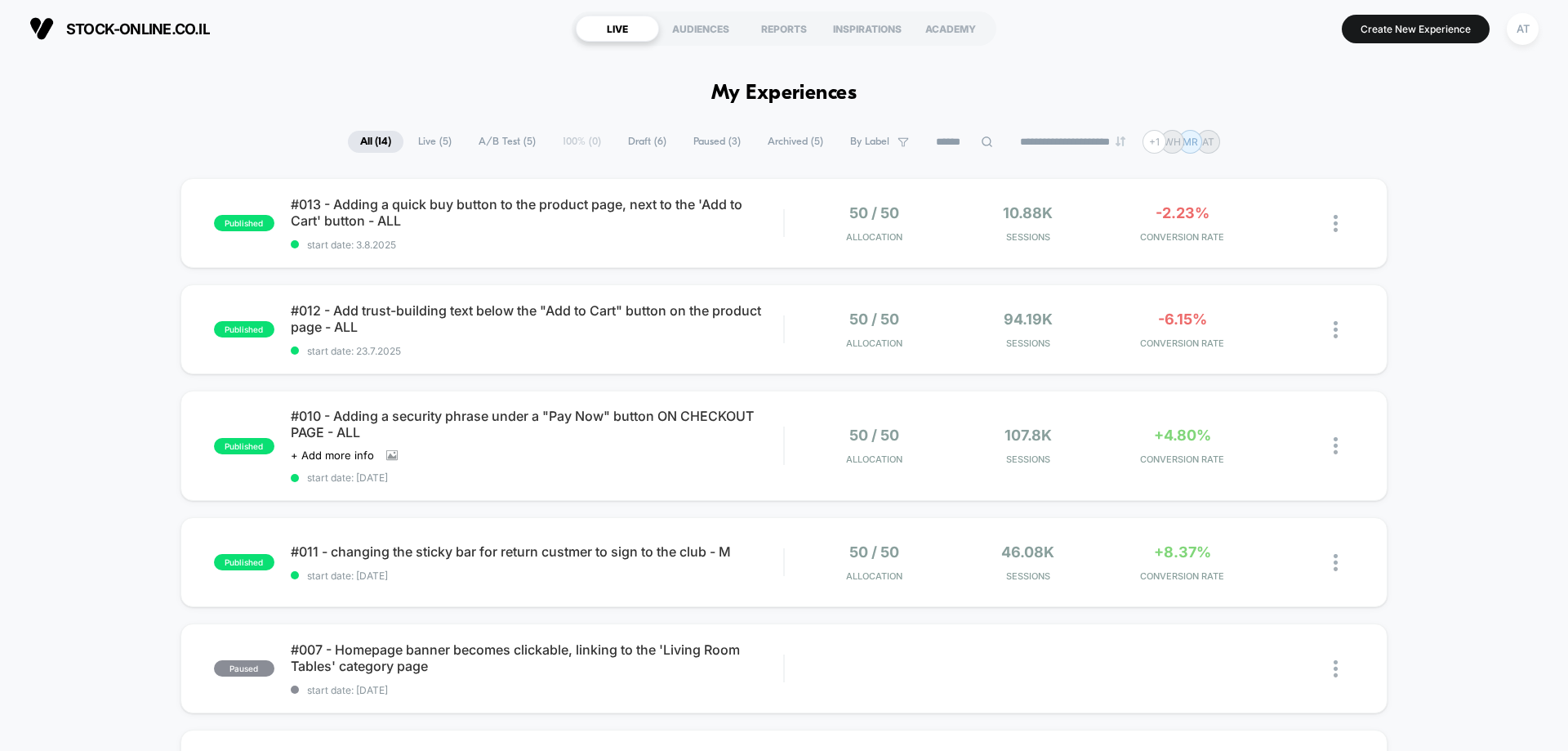 type 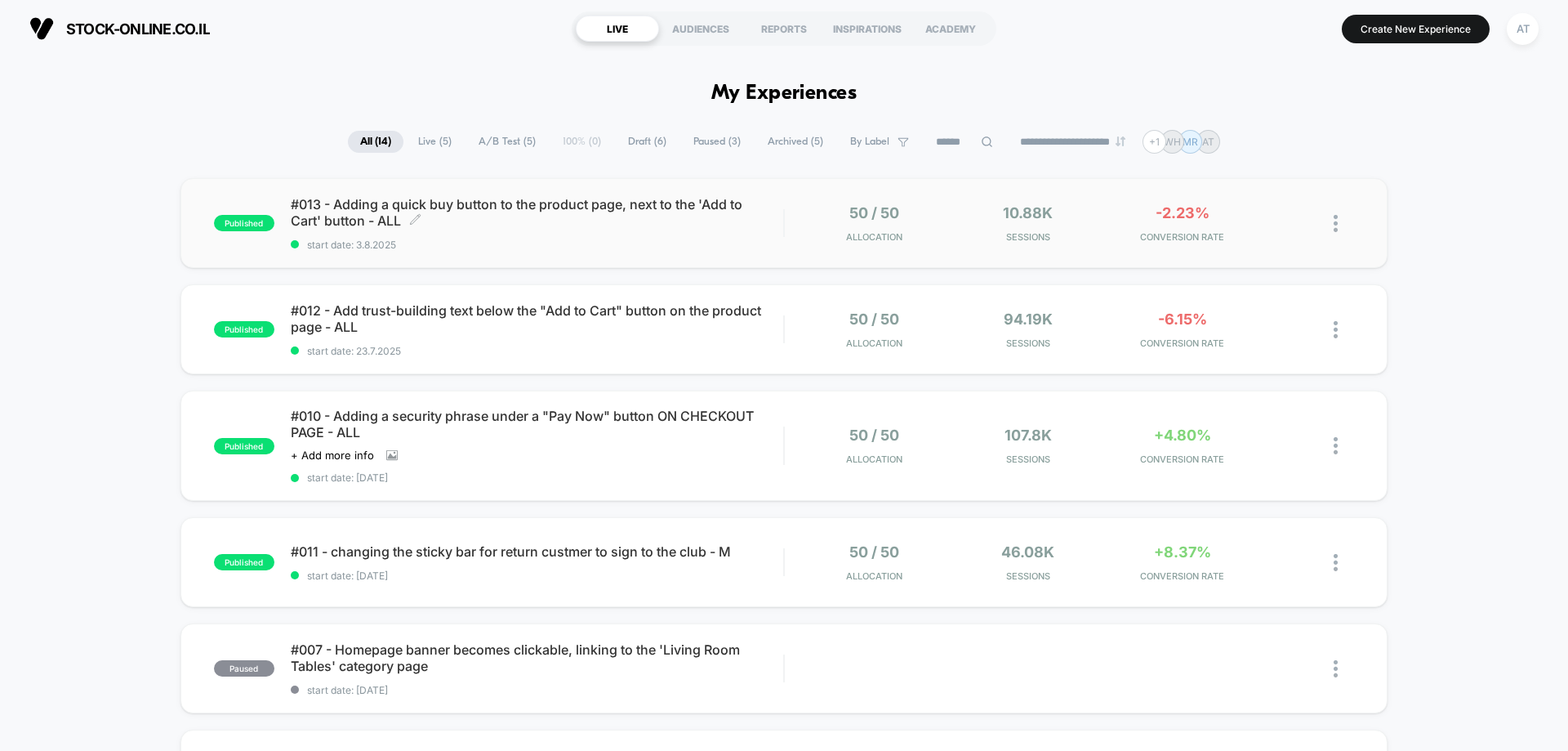 click on "#013 - Adding a quick buy button to the product page, next to the 'Add to Cart' button - ALL Click to edit experience details Click to edit experience details start date: 3.8.2025" at bounding box center [537, 223] 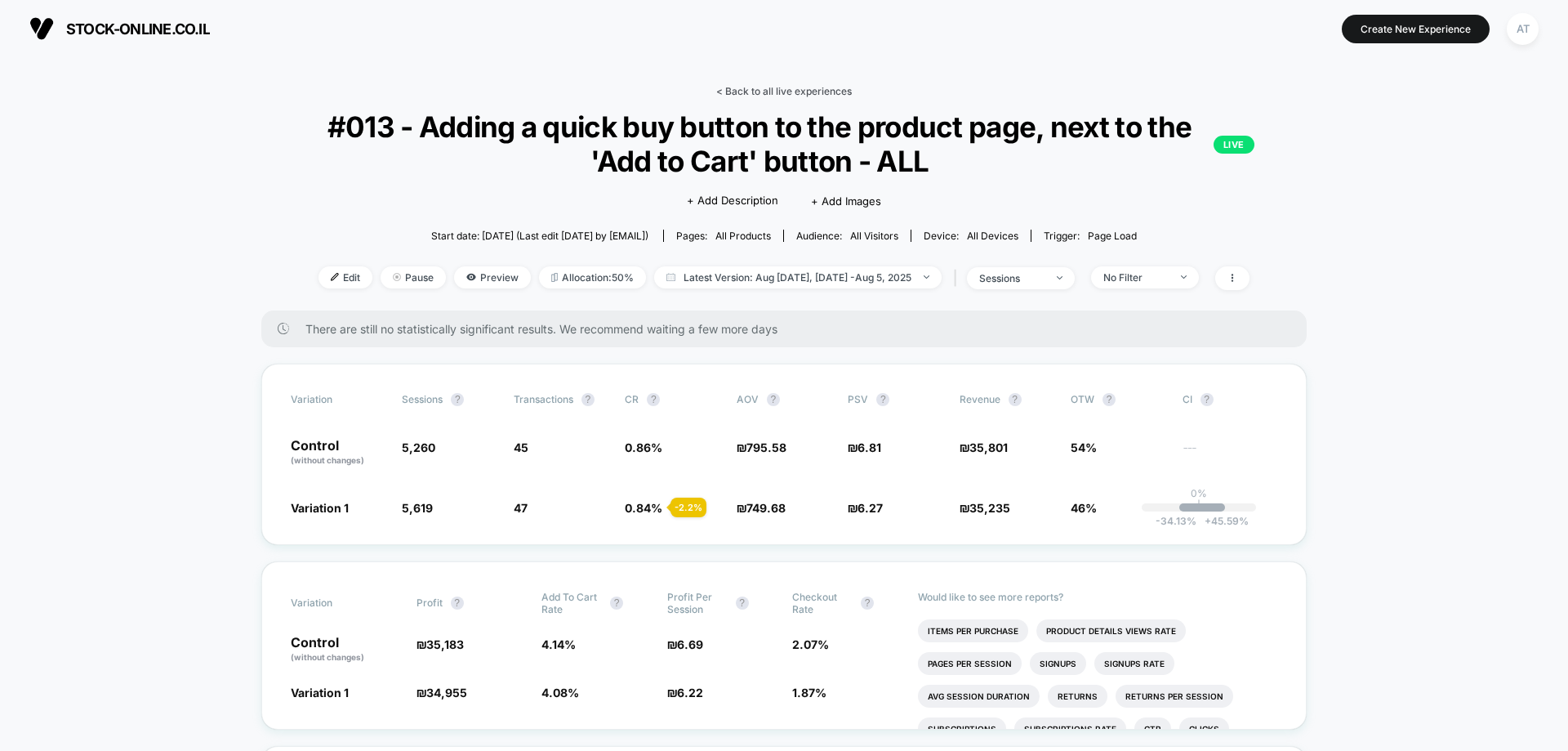 click on "< Back to all live experiences" at bounding box center (784, 91) 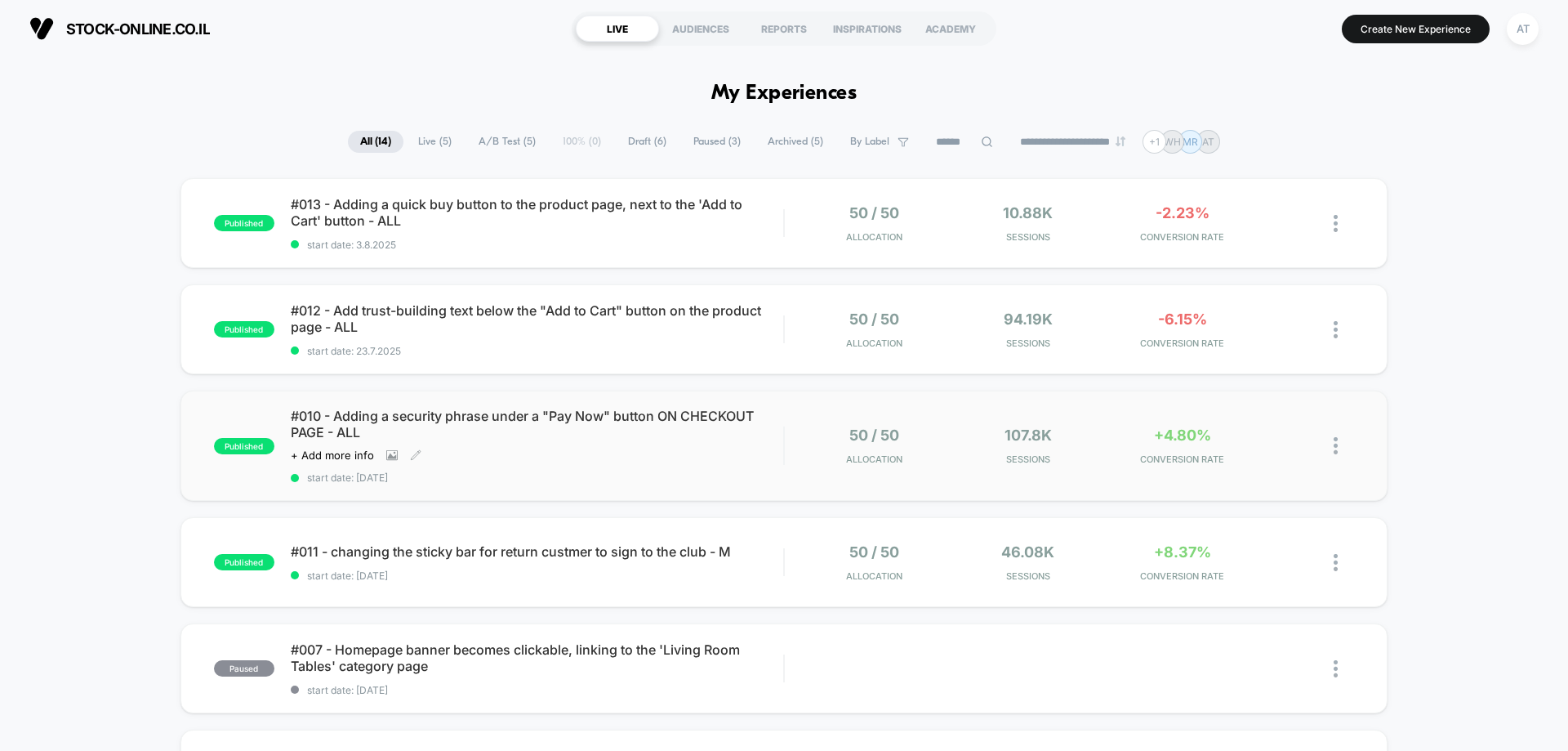click on "#010 - Adding a security phrase under a "Pay Now" button ON CHECKOUT PAGE - ALL" at bounding box center [537, 424] 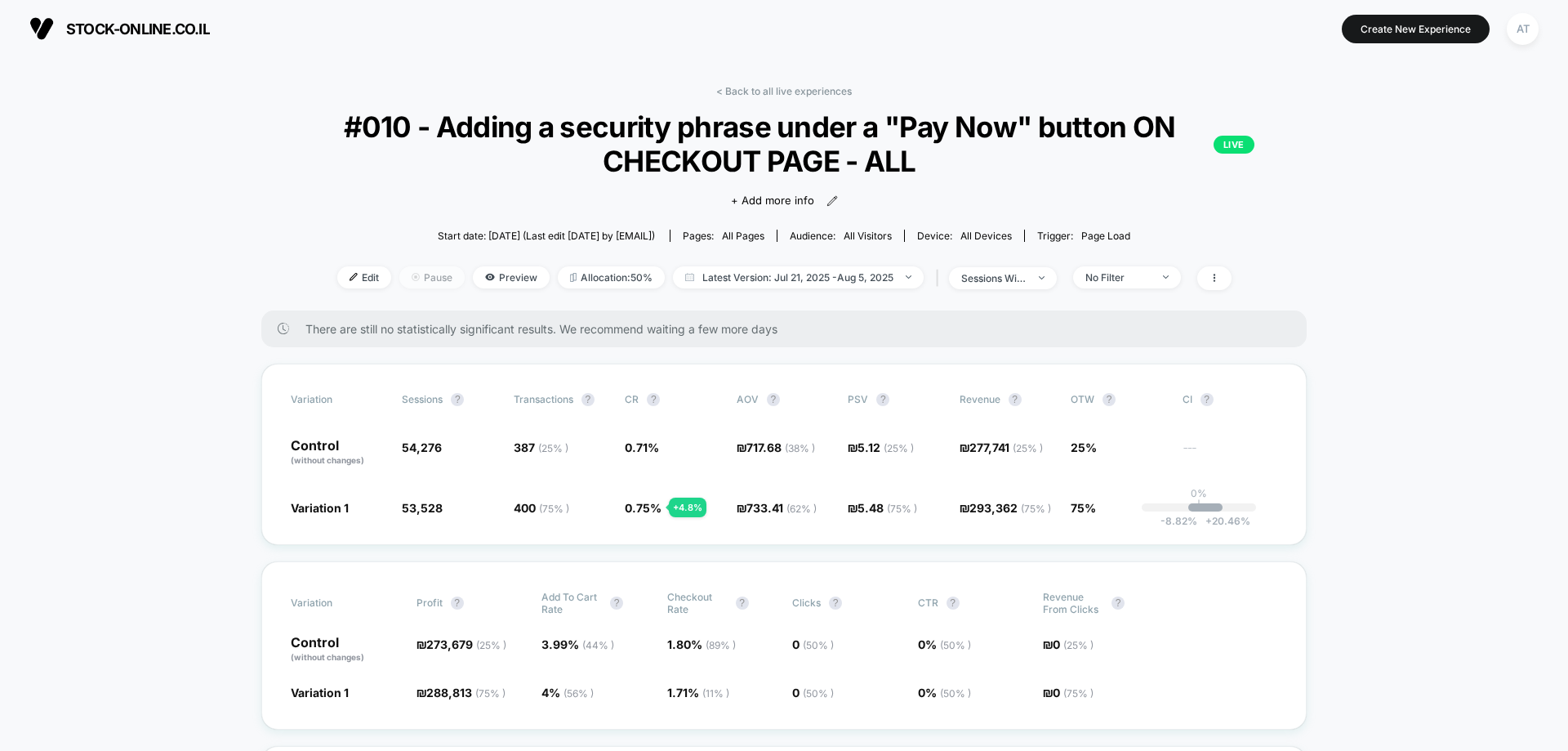 click on "Pause" at bounding box center [432, 277] 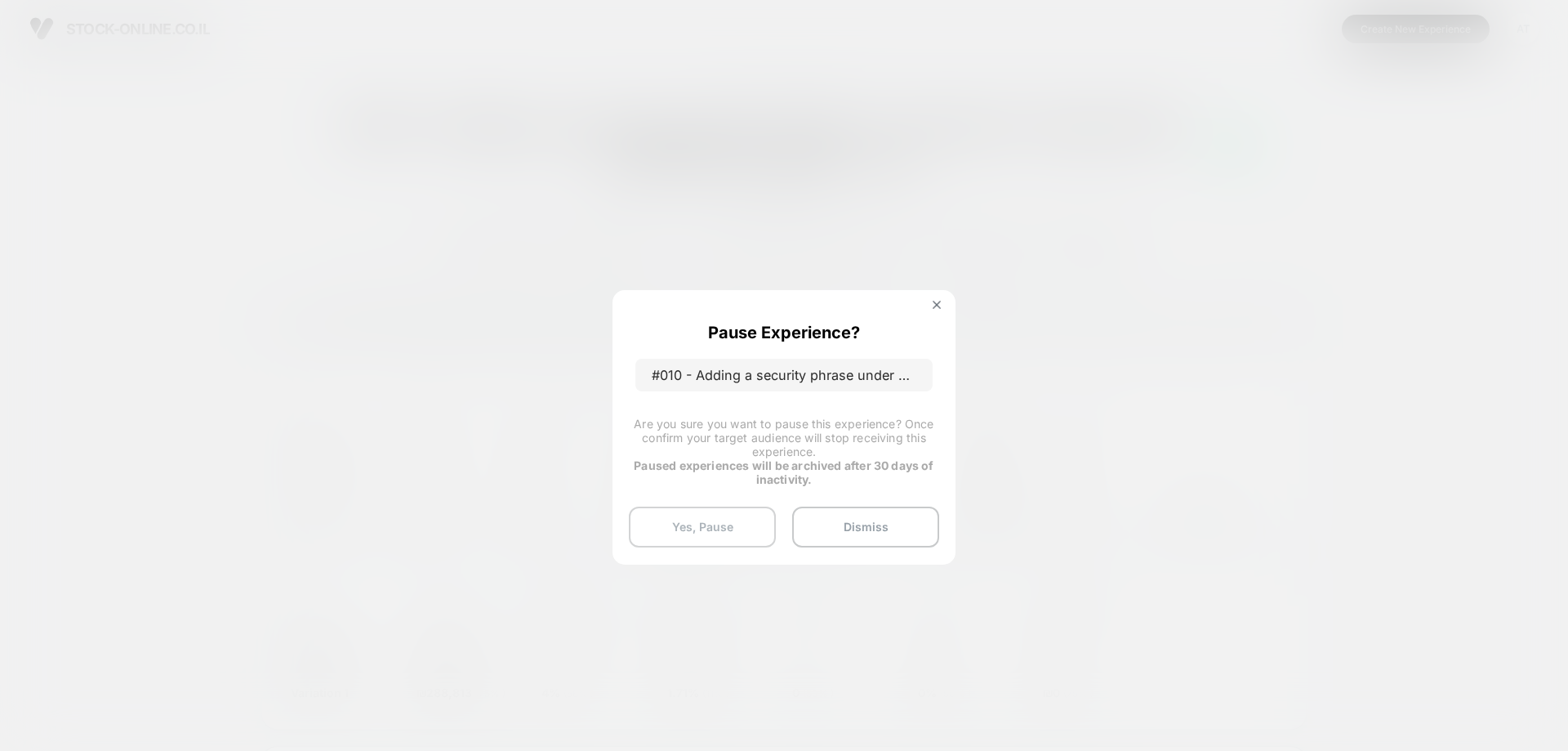 click on "Yes, Pause" at bounding box center [702, 527] 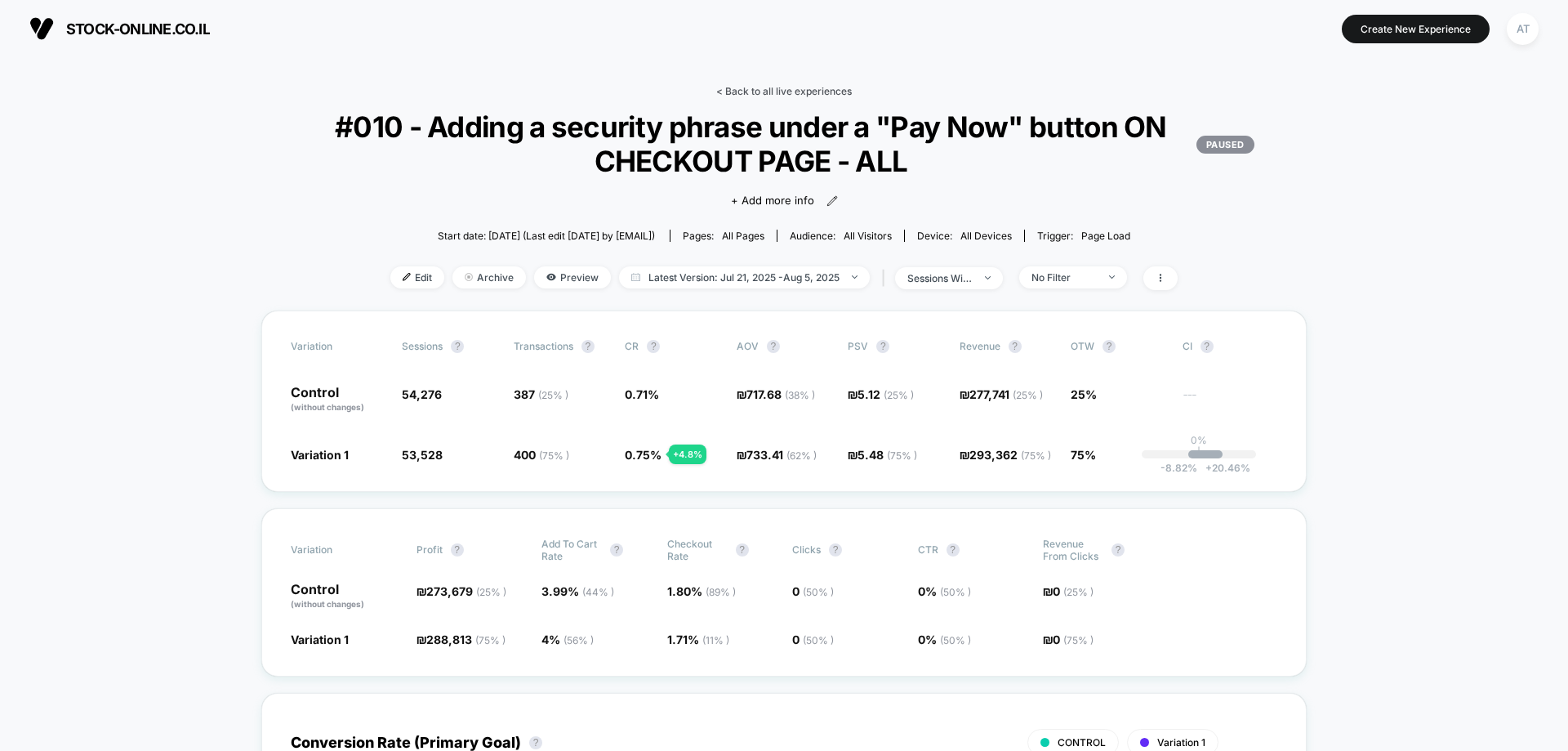 click on "< Back to all live experiences" at bounding box center [784, 91] 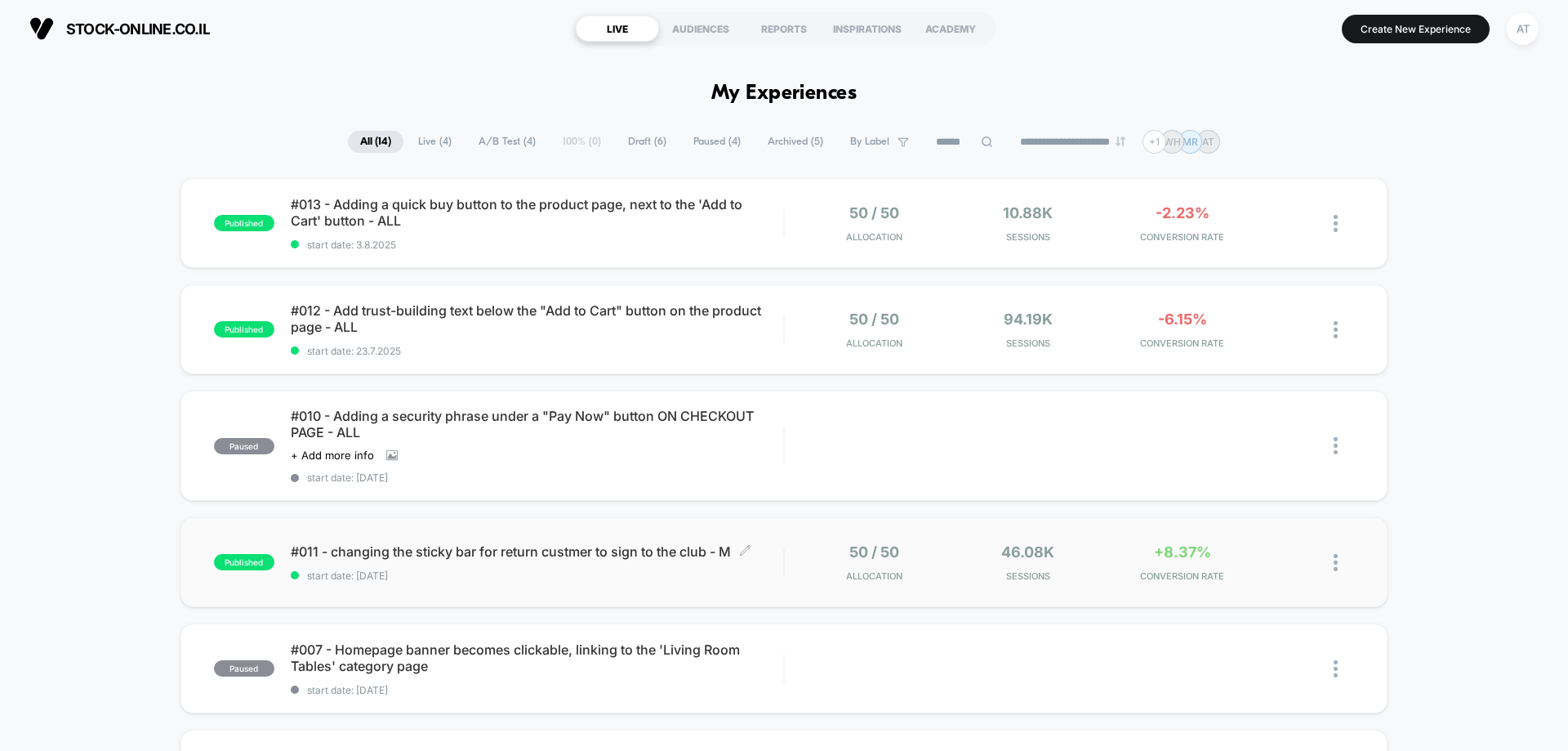 click on "#011 - changing the sticky bar for return custmer to sign to the club - M Click to edit experience details" at bounding box center [537, 552] 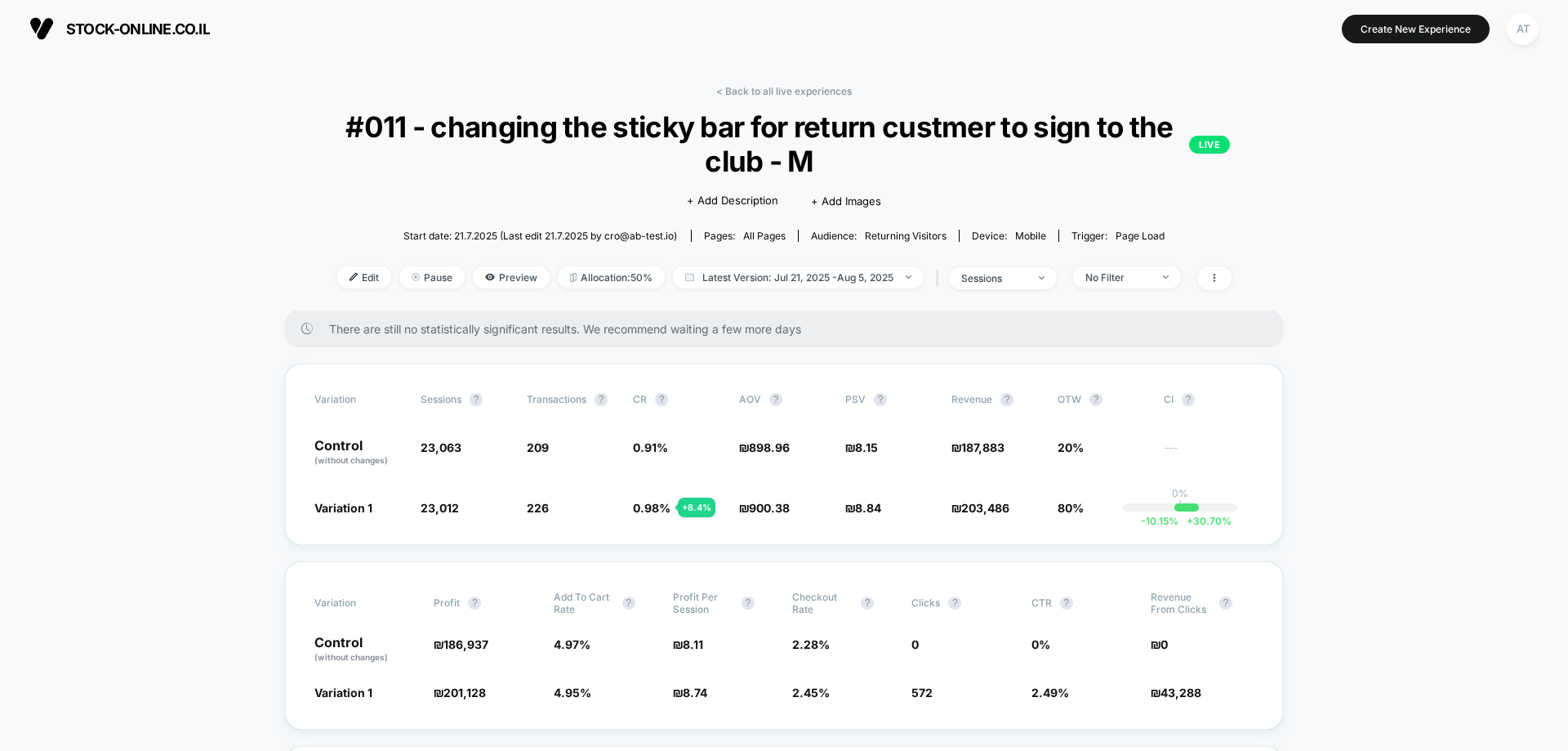 drag, startPoint x: 774, startPoint y: 90, endPoint x: 770, endPoint y: 101, distance: 11.7047 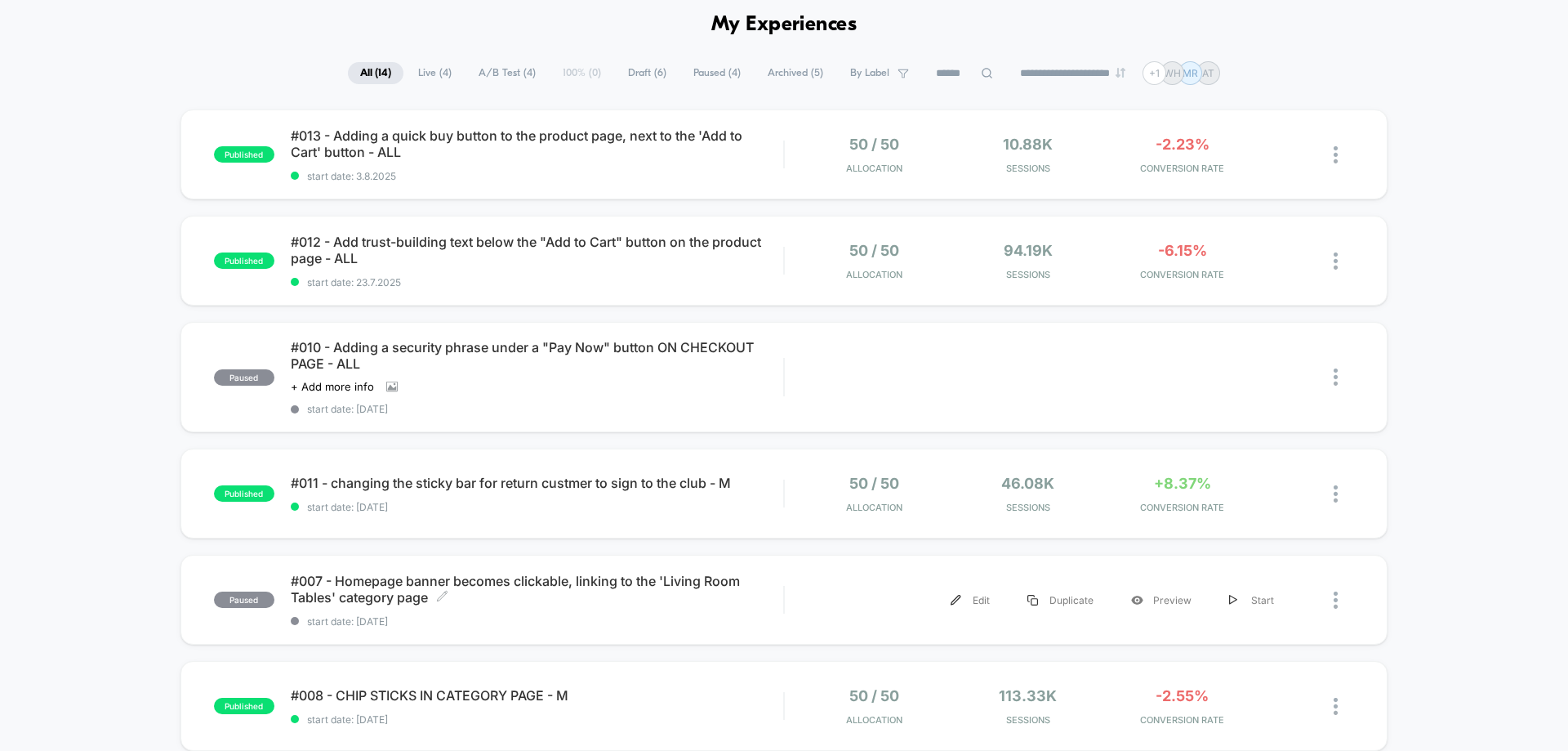 scroll, scrollTop: 163, scrollLeft: 0, axis: vertical 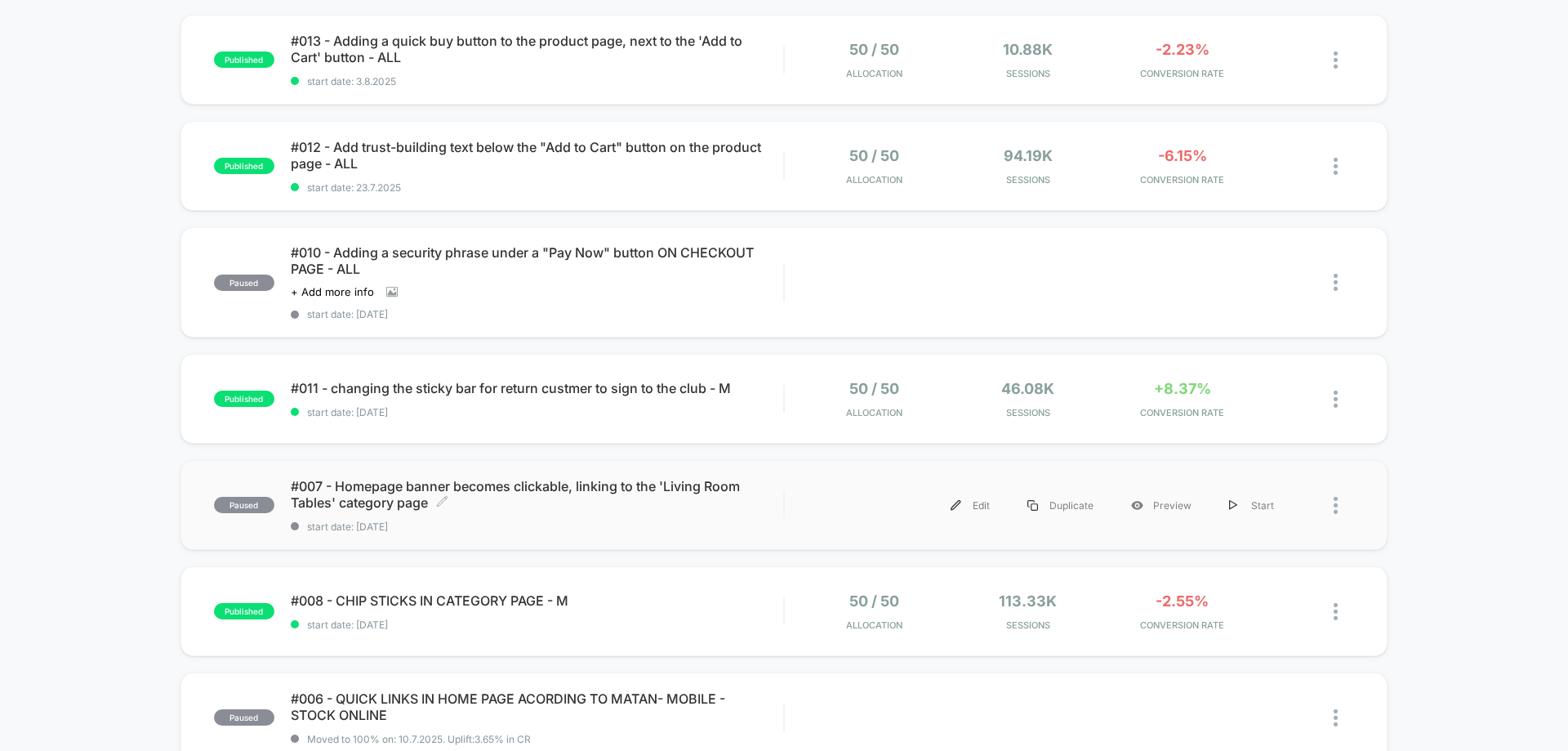 click on "start date: [DATE]" at bounding box center [537, 526] 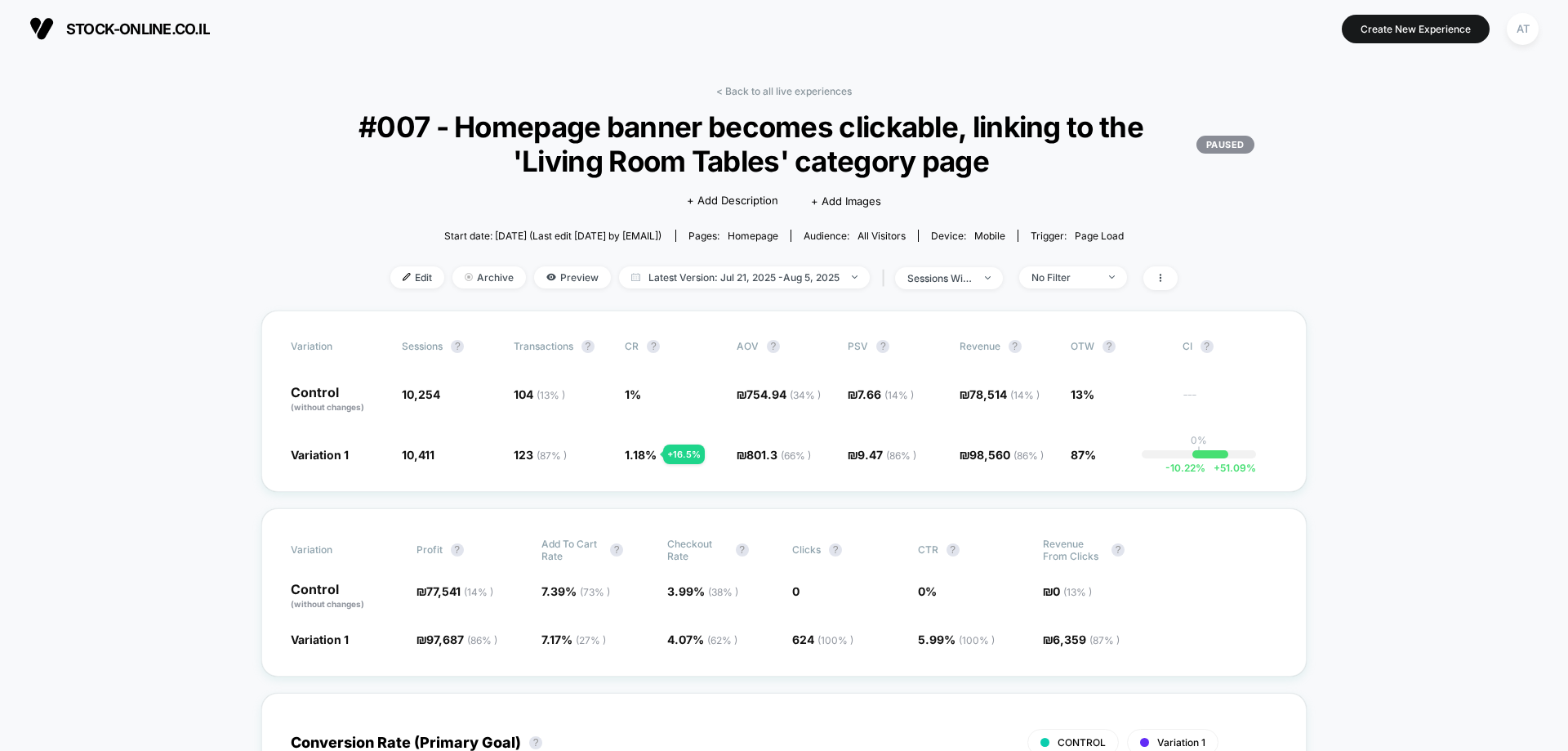 click on "< Back to all live experiences" at bounding box center [784, 91] 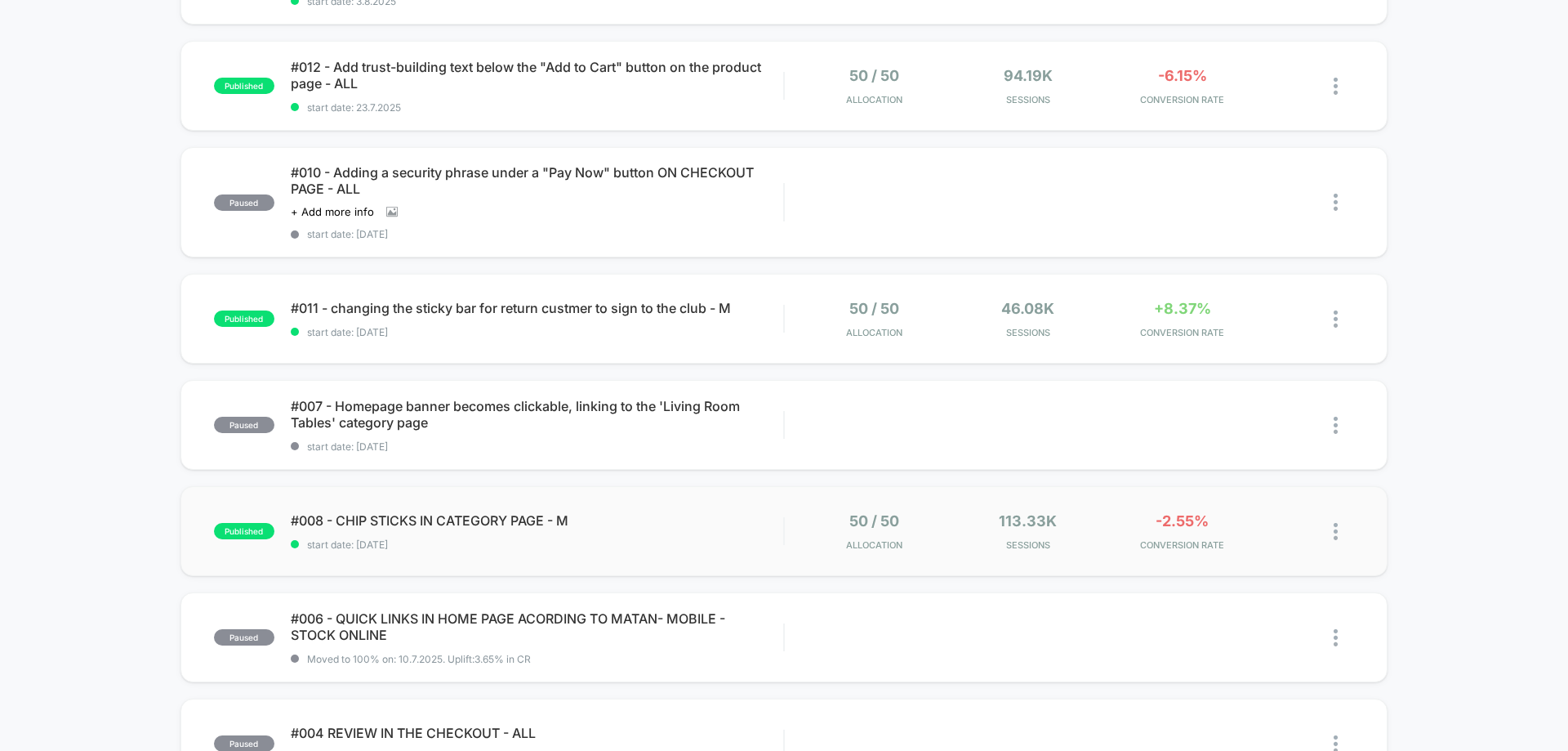 scroll, scrollTop: 245, scrollLeft: 0, axis: vertical 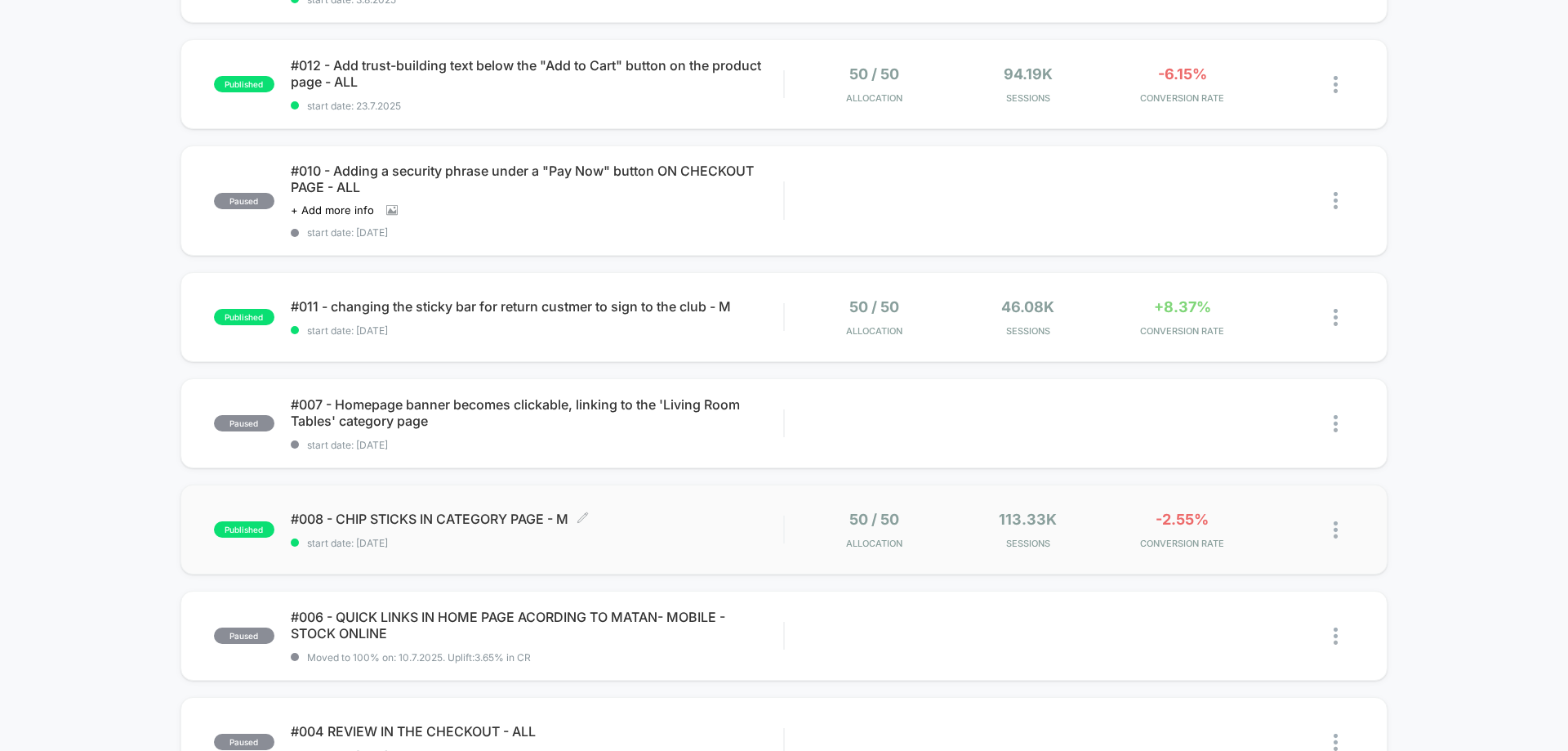 click on "#008 - CHIP STICKS IN CATEGORY PAGE - M Click to edit experience details Click to edit experience details start date: 21.7.2025" at bounding box center [537, 530] 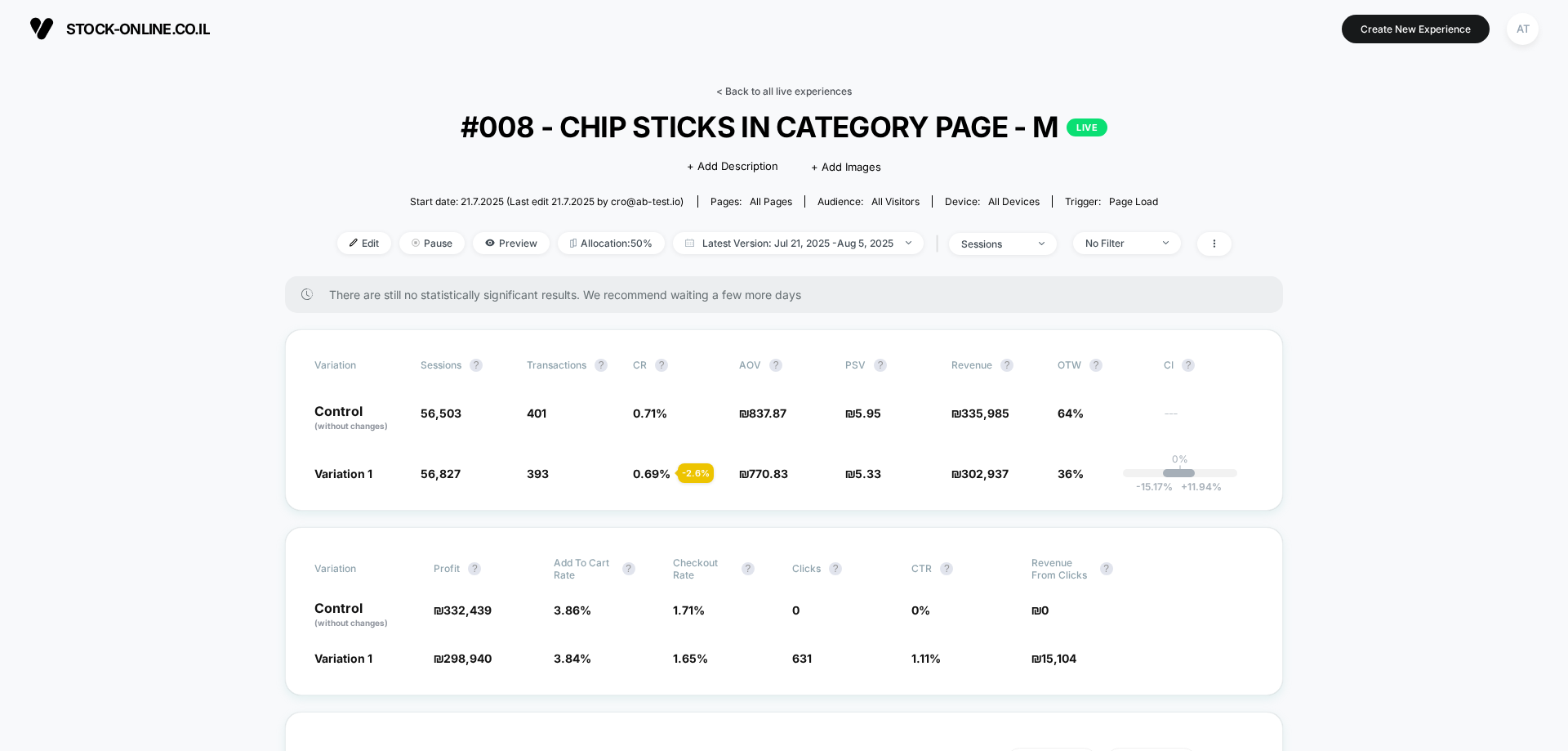 click on "< Back to all live experiences" at bounding box center [784, 91] 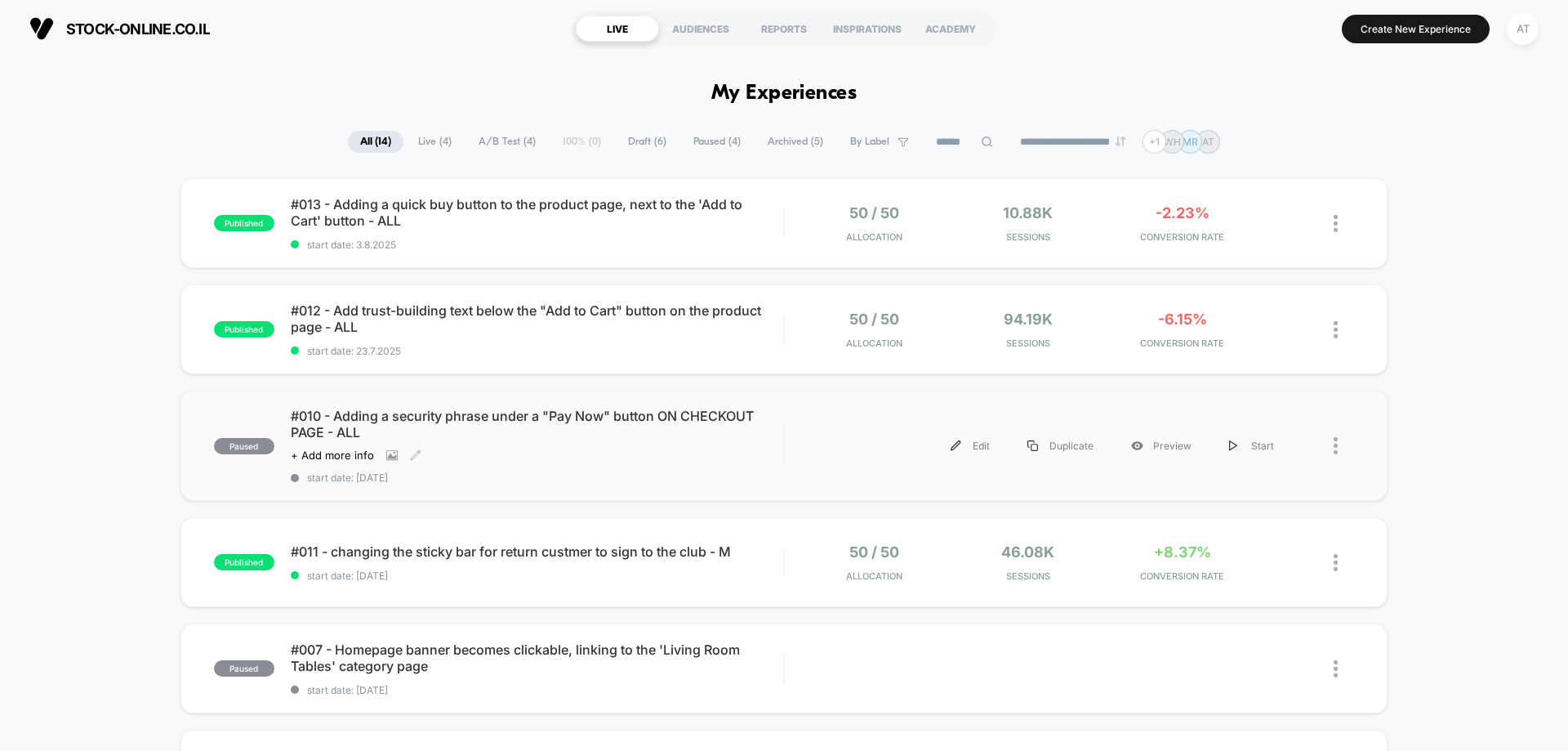 click on "Click to view images Click to edit experience details + Add more info" at bounding box center (463, 455) 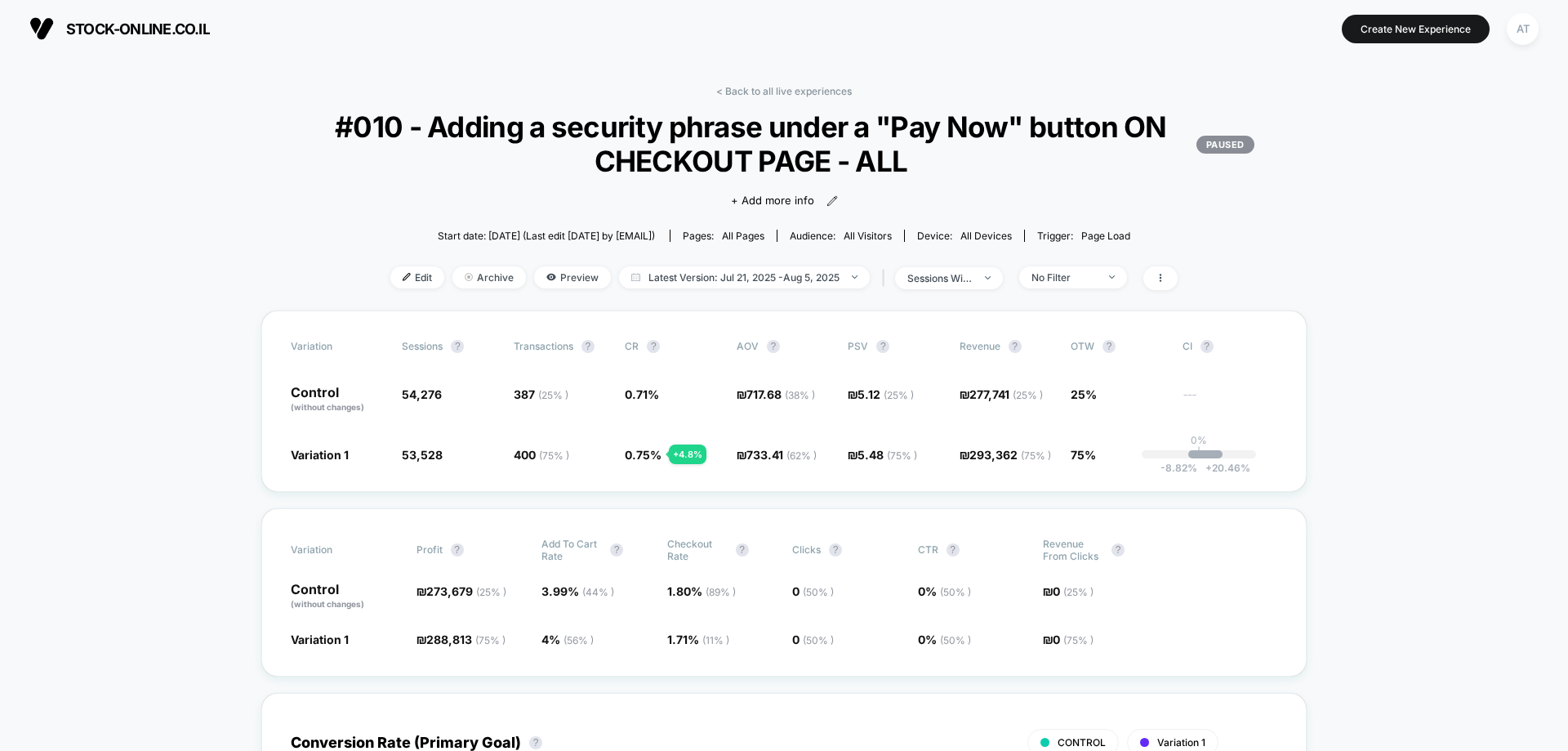 drag, startPoint x: 803, startPoint y: 84, endPoint x: 796, endPoint y: 108, distance: 25 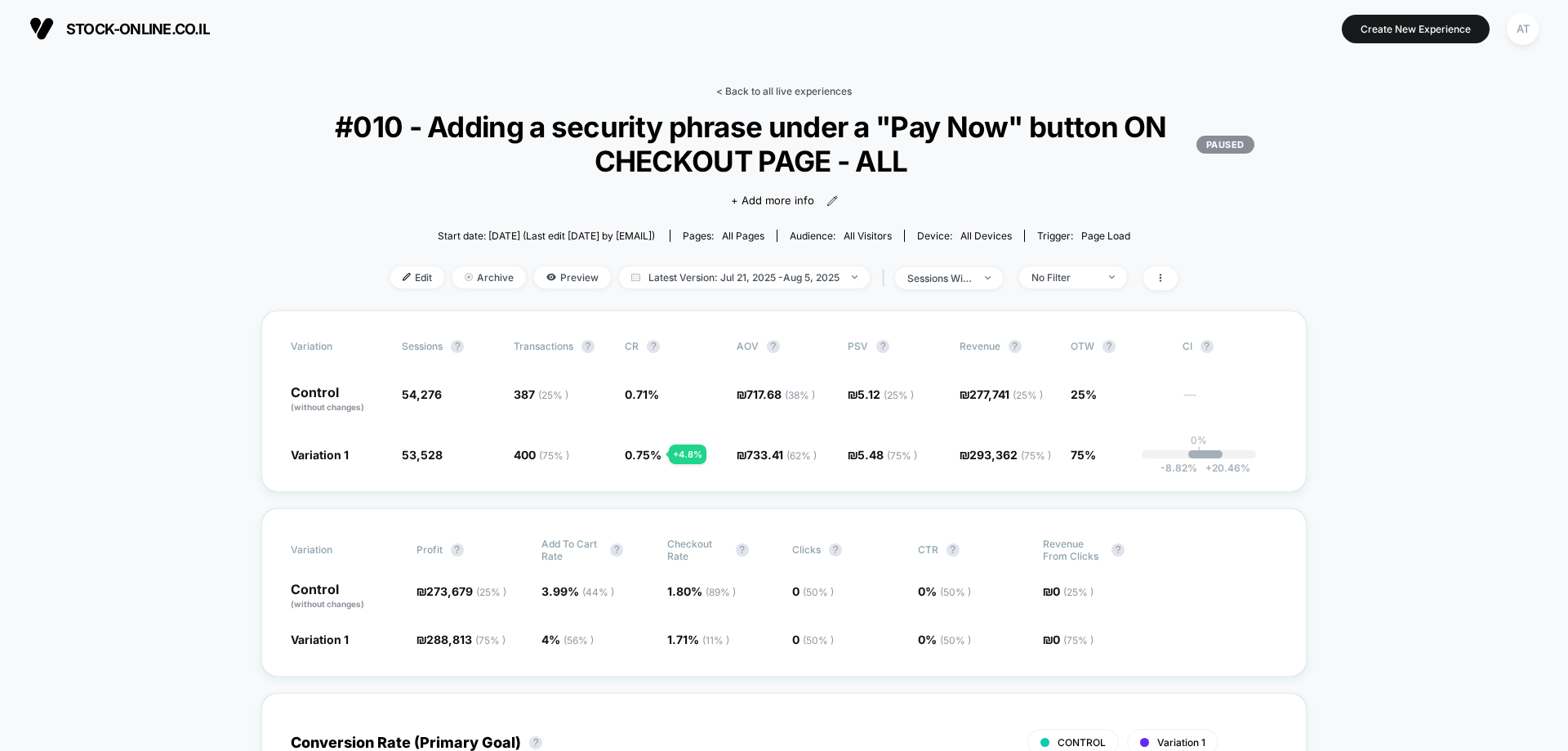 click on "< Back to all live experiences" at bounding box center (784, 91) 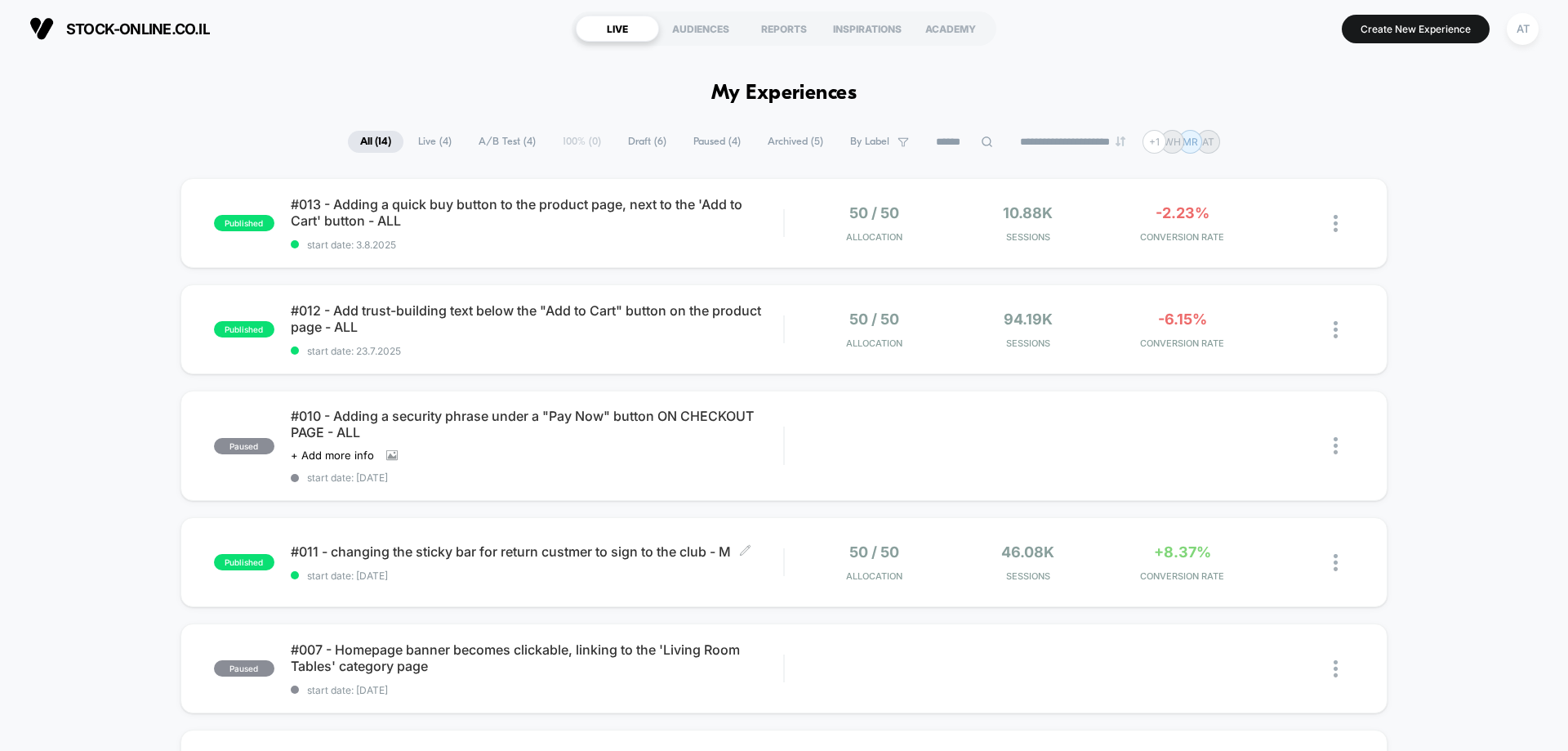drag, startPoint x: 419, startPoint y: 577, endPoint x: 732, endPoint y: 584, distance: 313.07826 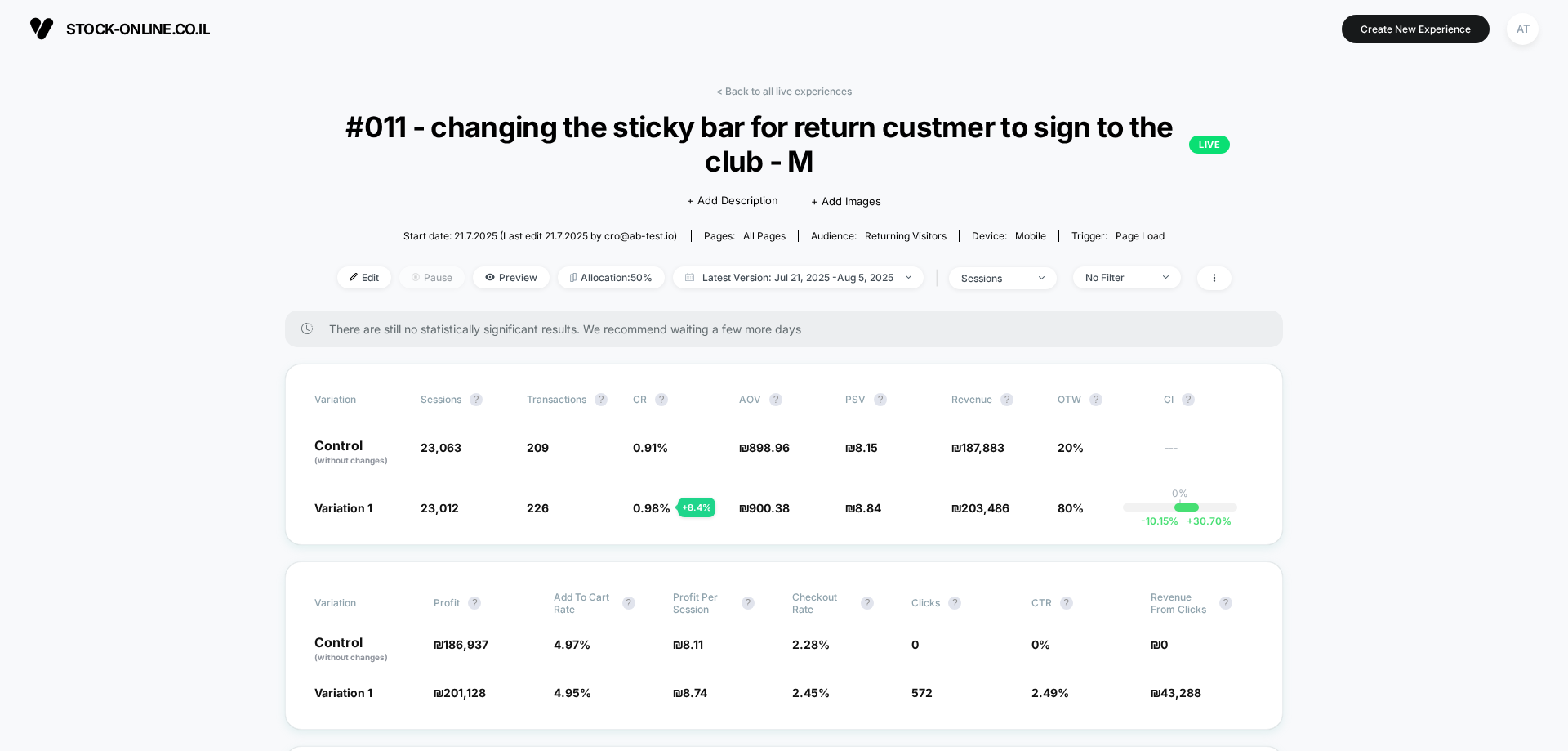 click on "Pause" at bounding box center (432, 277) 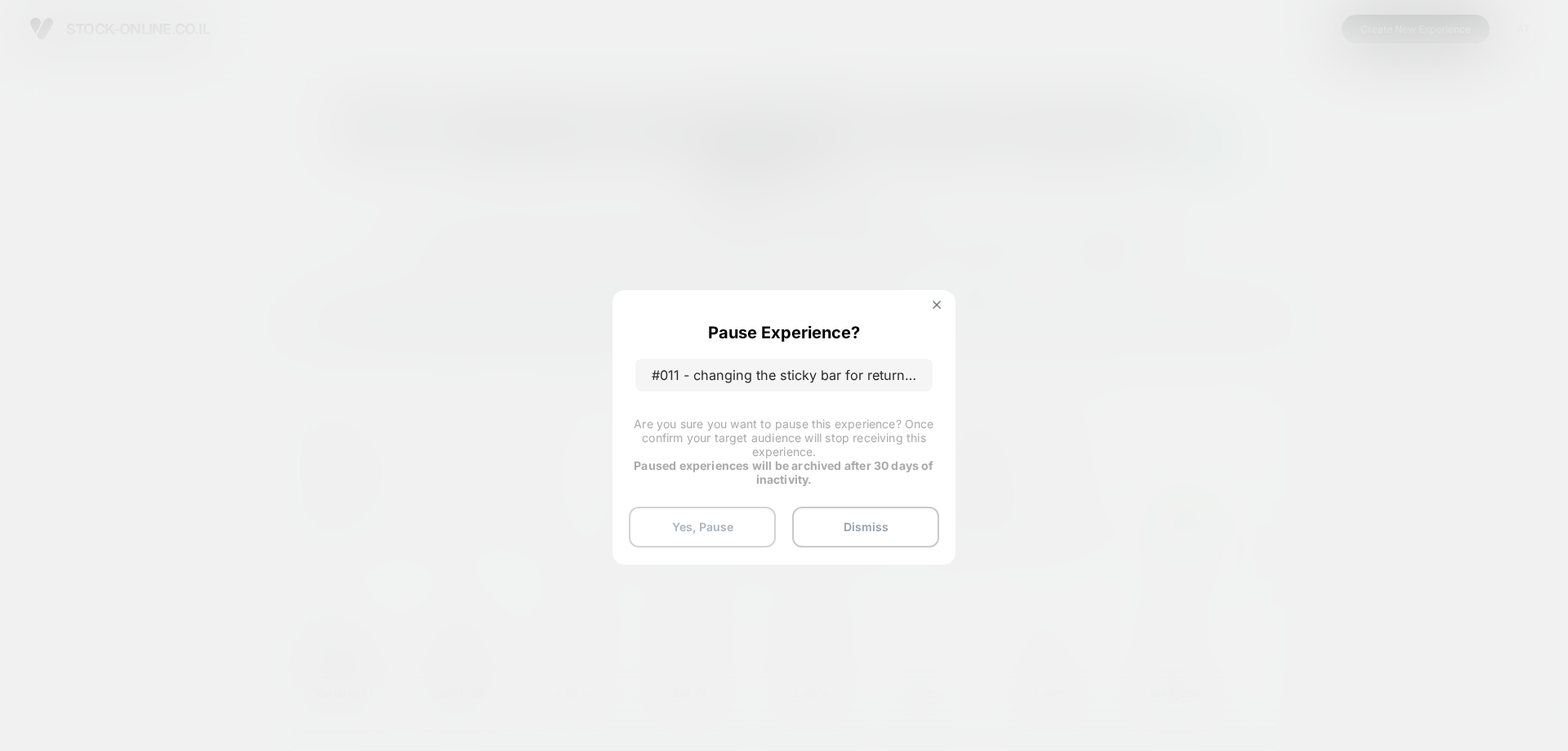 click on "Yes, Pause" at bounding box center [702, 527] 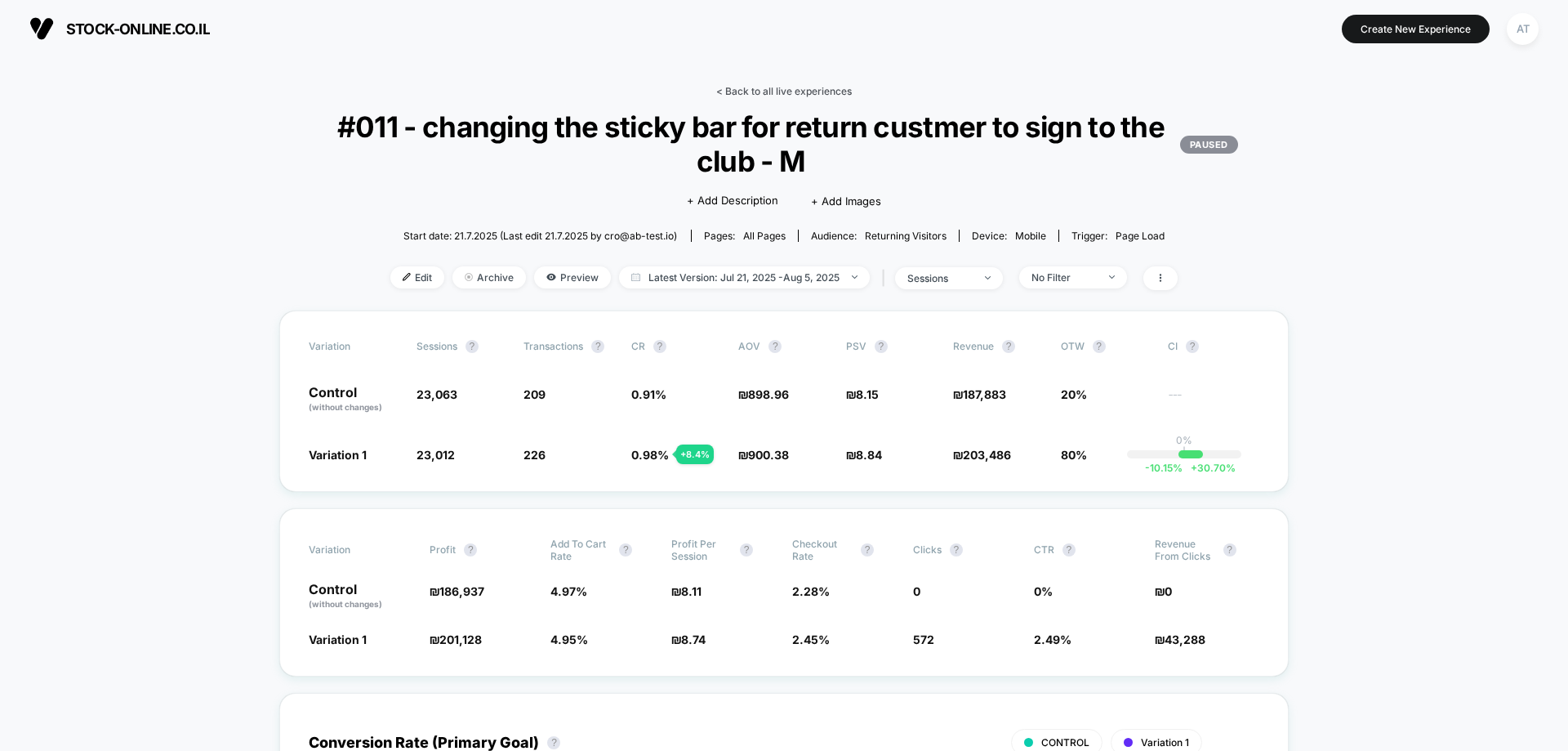 click on "< Back to all live experiences" at bounding box center [784, 91] 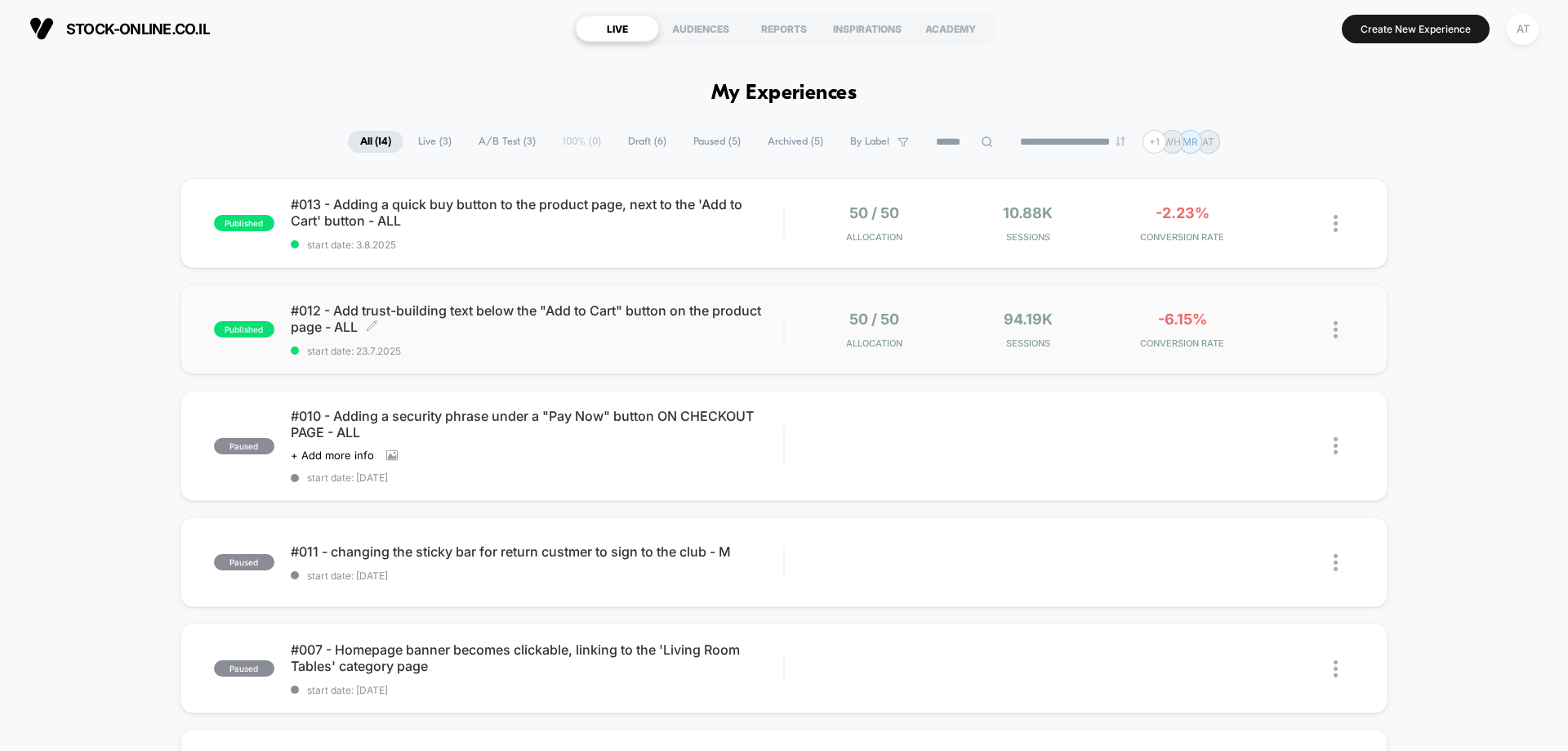 click on "start date: 23.7.2025" at bounding box center [537, 351] 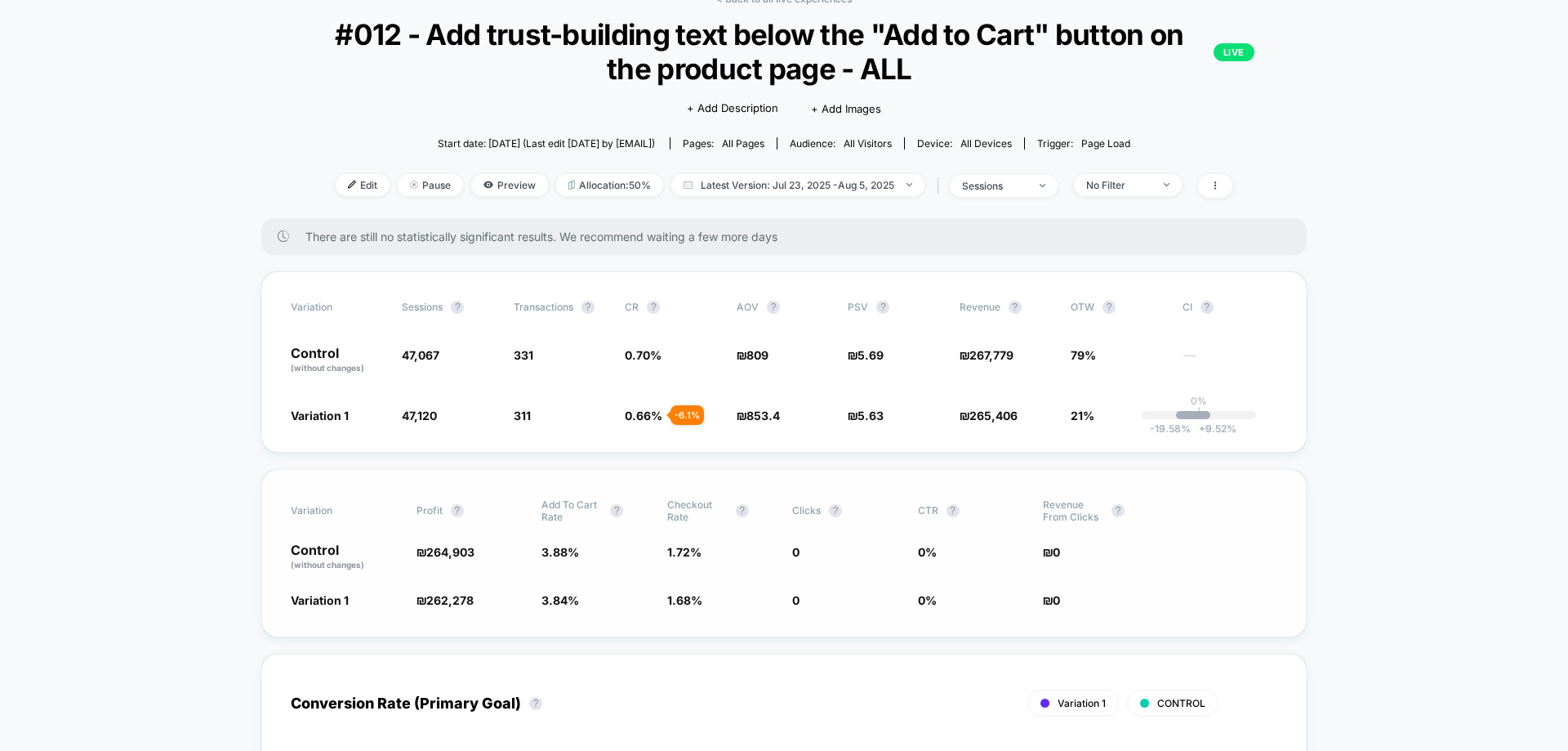 scroll, scrollTop: 82, scrollLeft: 0, axis: vertical 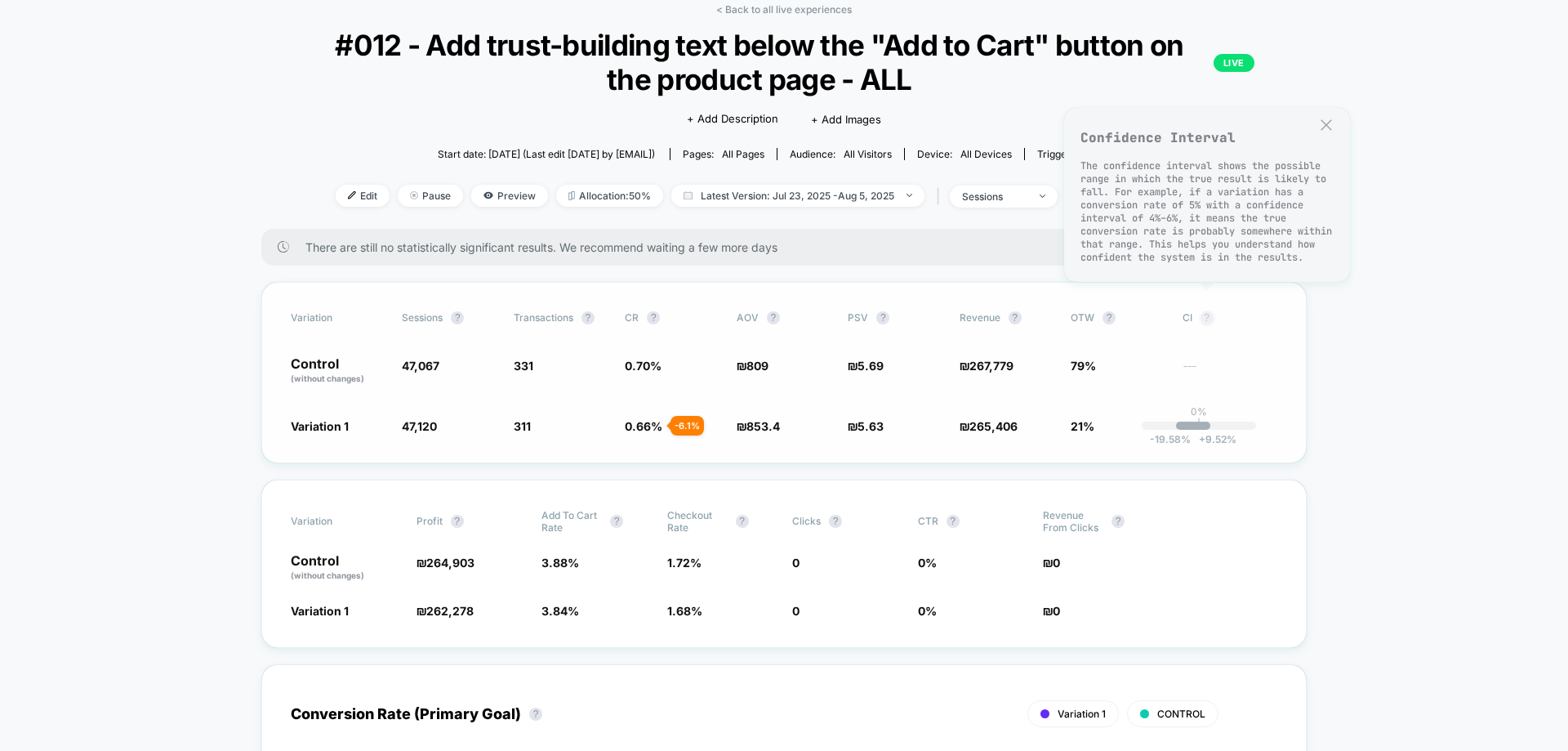 click on "?" at bounding box center (1207, 318) 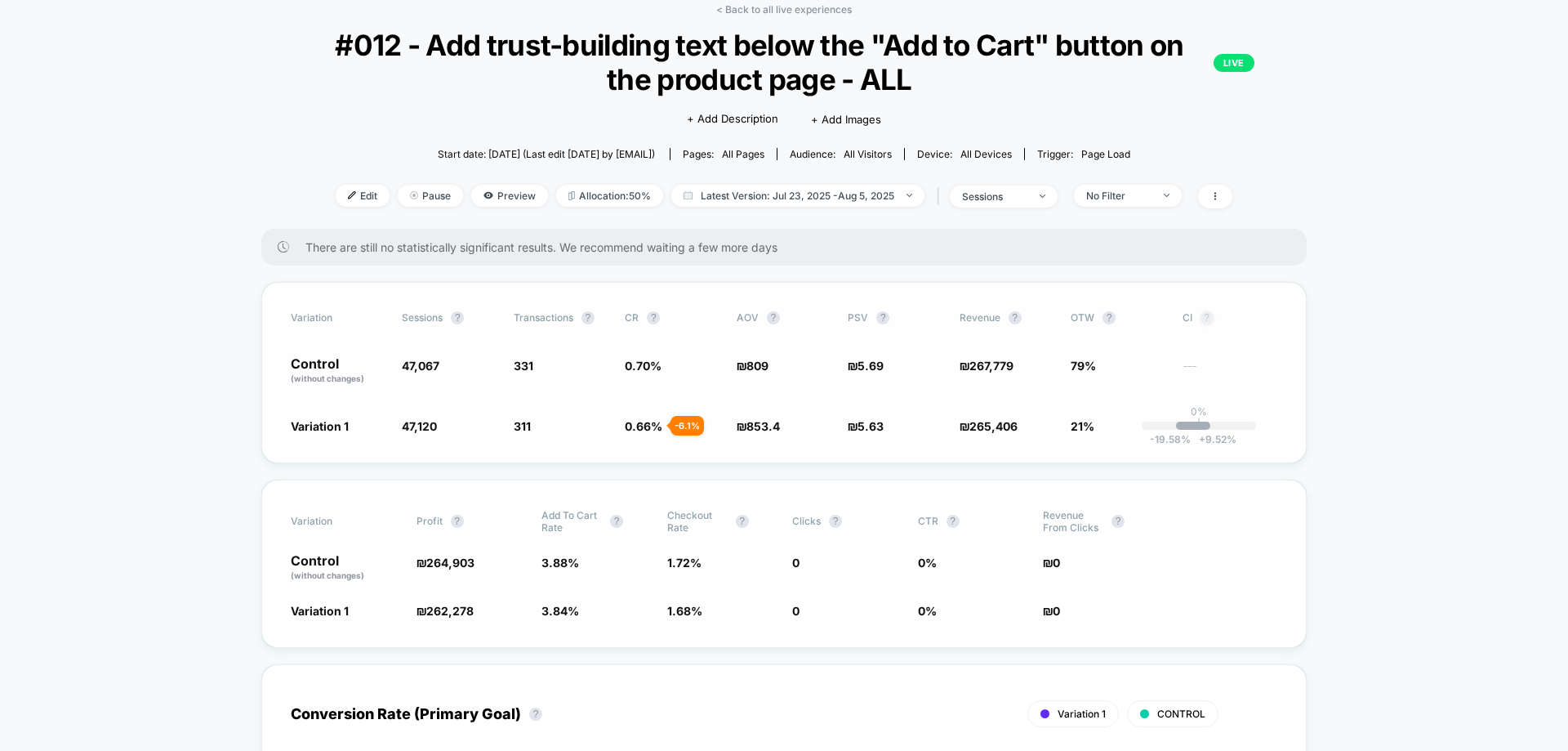 click on "?" at bounding box center (1207, 318) 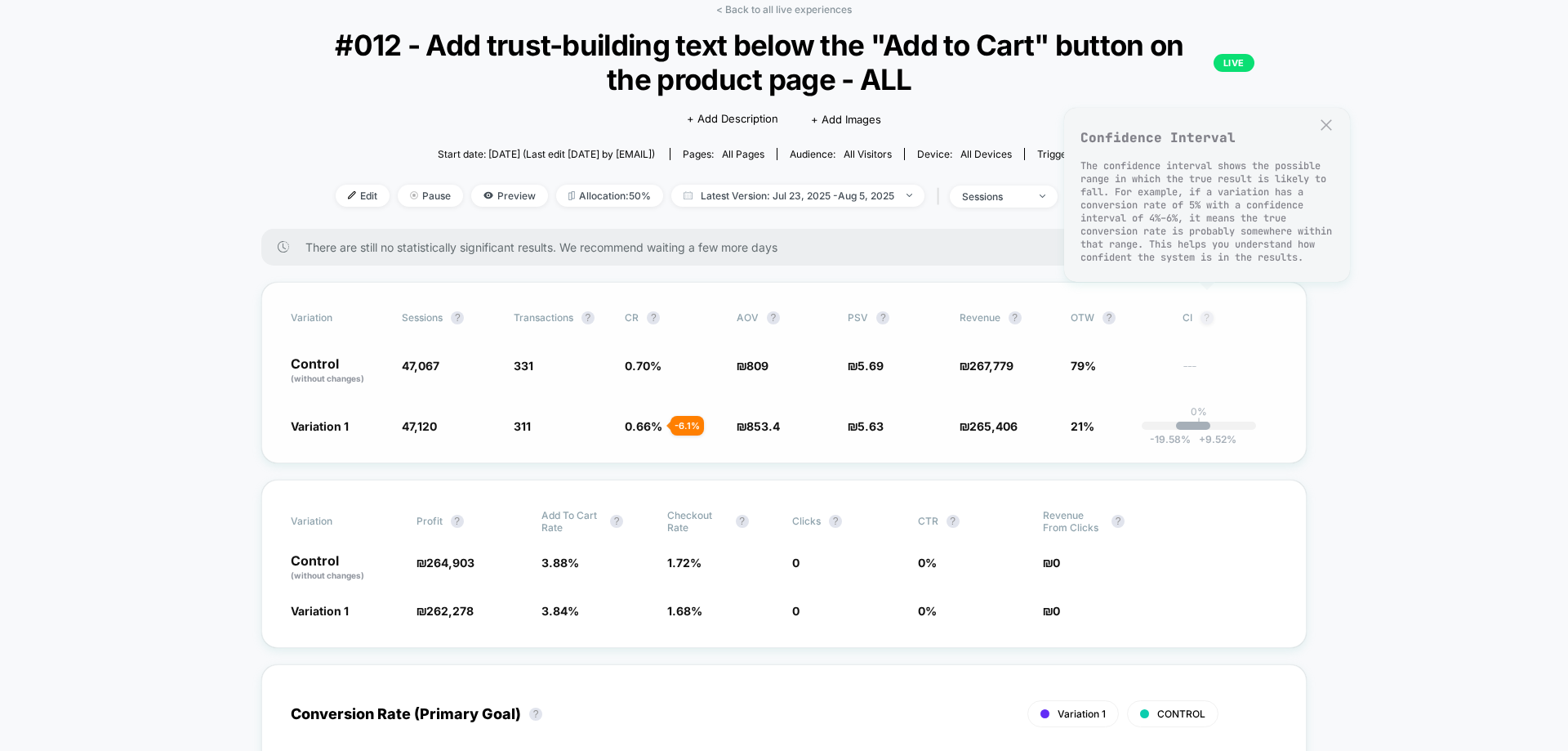 type 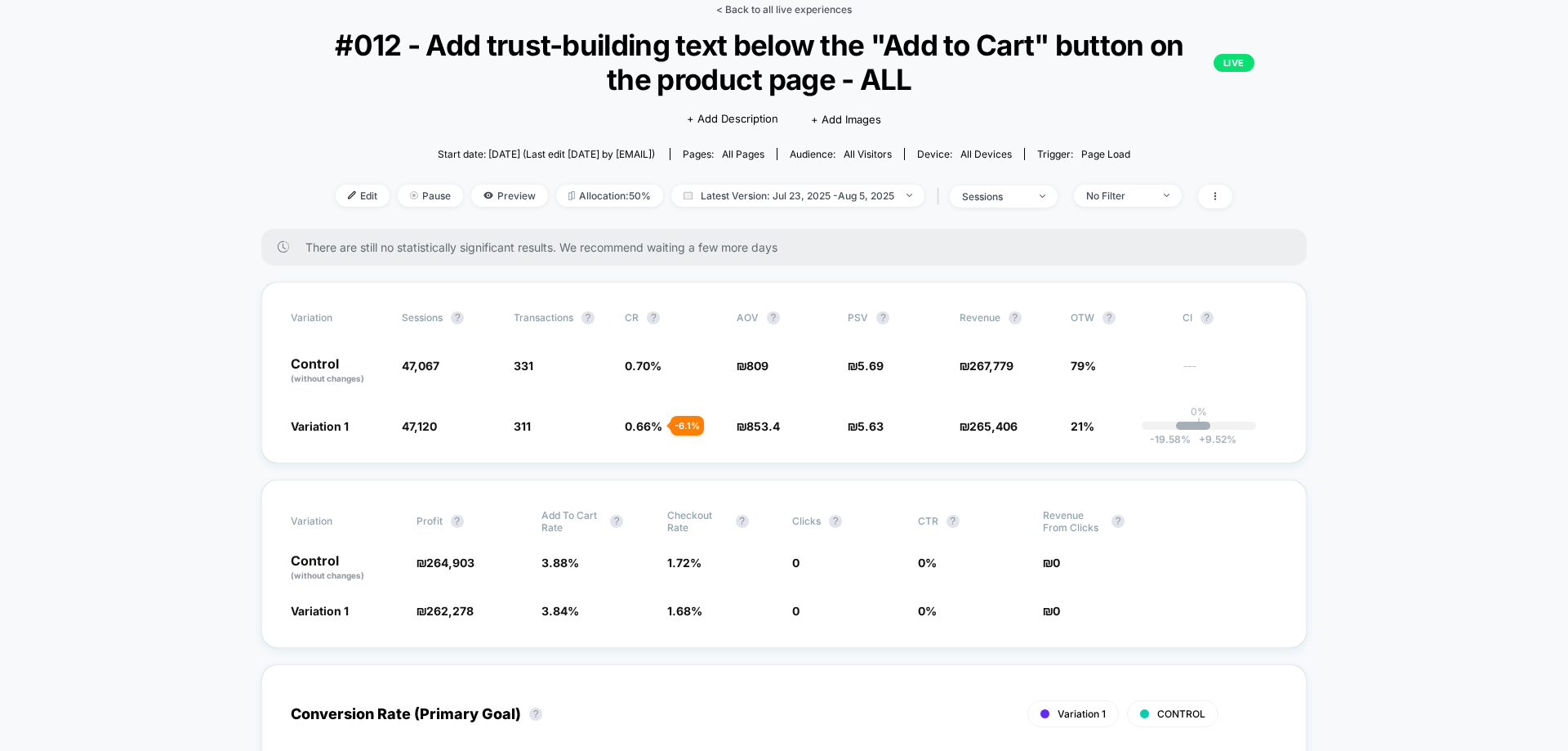 click on "< Back to all live experiences" at bounding box center [784, 9] 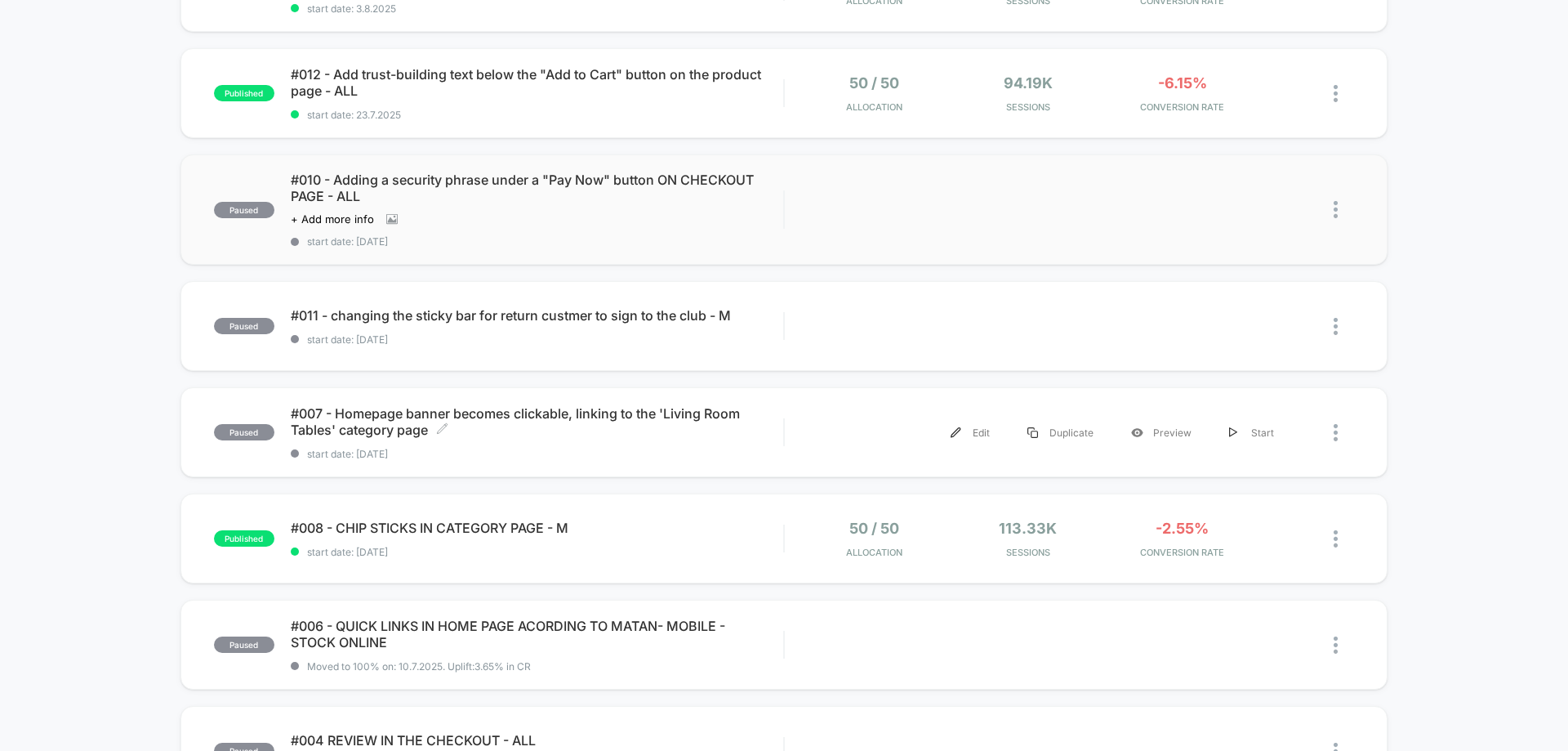 scroll, scrollTop: 245, scrollLeft: 0, axis: vertical 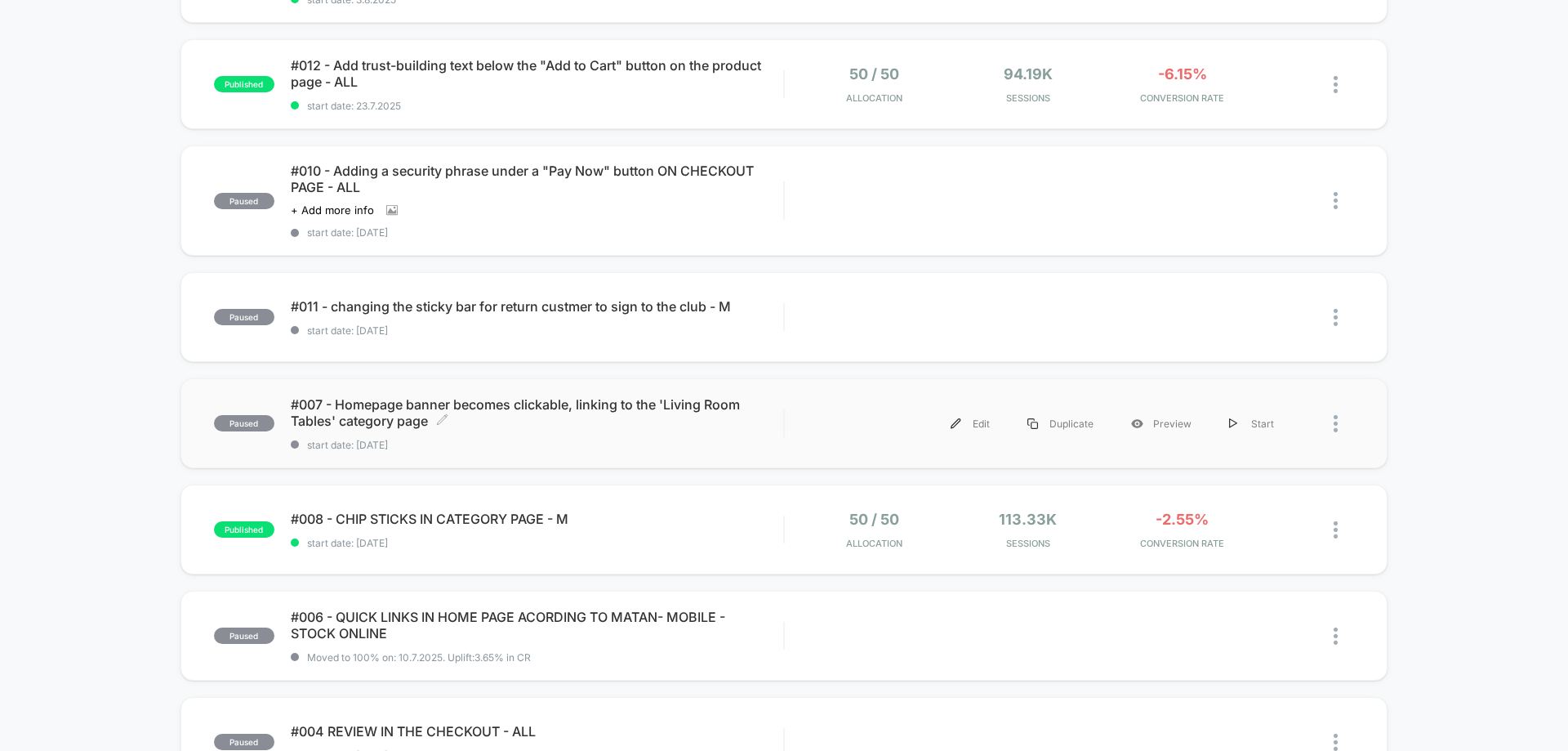 click on "#007 - Homepage banner becomes clickable, linking to the 'Living Room Tables' category page Click to edit experience details Click to edit experience details start date: 21.7.2025" at bounding box center [537, 423] 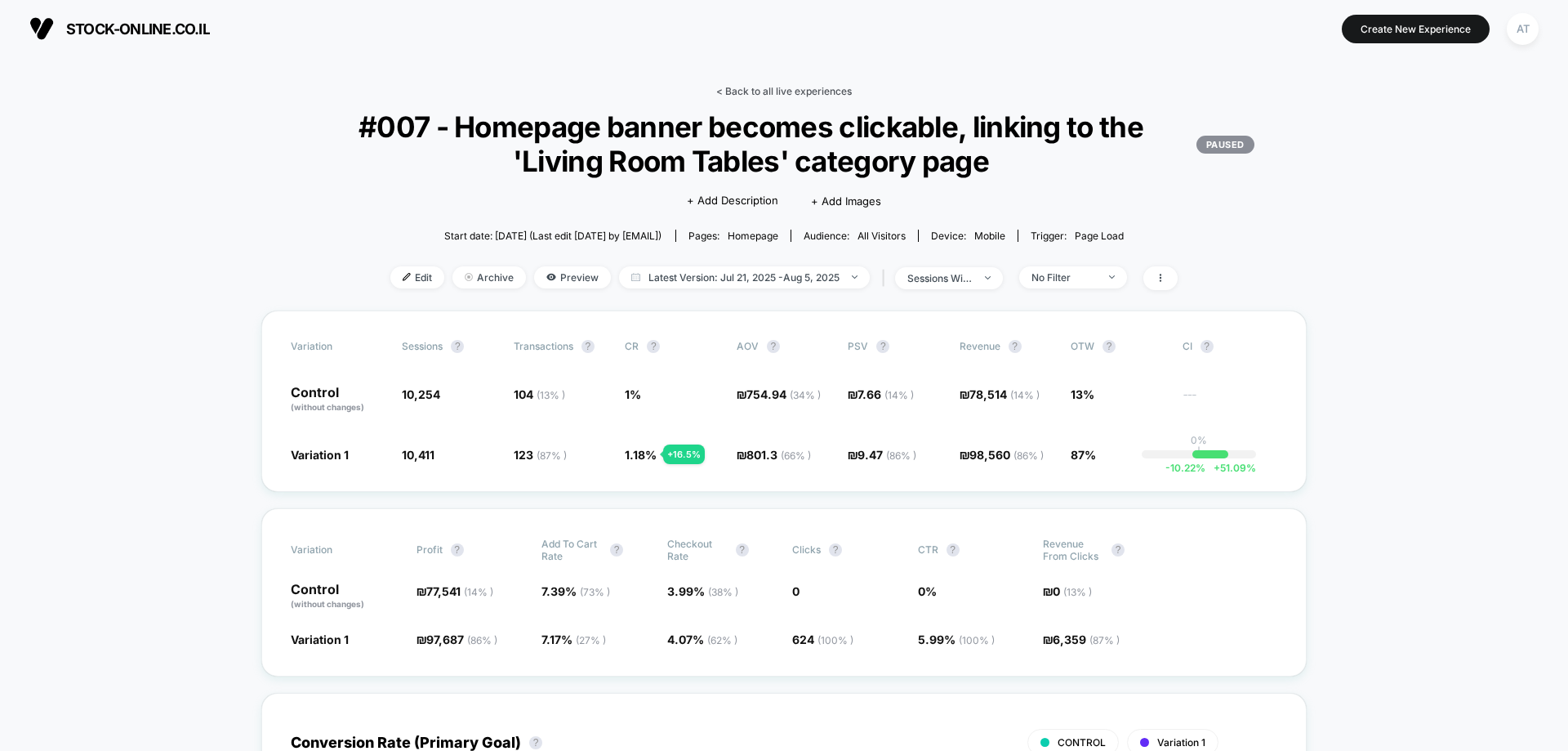 click on "< Back to all live experiences" at bounding box center (784, 91) 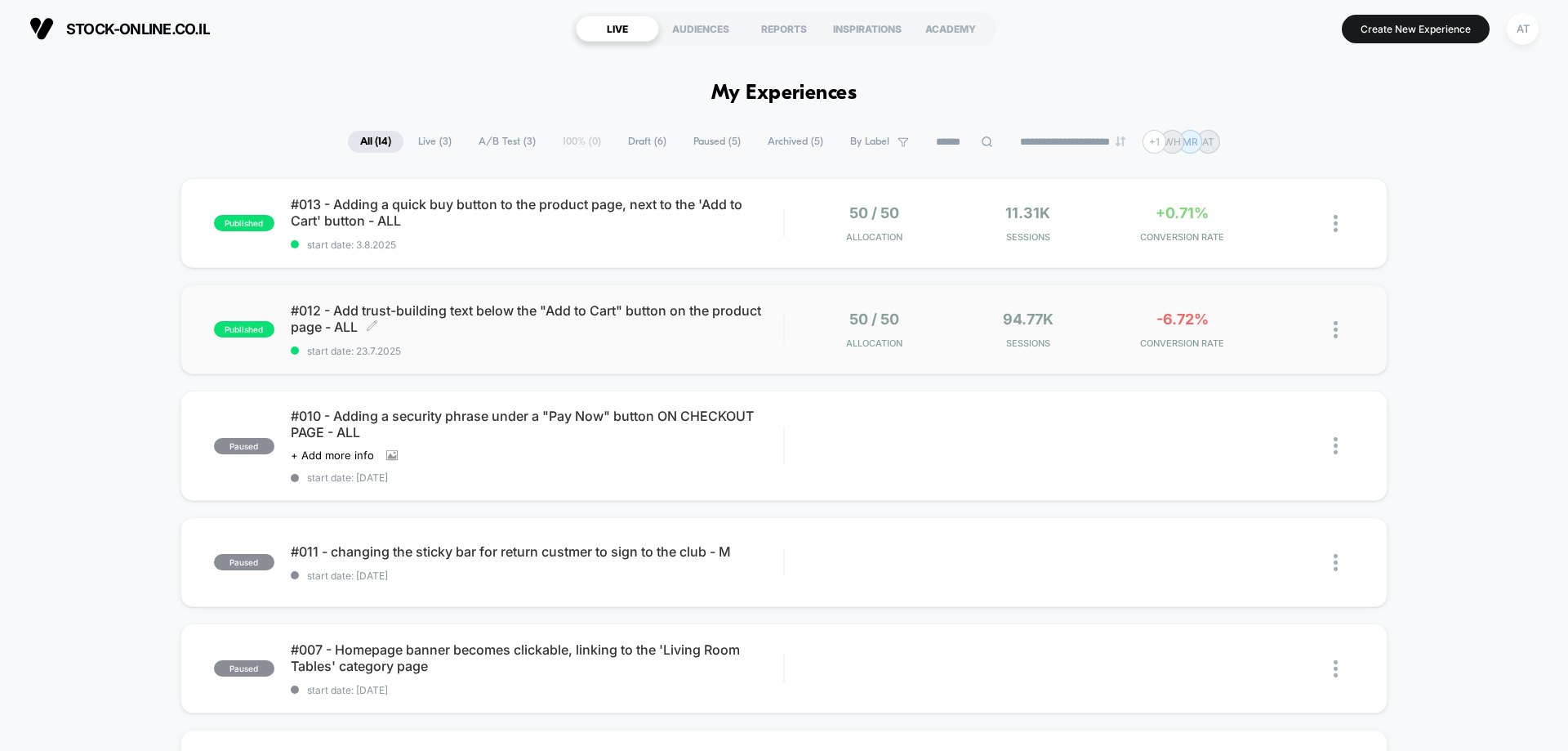click on "#012 - Add trust-building text below the "Add to Cart" button on the product page - ALL Click to edit experience details" at bounding box center (537, 319) 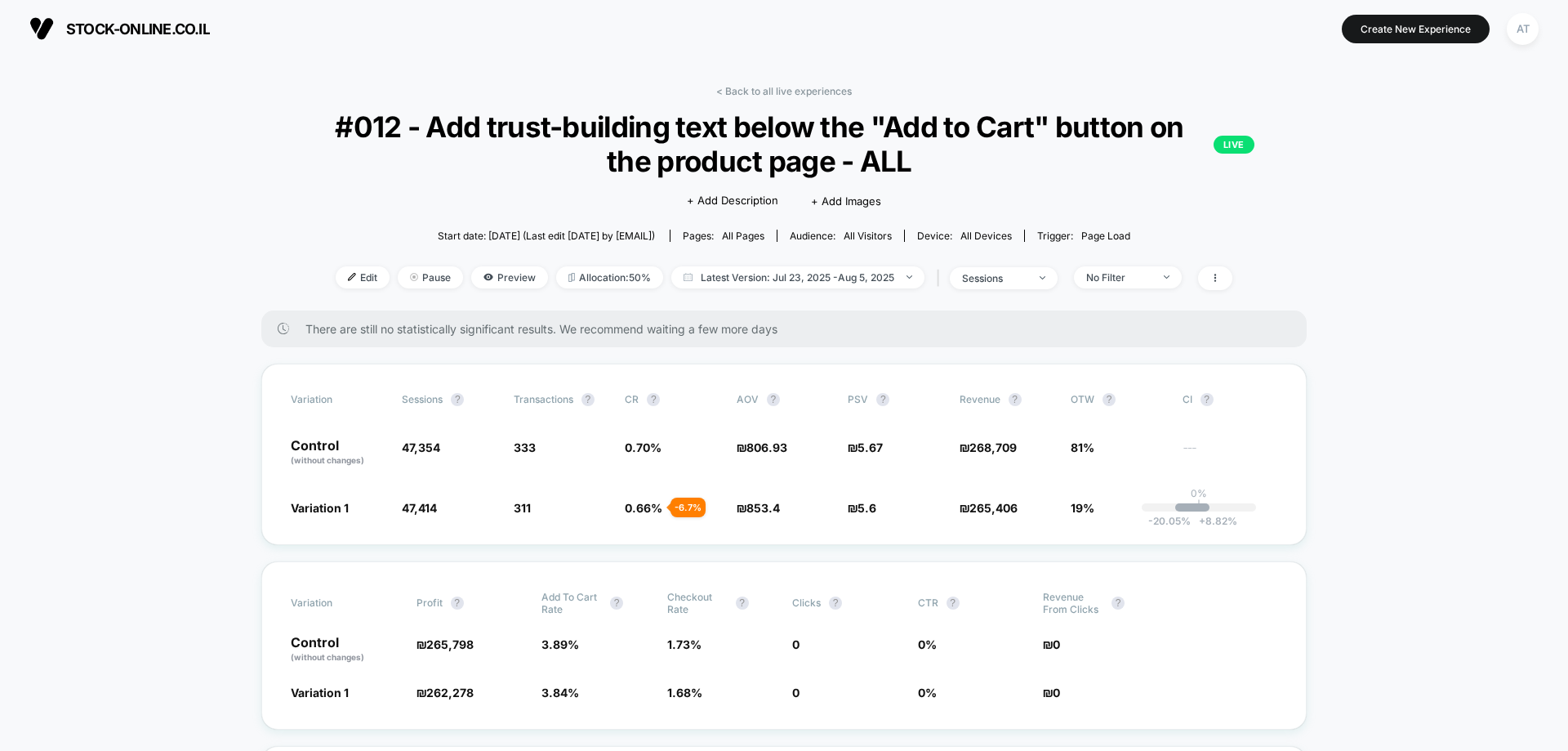 click on "< Back to all live experiences  #012 - Add trust-building text below the "Add to Cart" button on the product page - ALL LIVE Click to edit experience details + Add Description + Add Images Start date: 23.7.2025 (Last edit 23.7.2025 by cro@ab-test.io) Pages: all pages Audience: All Visitors Device: all devices Trigger: Page Load Edit Pause  Preview Allocation:  50% Latest Version:     Jul 23, 2025    -    Aug 5, 2025 |   sessions   No Filter There are still no statistically significant results. We recommend waiting a few more days Variation Sessions ? Transactions ? CR ? AOV ? PSV ? Revenue ? OTW ? CI ? Control (without changes) 47,354 333 0.70 % ₪ 806.93 ₪ 5.67 ₪ 268,709 81% --- Variation 1 47,414 + 0.13 % 311 - 6.7 % 0.66 % - 6.7 % ₪ 853.4 + 5.8 % ₪ 5.6 - 1.4 % ₪ 265,406 - 1.4 % 19% 0% | -20.05 % + 8.82 % Variation Profit ? Add To Cart Rate ? Checkout Rate ? Clicks ? CTR ? Revenue From Clicks ? Control (without changes) ₪ 265,798 3.89 % 1.73 % 0 0 % ₪ 0 Variation 1 ₪ 262,278 - 1.4 % 3.84 %" at bounding box center (784, 3073) 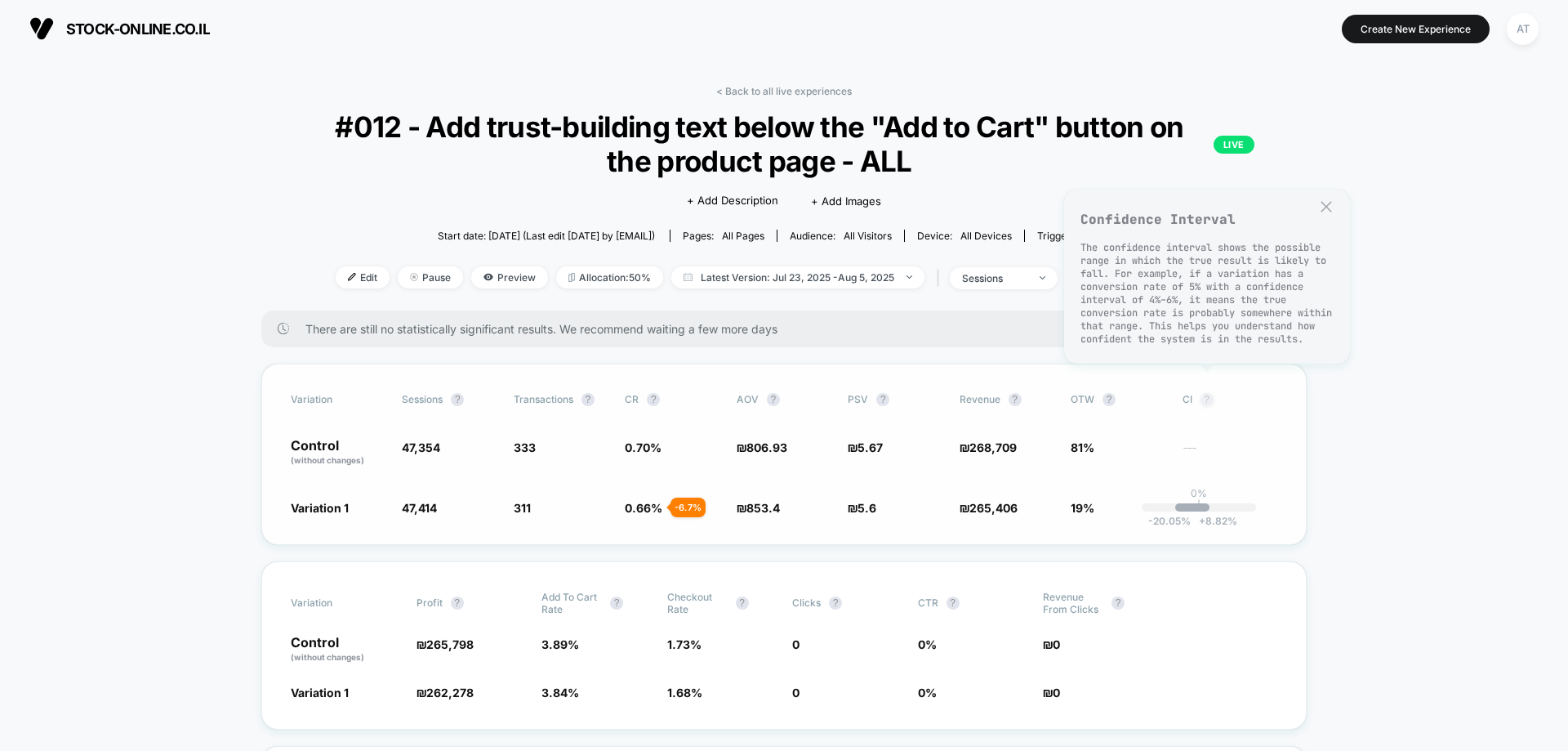 click on "?" at bounding box center [1207, 400] 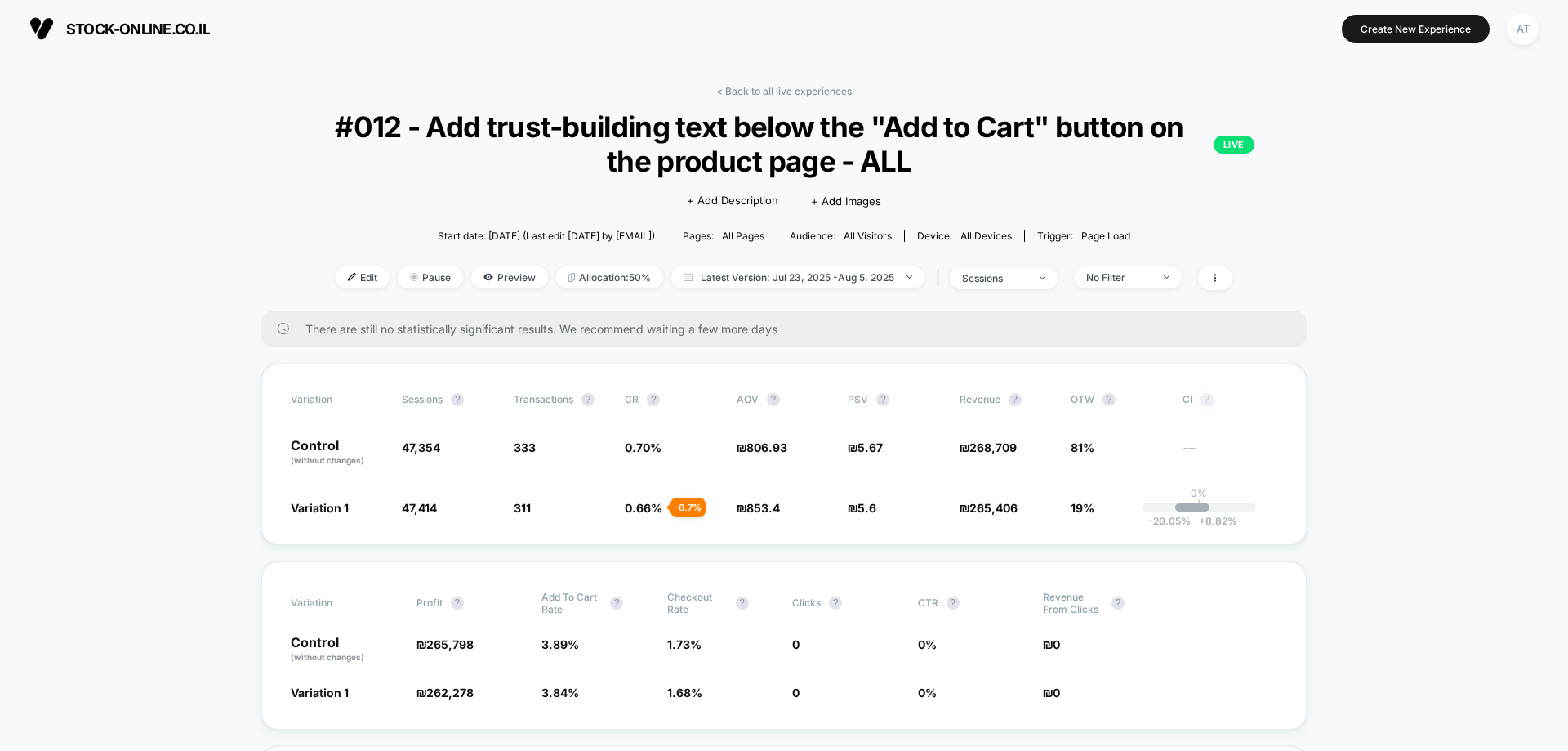 click on "?" at bounding box center [1207, 400] 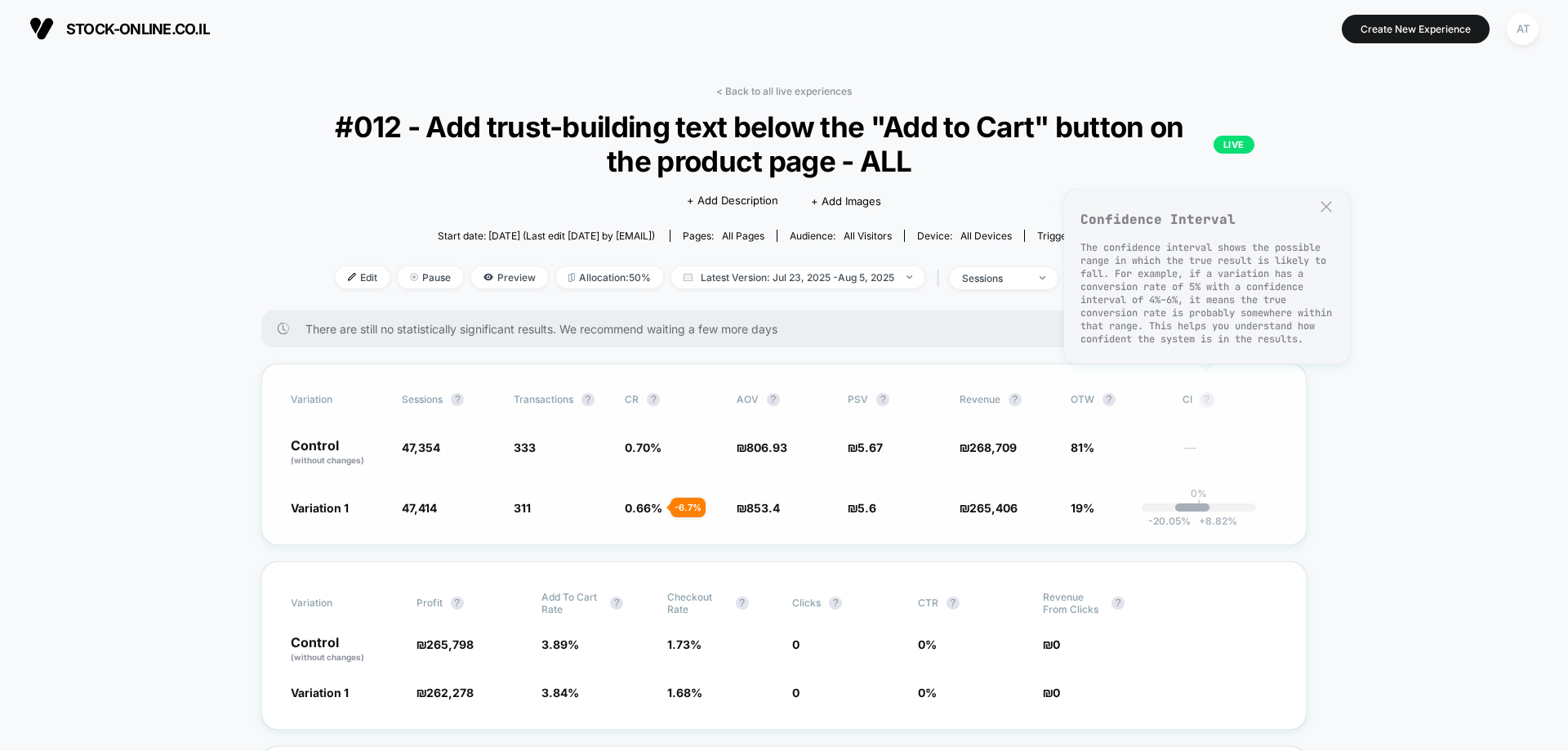 click on "?" at bounding box center [1207, 400] 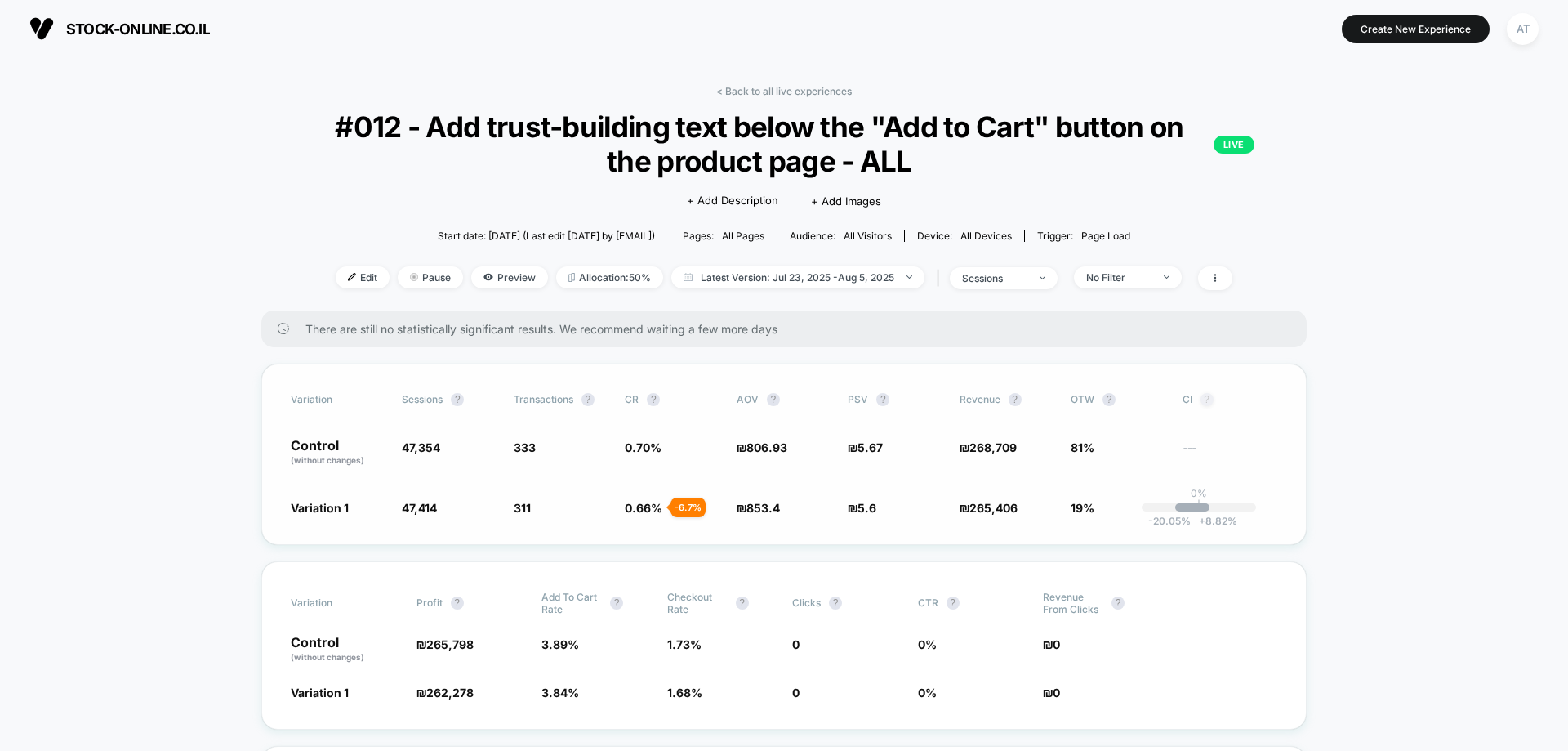 click on "?" at bounding box center [1207, 400] 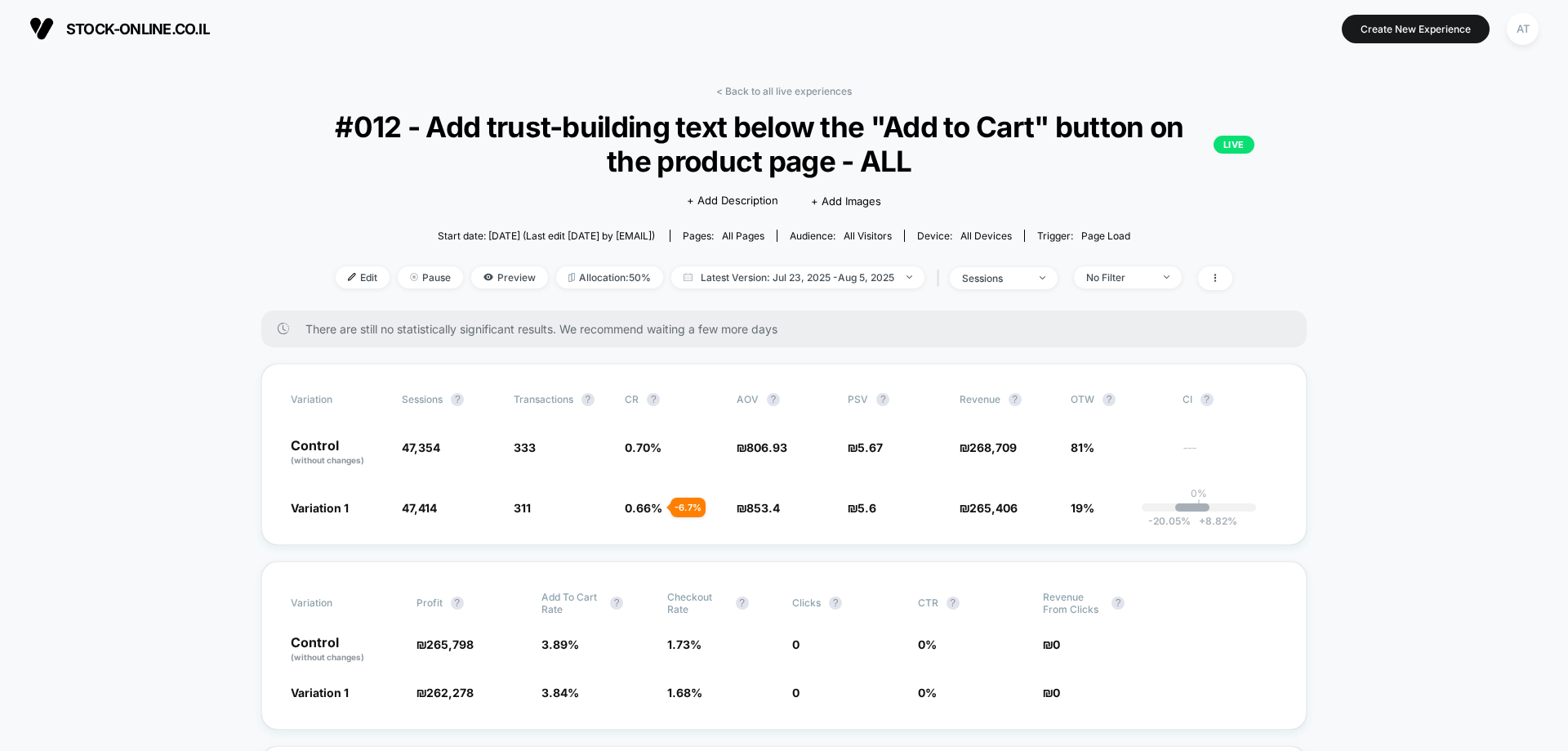 click on "< Back to all live experiences  #012 - Add trust-building text below the "Add to Cart" button on the product page - ALL LIVE Click to edit experience details + Add Description + Add Images Start date: 23.7.2025 (Last edit 23.7.2025 by cro@ab-test.io) Pages: all pages Audience: All Visitors Device: all devices Trigger: Page Load Edit Pause  Preview Allocation:  50% Latest Version:     Jul 23, 2025    -    Aug 5, 2025 |   sessions   No Filter There are still no statistically significant results. We recommend waiting a few more days Variation Sessions ? Transactions ? CR ? AOV ? PSV ? Revenue ? OTW ? CI ? Control (without changes) 47,354 333 0.70 % ₪ 806.93 ₪ 5.67 ₪ 268,709 81% --- Variation 1 47,414 + 0.13 % 311 - 6.7 % 0.66 % - 6.7 % ₪ 853.4 + 5.8 % ₪ 5.6 - 1.4 % ₪ 265,406 - 1.4 % 19% 0% | -20.05 % + 8.82 % Variation Profit ? Add To Cart Rate ? Checkout Rate ? Clicks ? CTR ? Revenue From Clicks ? Control (without changes) ₪ 265,798 3.89 % 1.73 % 0 0 % ₪ 0 Variation 1 ₪ 262,278 - 1.4 % 3.84 %" at bounding box center (784, 3073) 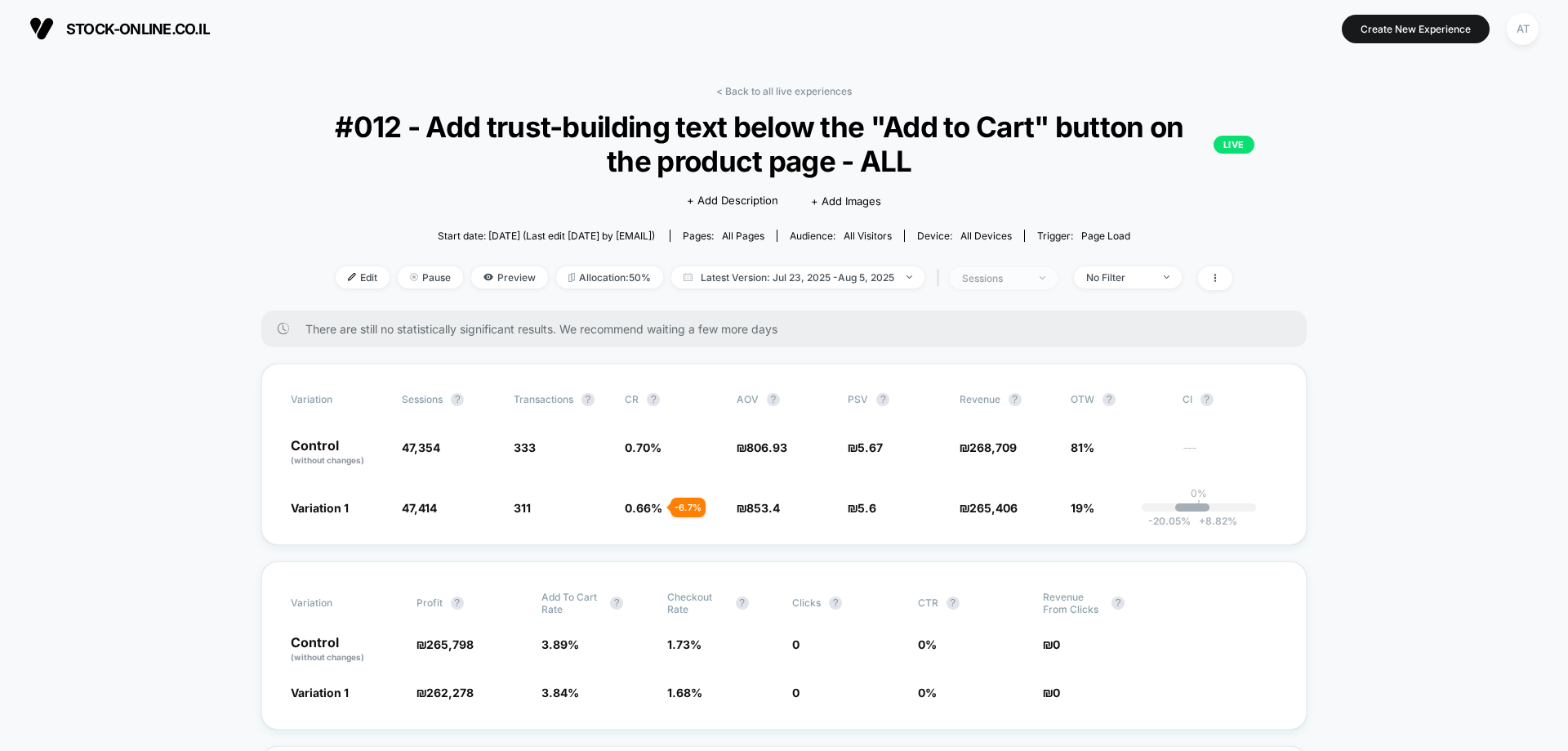 click on "sessions" at bounding box center [995, 278] 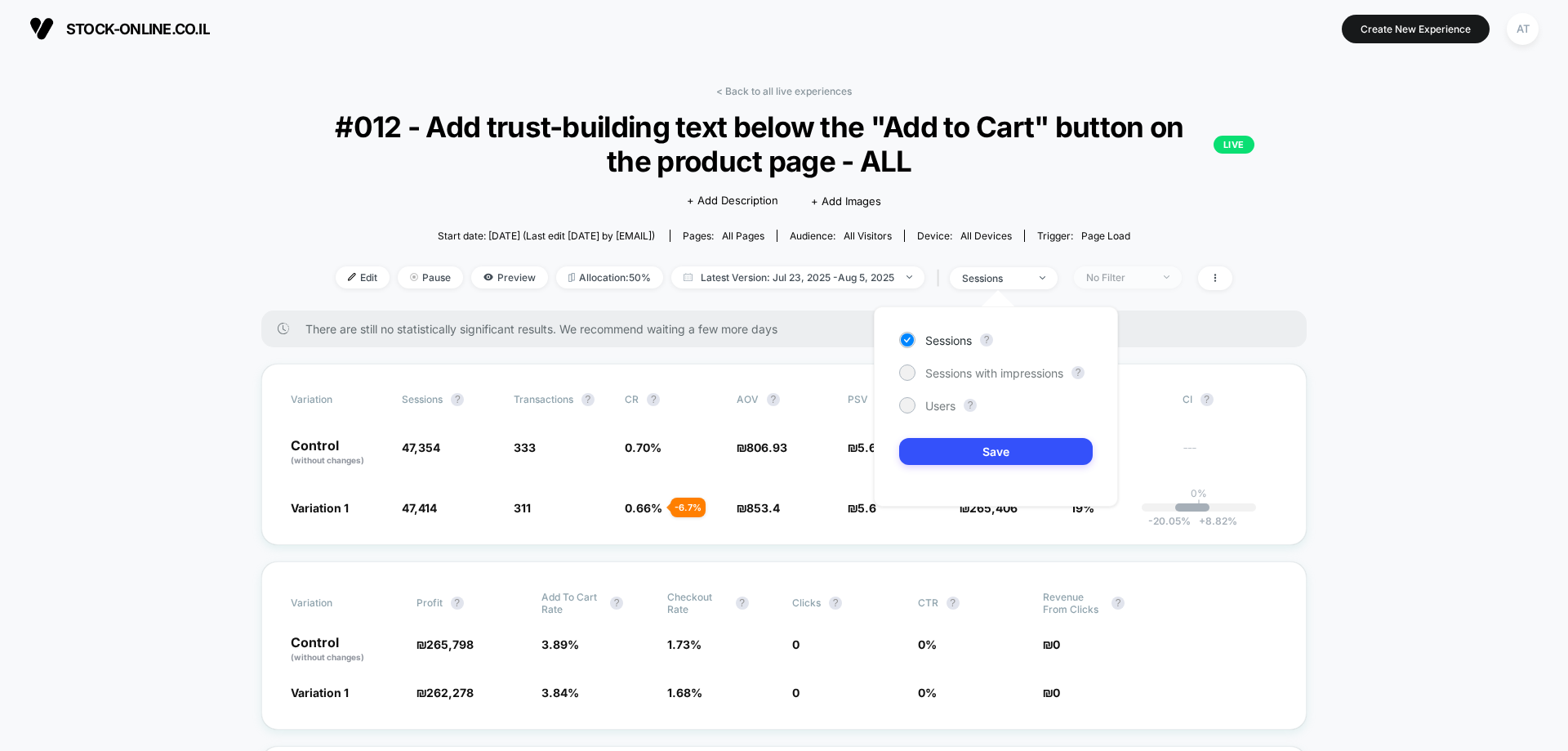 drag, startPoint x: 1082, startPoint y: 266, endPoint x: 1130, endPoint y: 278, distance: 49.477268 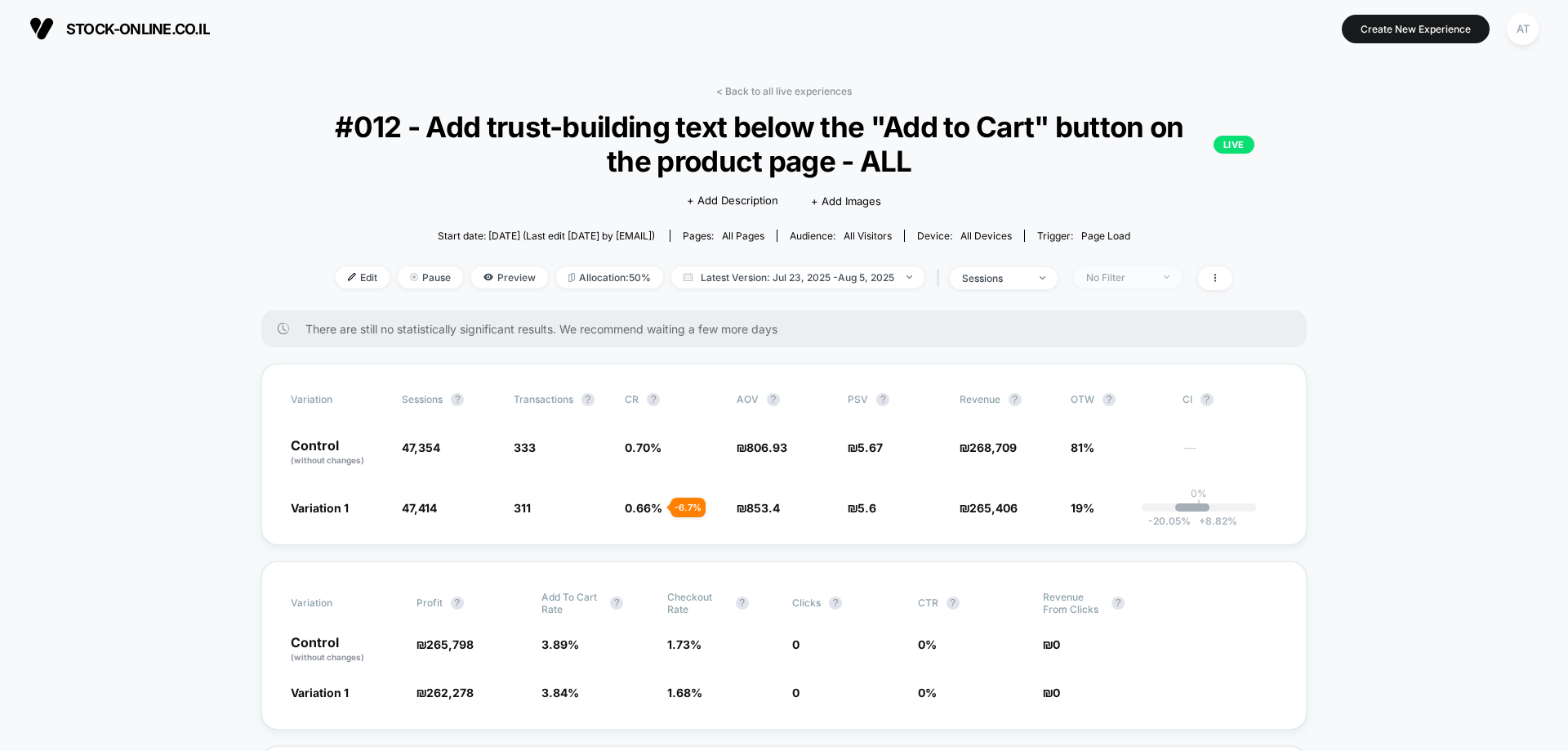 click on "No Filter" at bounding box center [1119, 277] 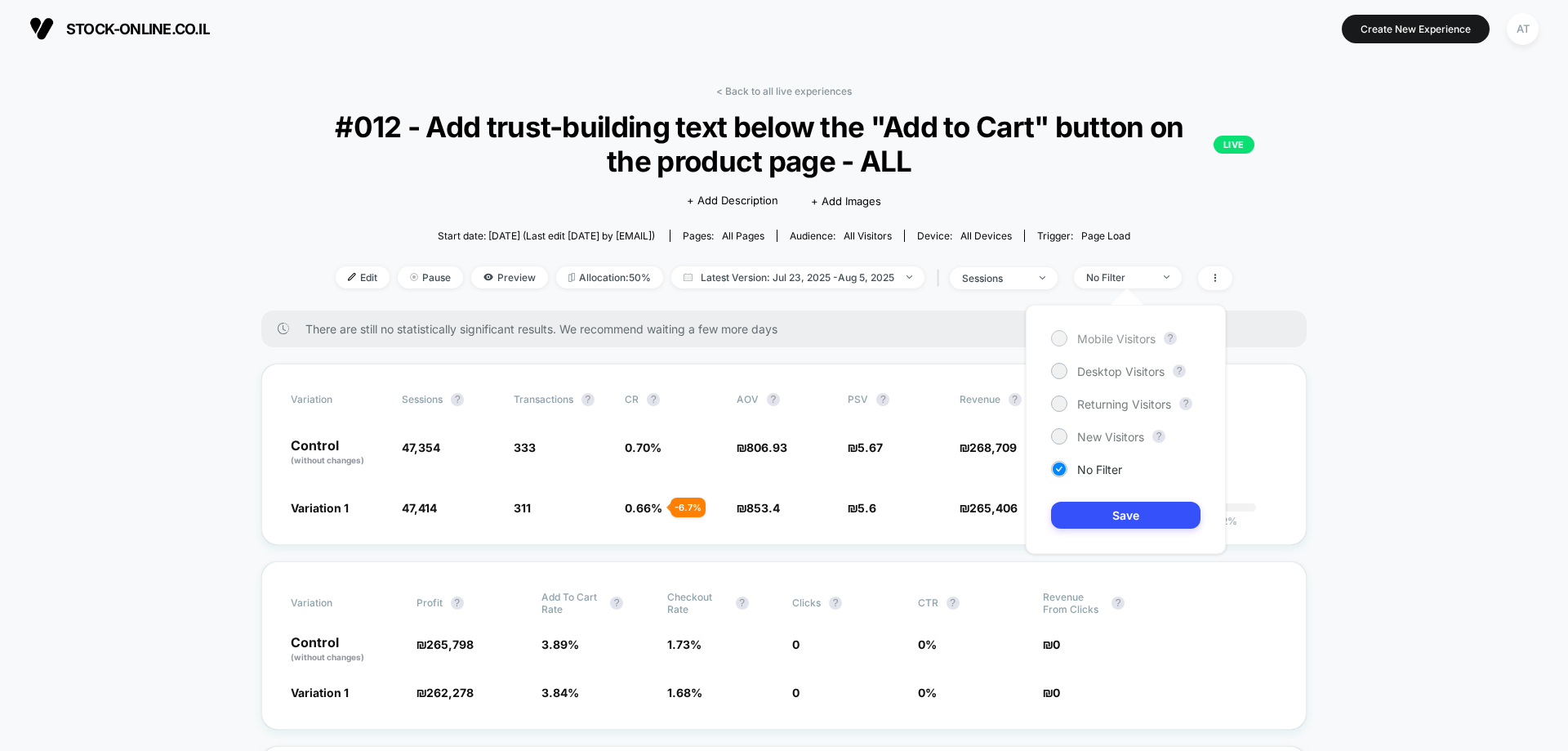 click on "Mobile Visitors" at bounding box center [1116, 338] 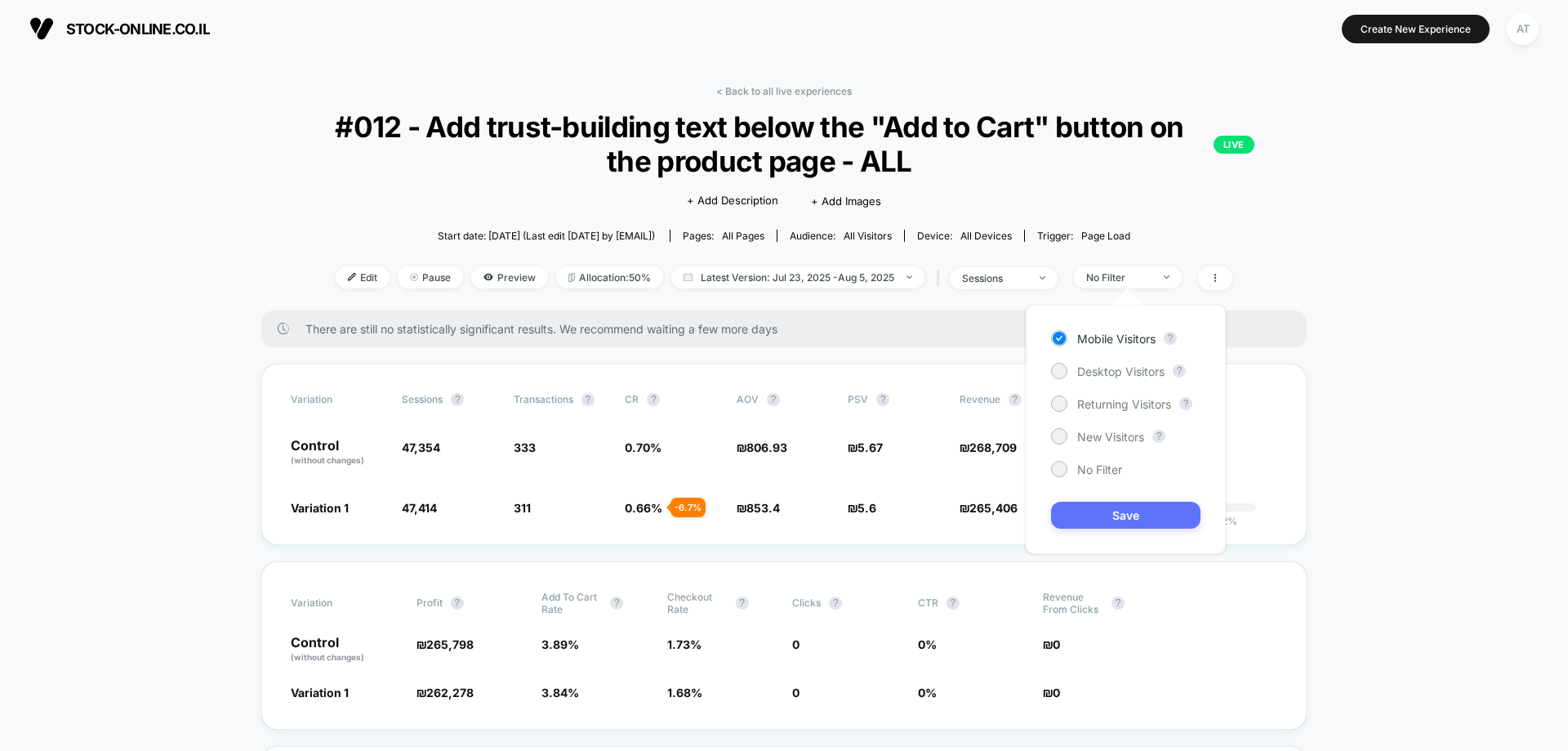 click on "Save" at bounding box center (1125, 515) 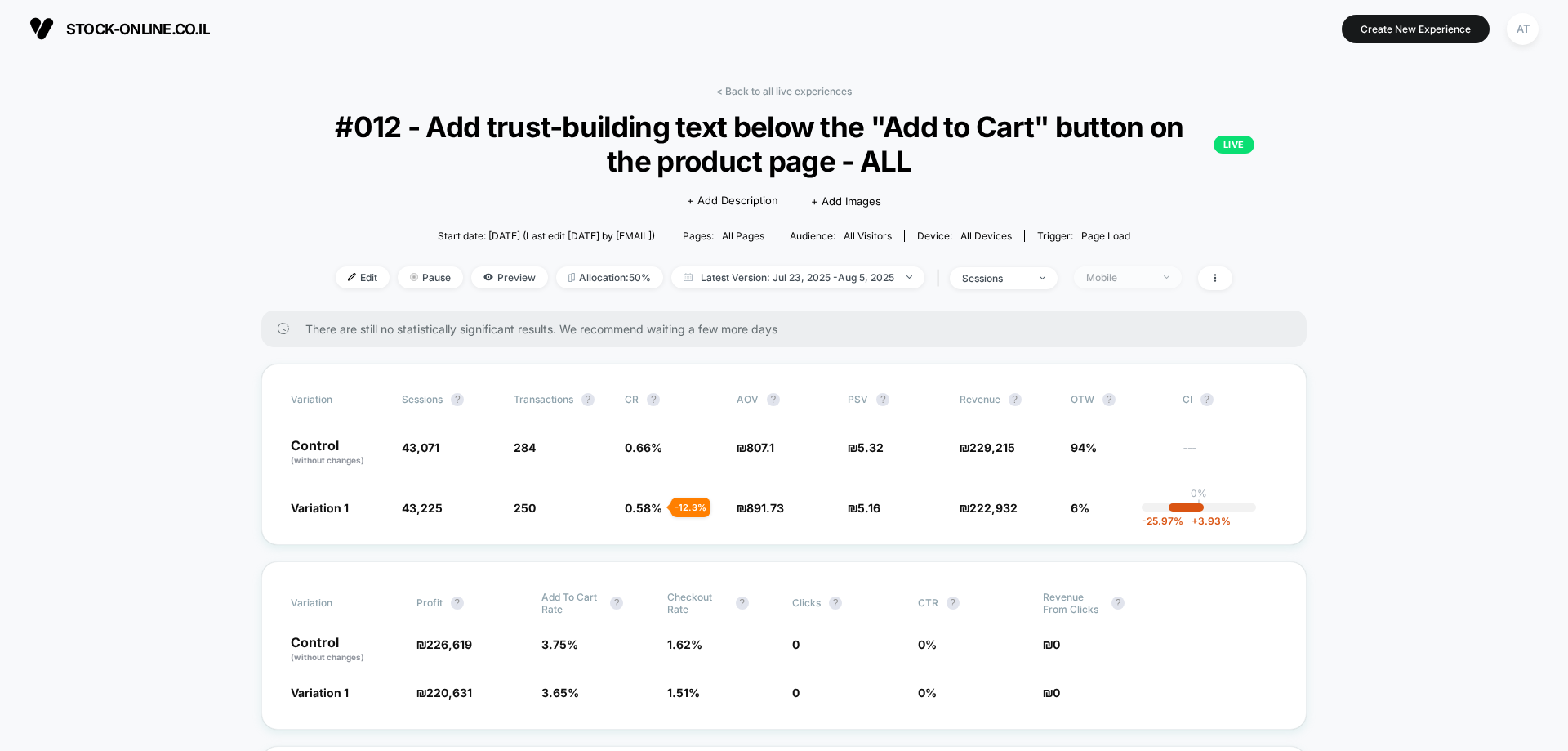 click on "Mobile" at bounding box center (1119, 277) 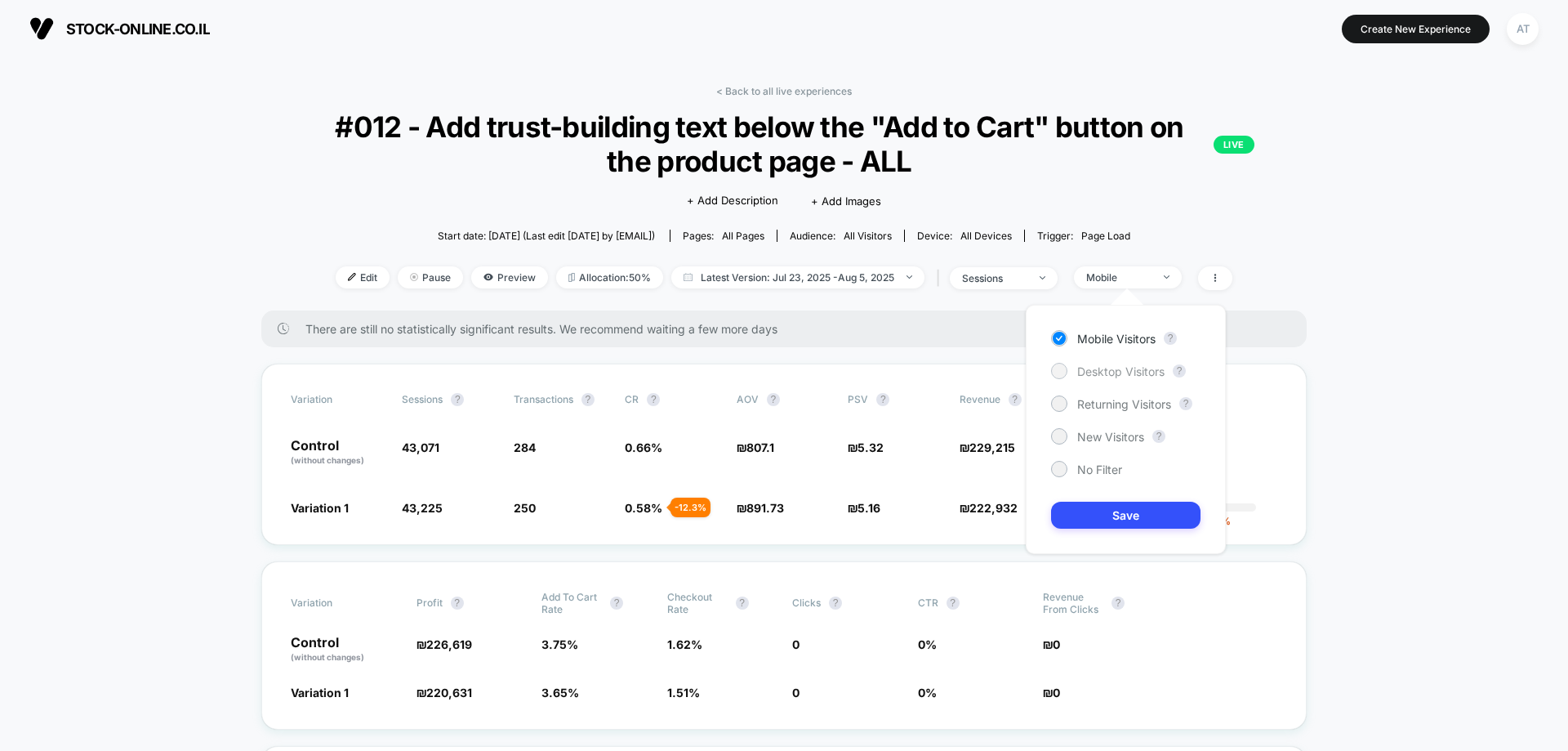 click on "Desktop Visitors" at bounding box center (1120, 371) 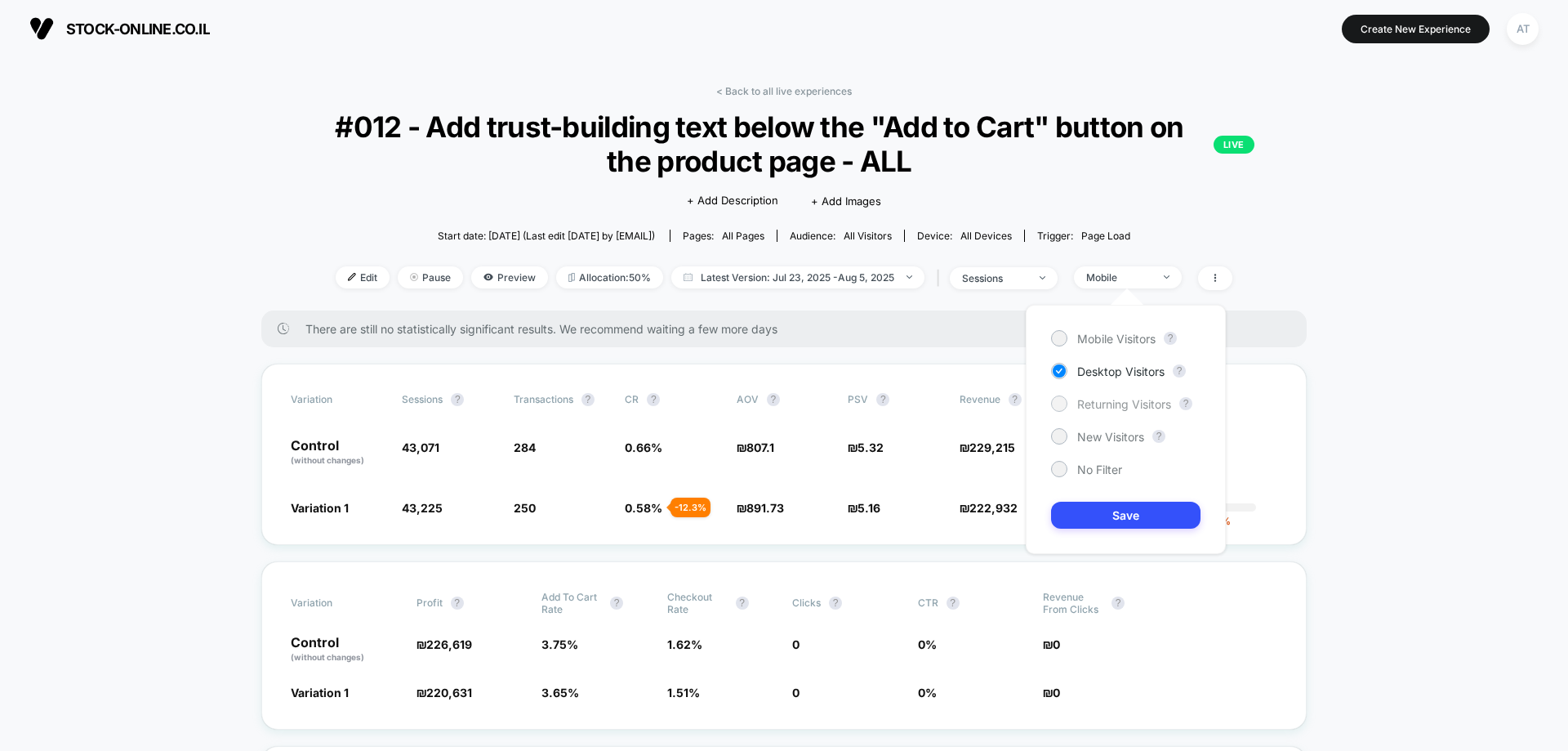 click on "Returning Visitors" at bounding box center [1124, 404] 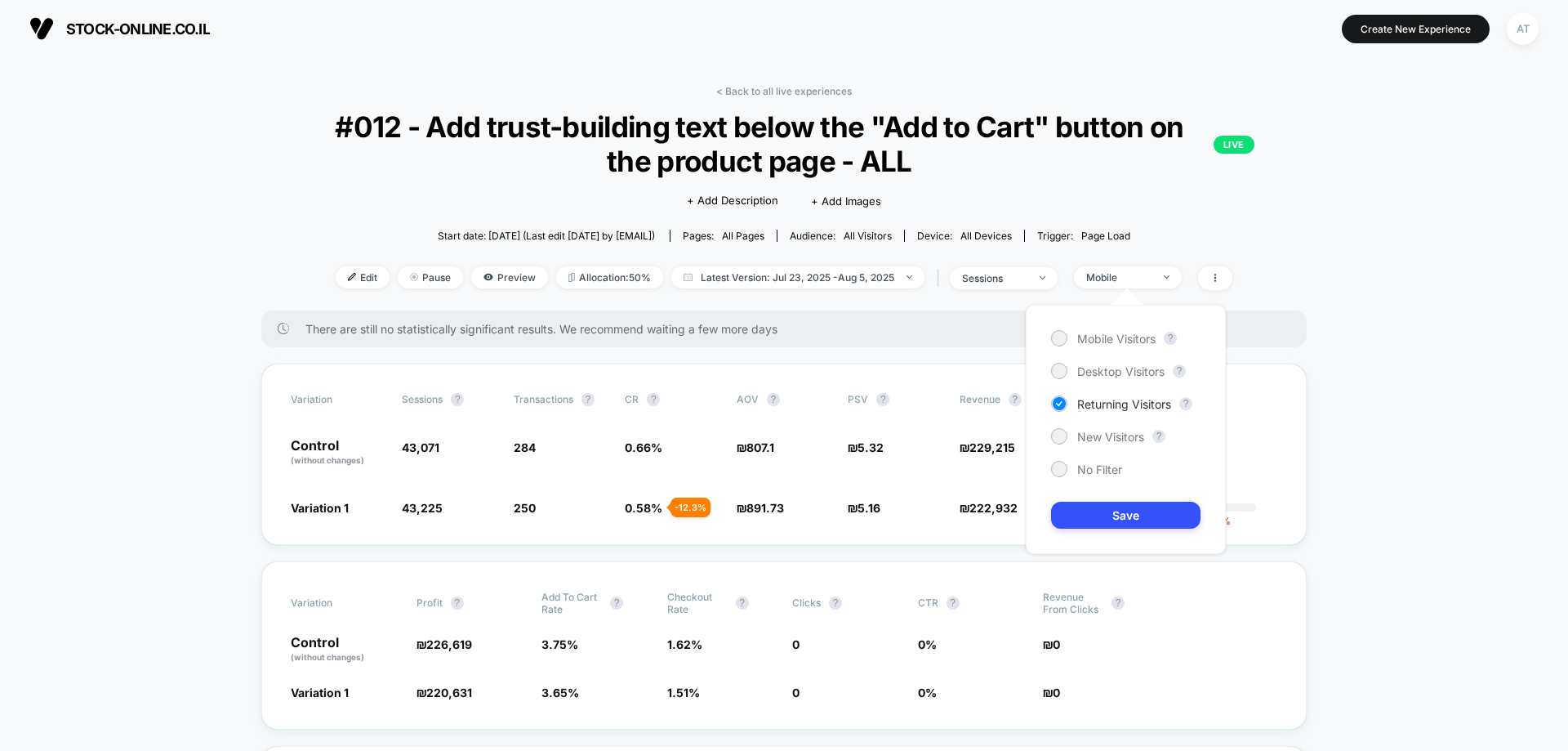 click on "Mobile Visitors ? Desktop Visitors ? Returning Visitors ? New Visitors ? No Filter Save" at bounding box center (1125, 429) 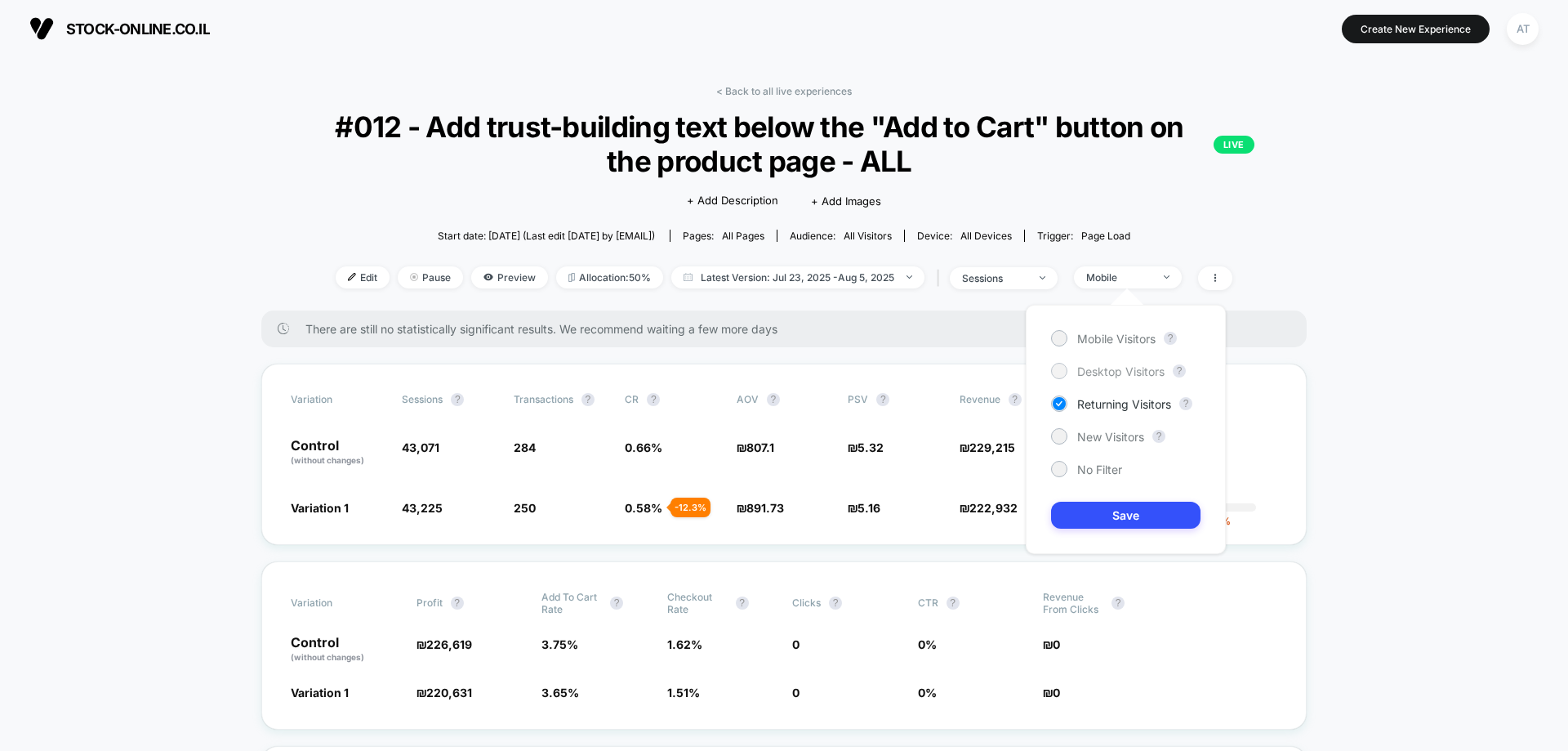 click on "Desktop Visitors" at bounding box center (1120, 371) 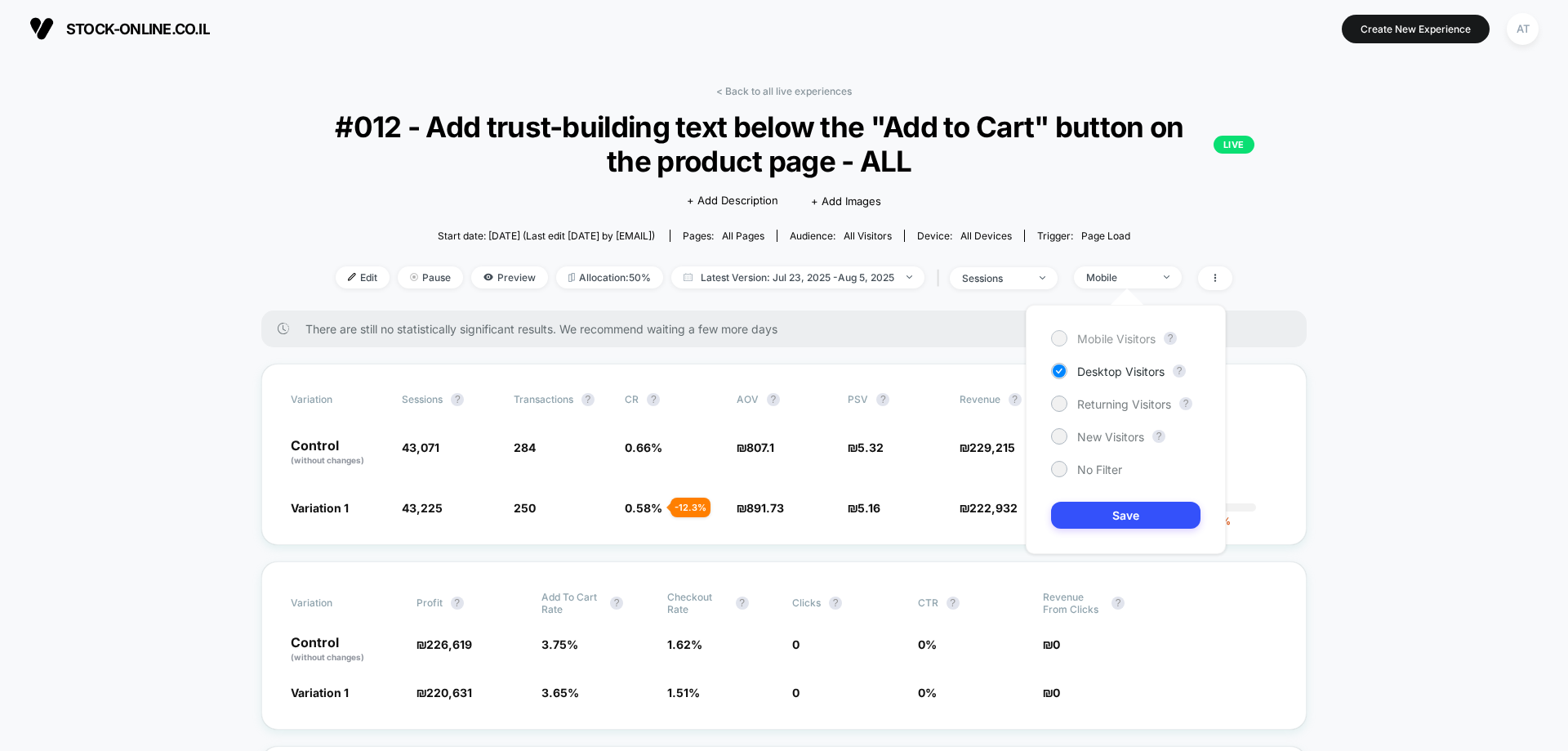 click on "Mobile Visitors" at bounding box center [1116, 338] 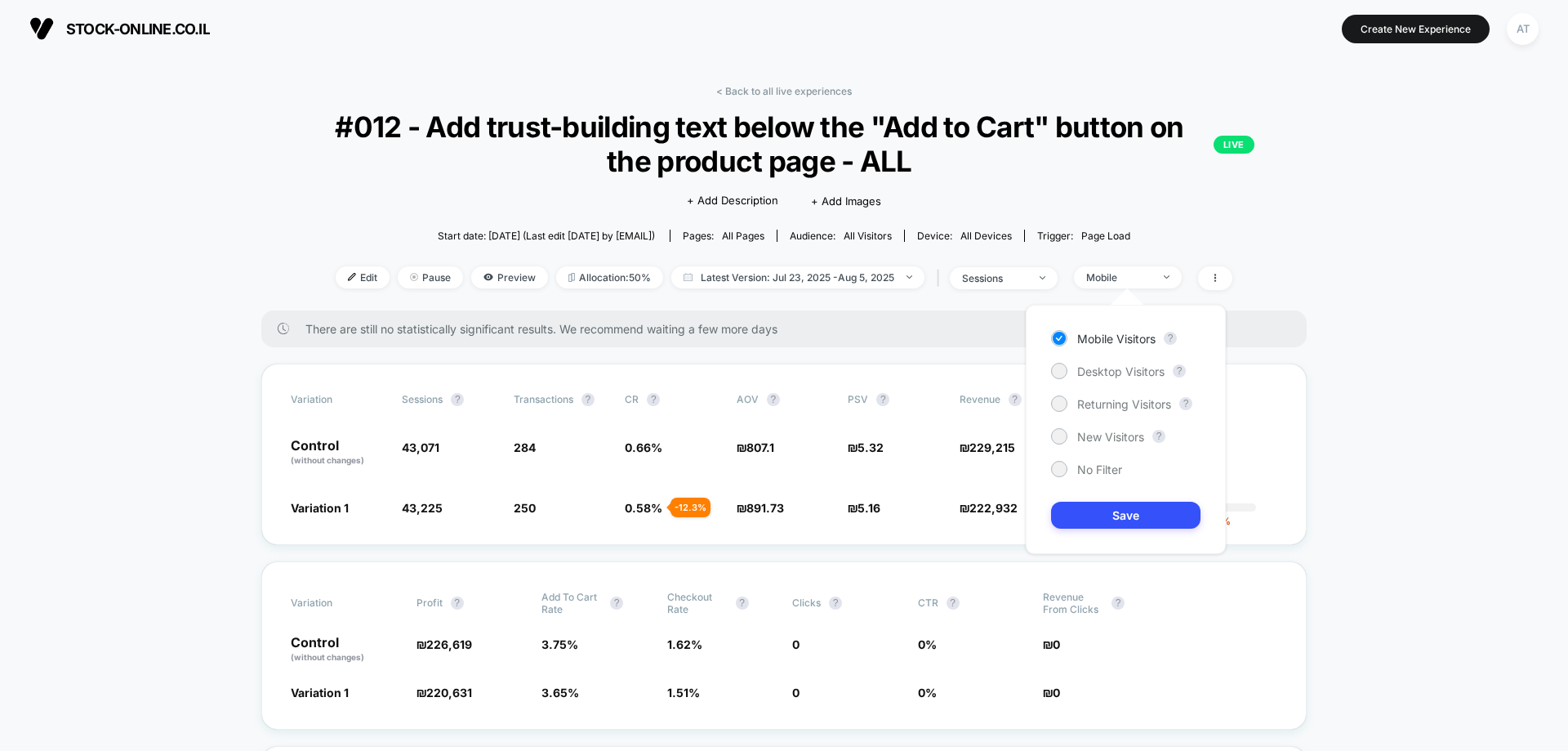 click on "< Back to all live experiences  #012 - Add trust-building text below the "Add to Cart" button on the product page - ALL LIVE Click to edit experience details + Add Description + Add Images Start date: 23.7.2025 (Last edit 23.7.2025 by cro@ab-test.io) Pages: all pages Audience: All Visitors Device: all devices Trigger: Page Load Edit Pause  Preview Allocation:  50% Latest Version:     Jul 23, 2025    -    Aug 5, 2025 |   sessions   Mobile There are still no statistically significant results. We recommend waiting a few more days Variation Sessions ? Transactions ? CR ? AOV ? PSV ? Revenue ? OTW ? CI ? Control (without changes) 43,071 284 0.66 % ₪ 807.1 ₪ 5.32 ₪ 229,215 94% --- Variation 1 43,225 + 0.36 % 250 - 12.3 % 0.58 % - 12.3 % ₪ 891.73 + 10.5 % ₪ 5.16 - 3.1 % ₪ 222,932 - 3.1 % 6% 0% | -25.97 % + 3.93 % Variation Profit ? Add To Cart Rate ? Checkout Rate ? Clicks ? CTR ? Revenue From Clicks ? Control (without changes) ₪ 226,619 3.75 % 1.62 % 0 0 % ₪ 0 Variation 1 ₪ 220,631 - 3 % 3.65 % -" at bounding box center [784, 3073] 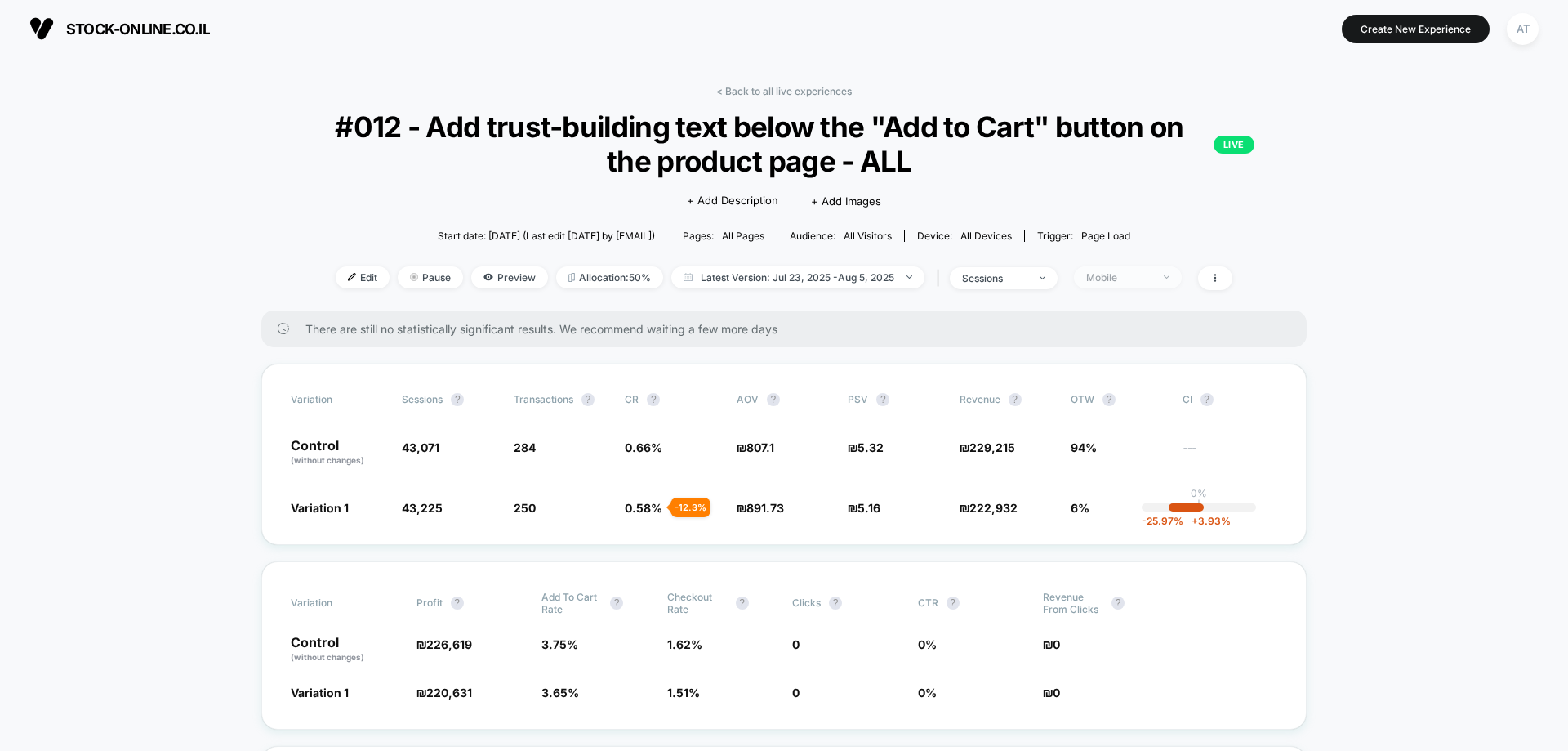 click on "Mobile" at bounding box center (1128, 277) 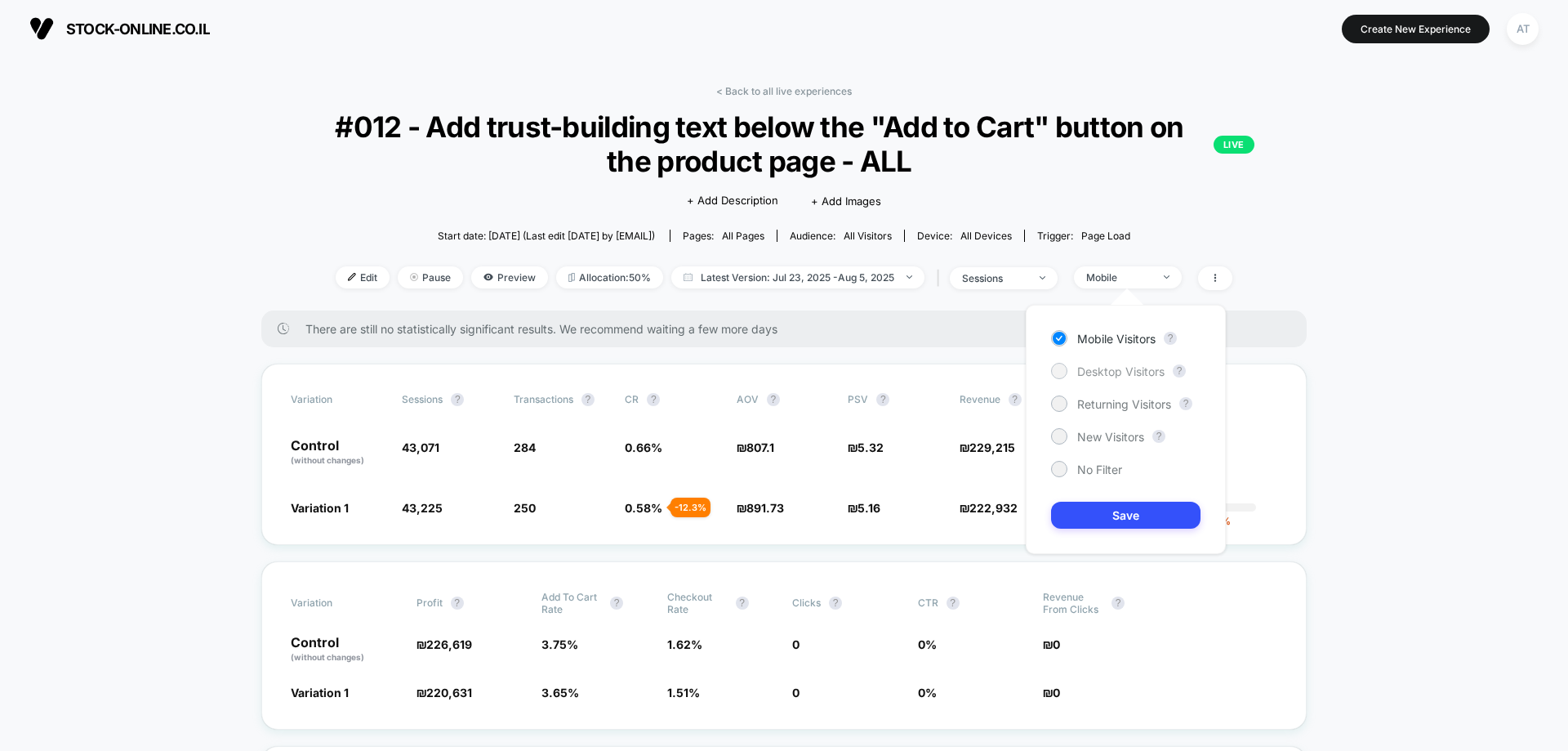 click on "Desktop Visitors" at bounding box center (1120, 371) 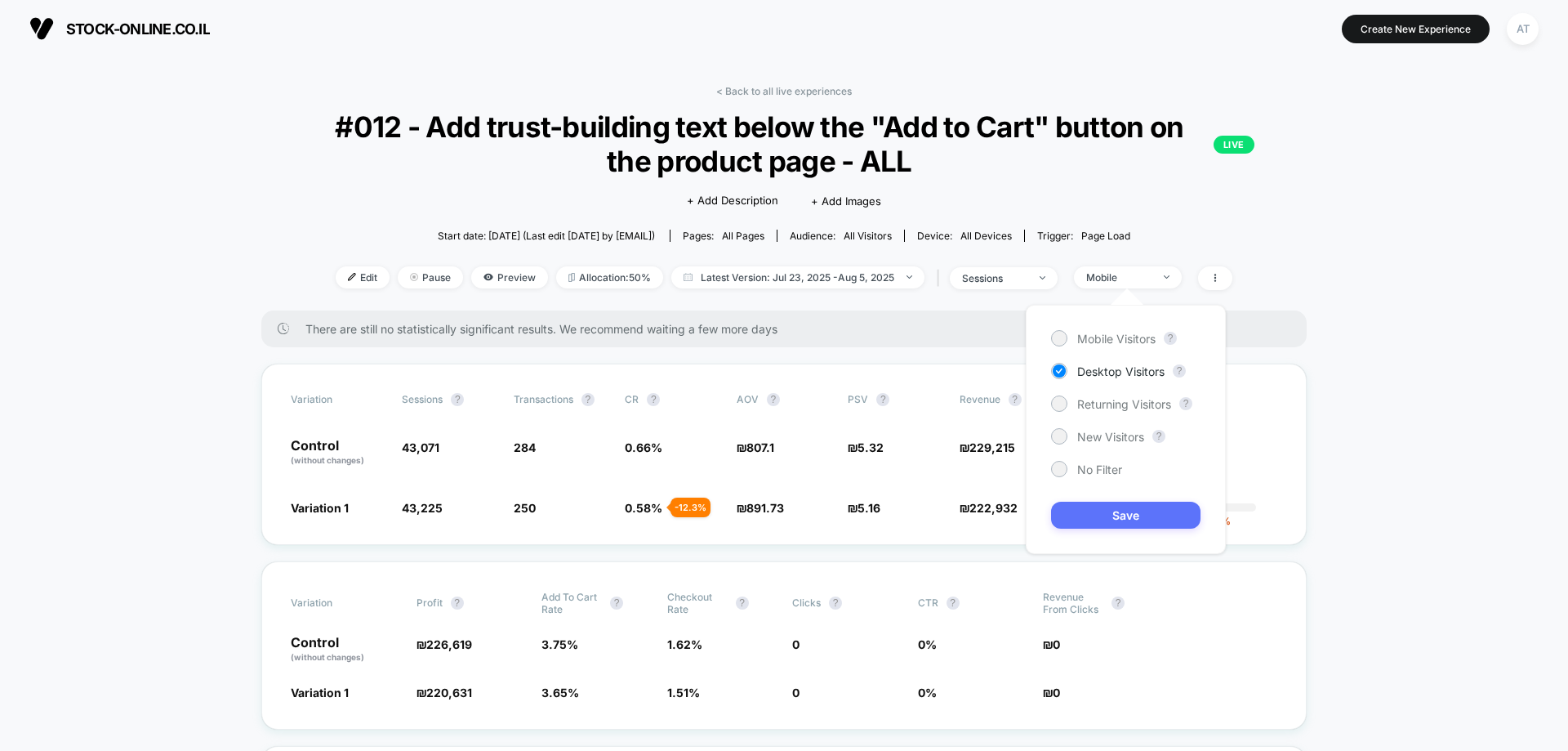 click on "Save" at bounding box center (1125, 515) 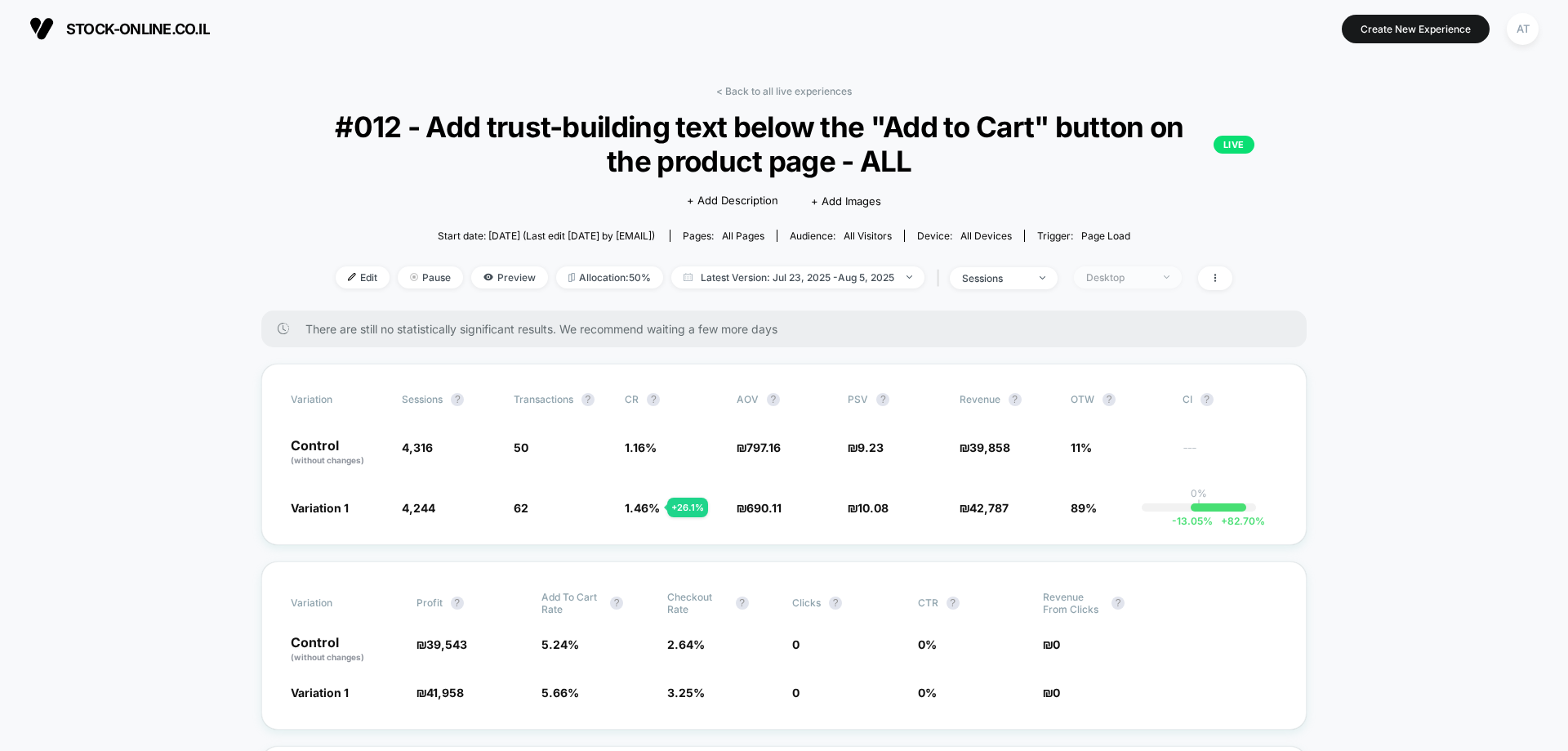 click on "Desktop" at bounding box center (1119, 277) 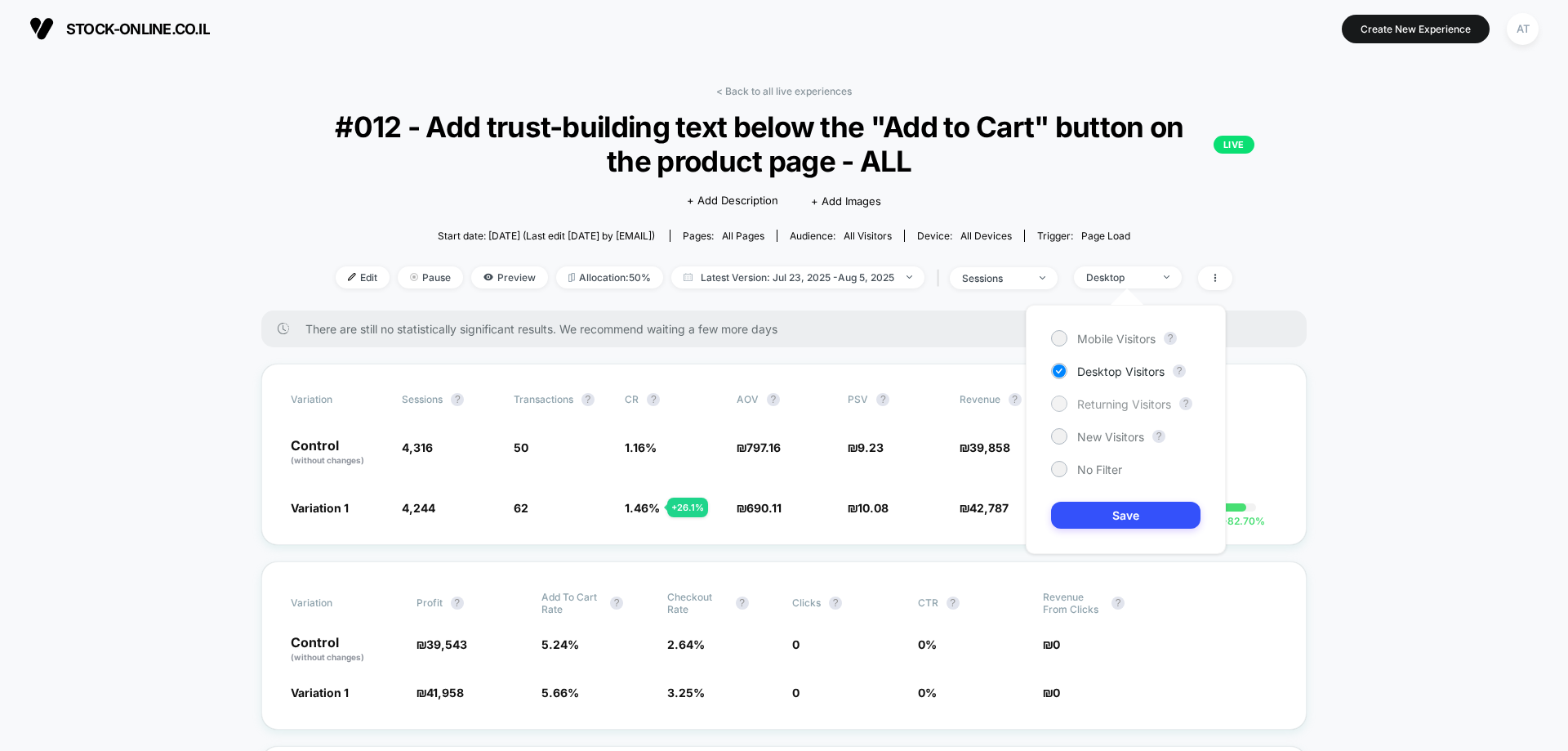click on "Returning Visitors" at bounding box center [1124, 404] 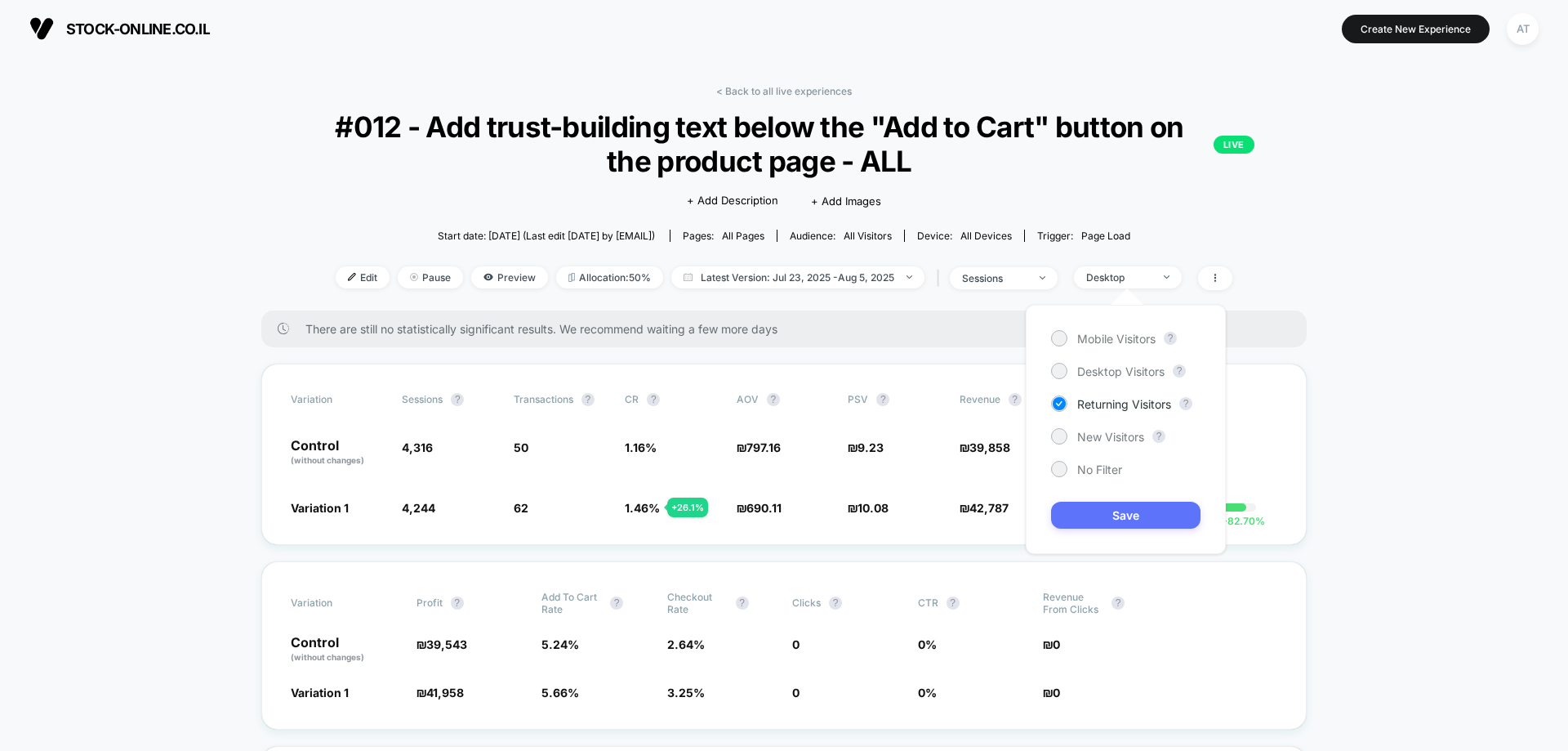 drag, startPoint x: 1122, startPoint y: 498, endPoint x: 1117, endPoint y: 517, distance: 19.646883 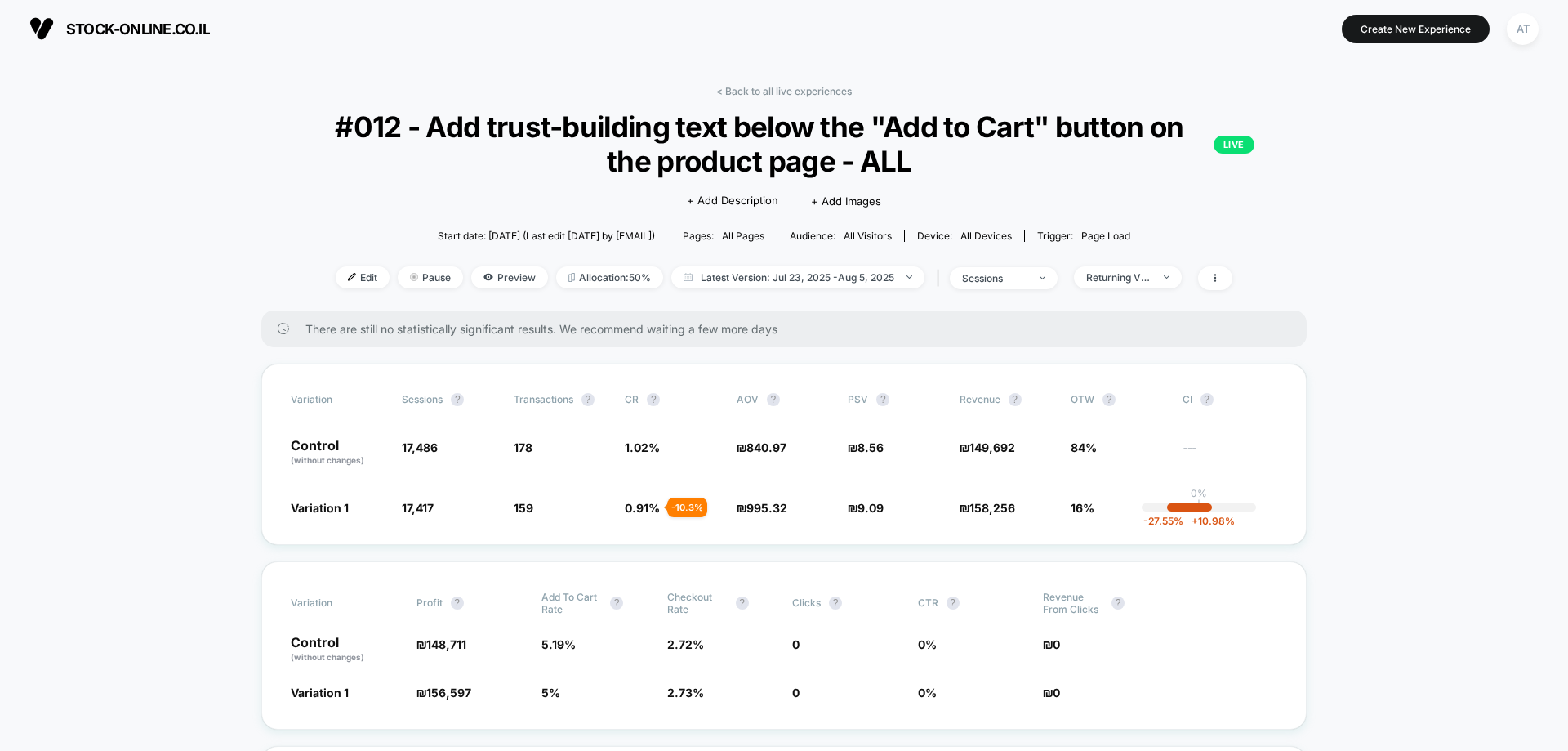 click on "Edit Pause  Preview Allocation:  50% Latest Version:     Jul 23, 2025    -    Aug 5, 2025 |   sessions   Returning Visitors" at bounding box center (784, 278) 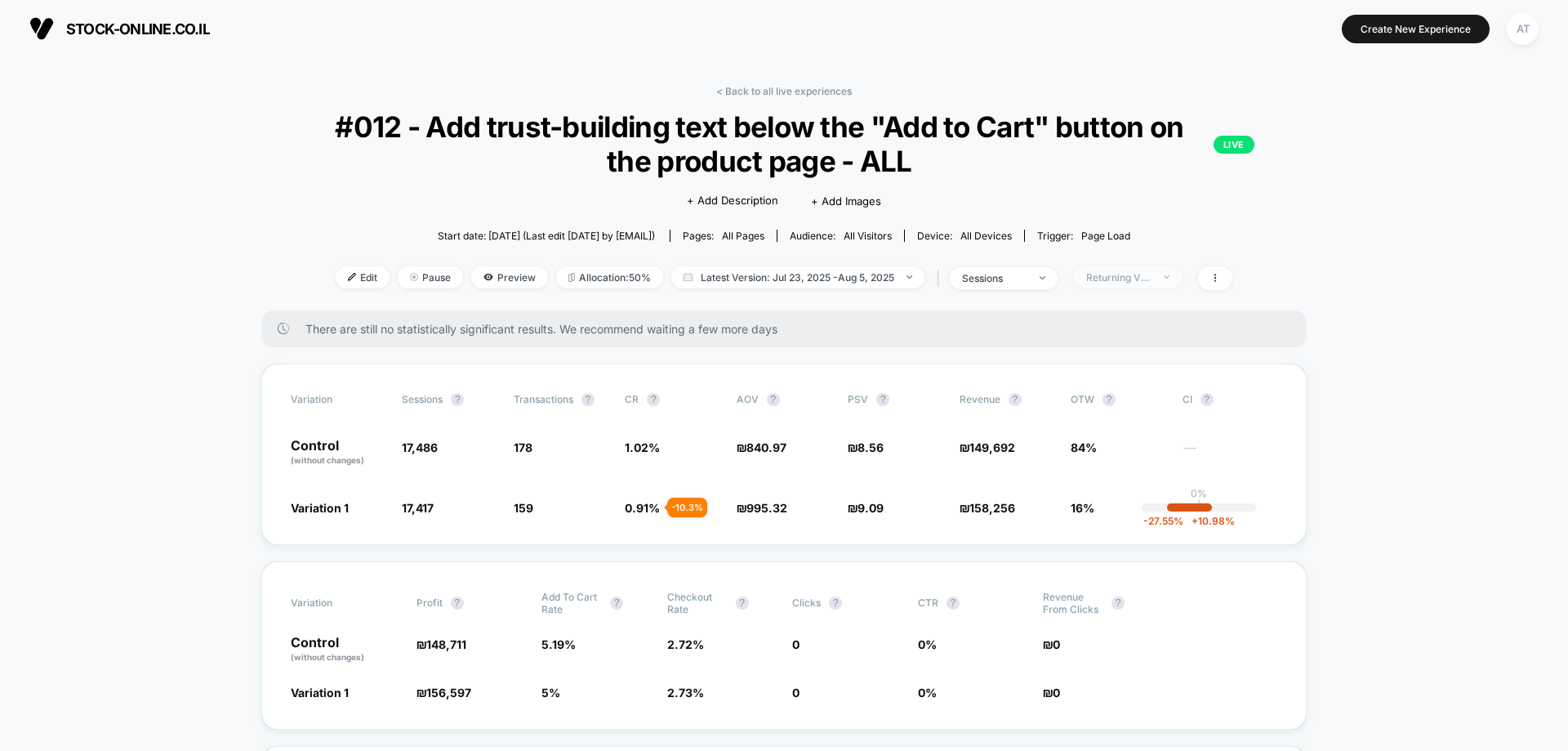 click on "Returning Visitors" at bounding box center (1119, 277) 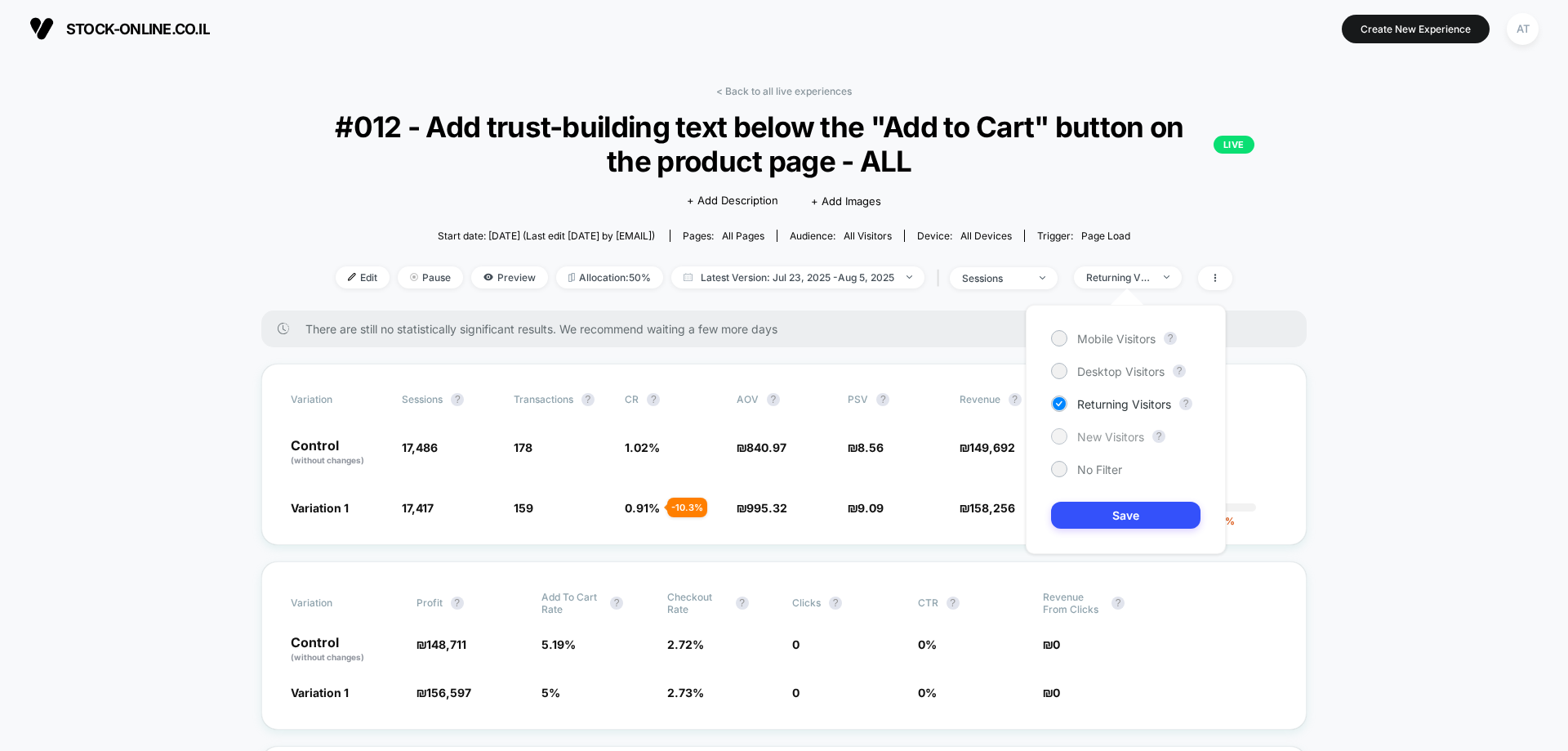 click on "New Visitors" at bounding box center (1111, 436) 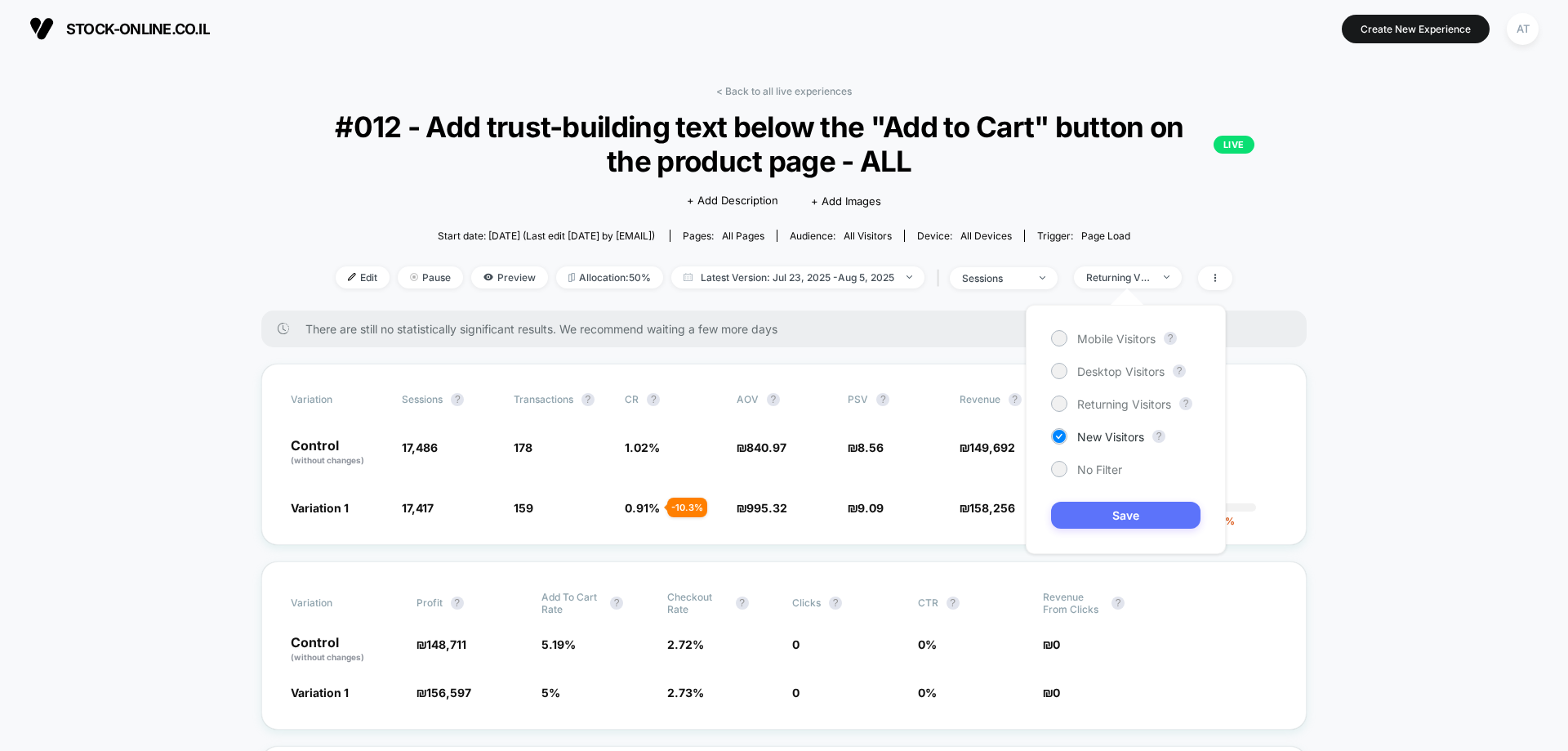 click on "Save" at bounding box center [1125, 515] 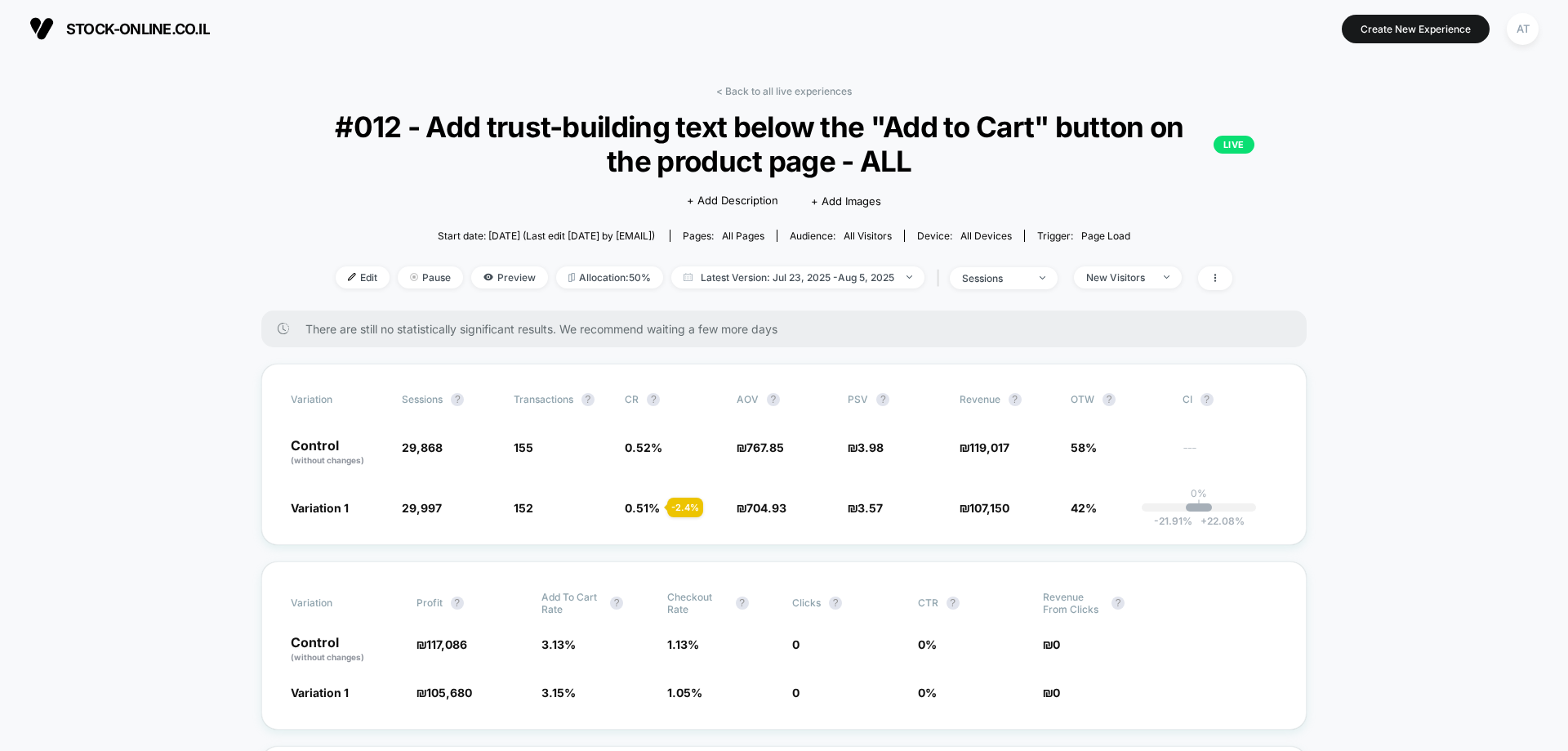 click on "< Back to all live experiences  #012 - Add trust-building text below the "Add to Cart" button on the product page - ALL LIVE Click to edit experience details + Add Description + Add Images Start date: 23.7.2025 (Last edit 23.7.2025 by cro@ab-test.io) Pages: all pages Audience: All Visitors Device: all devices Trigger: Page Load Edit Pause  Preview Allocation:  50% Latest Version:     Jul 23, 2025    -    Aug 5, 2025 |   sessions   New Visitors" at bounding box center [784, 198] 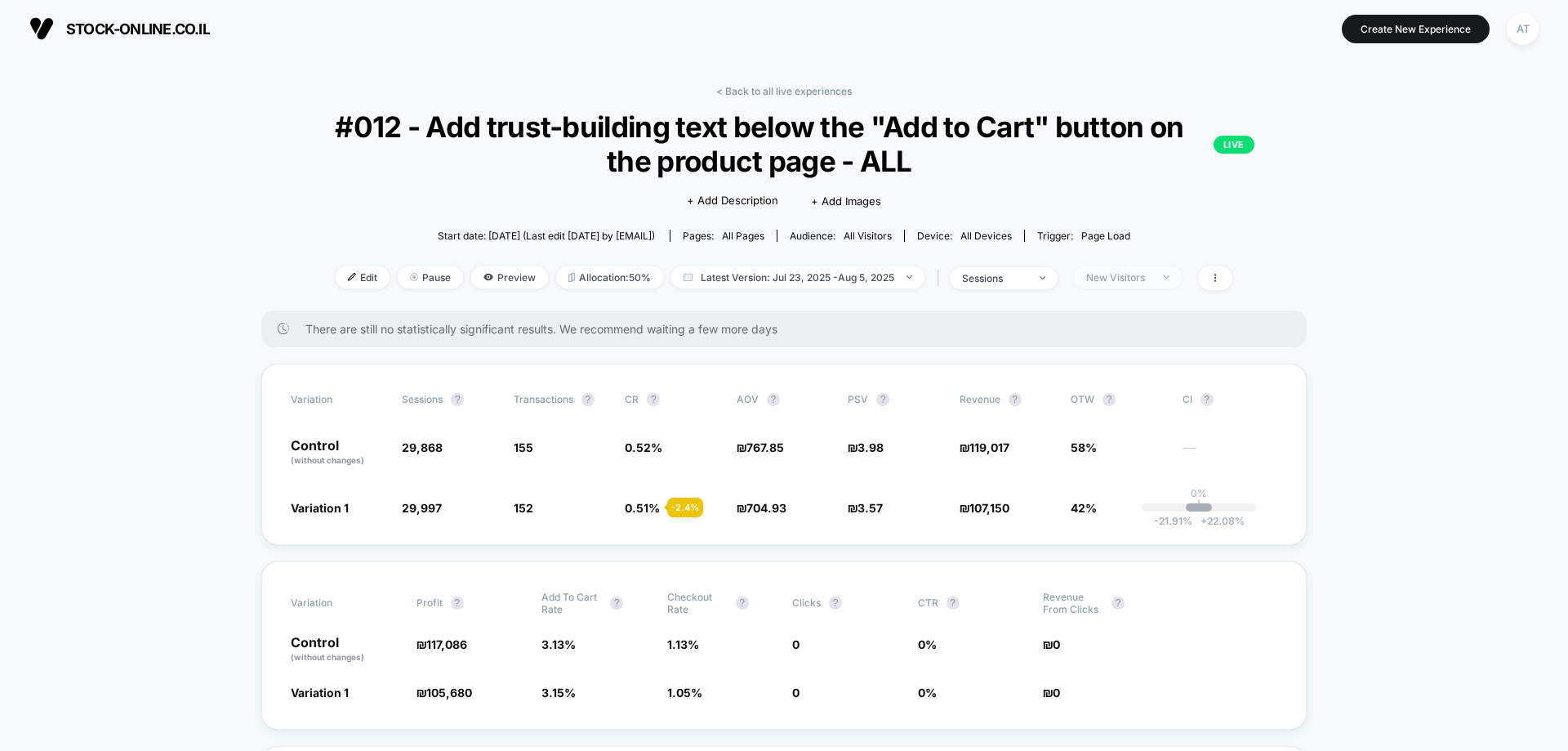 click on "New Visitors" at bounding box center [1128, 277] 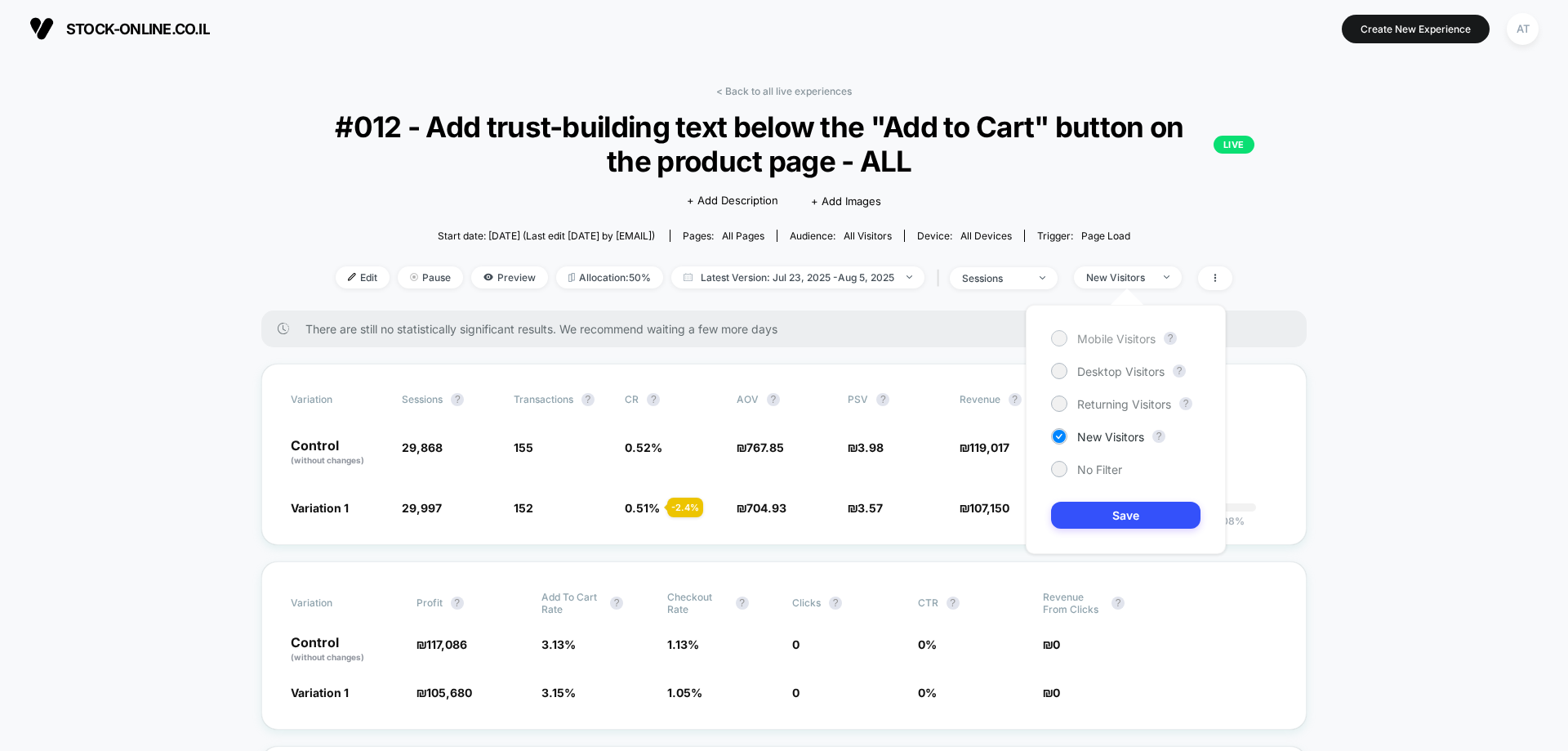 click on "Mobile Visitors" at bounding box center (1103, 338) 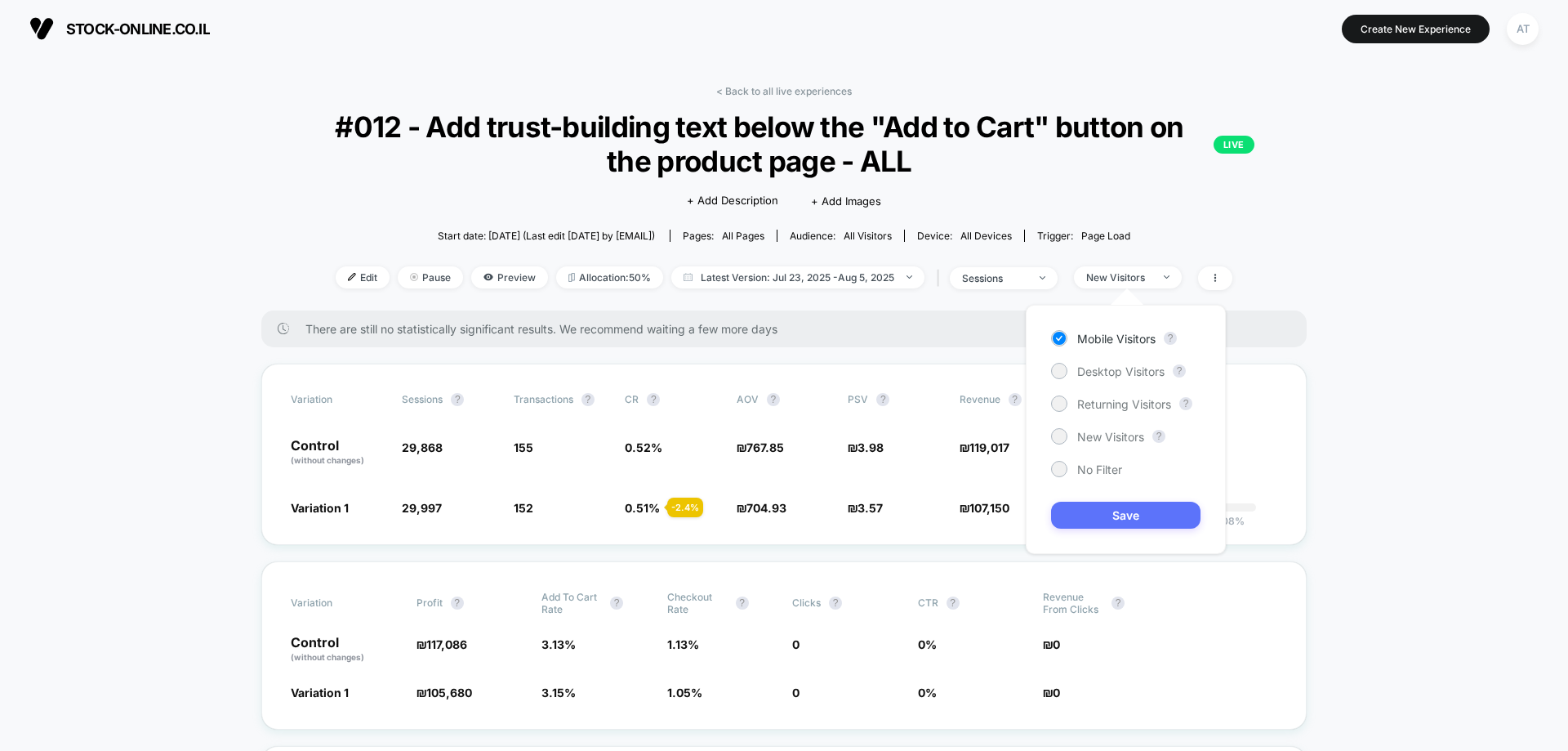 click on "Save" at bounding box center [1125, 515] 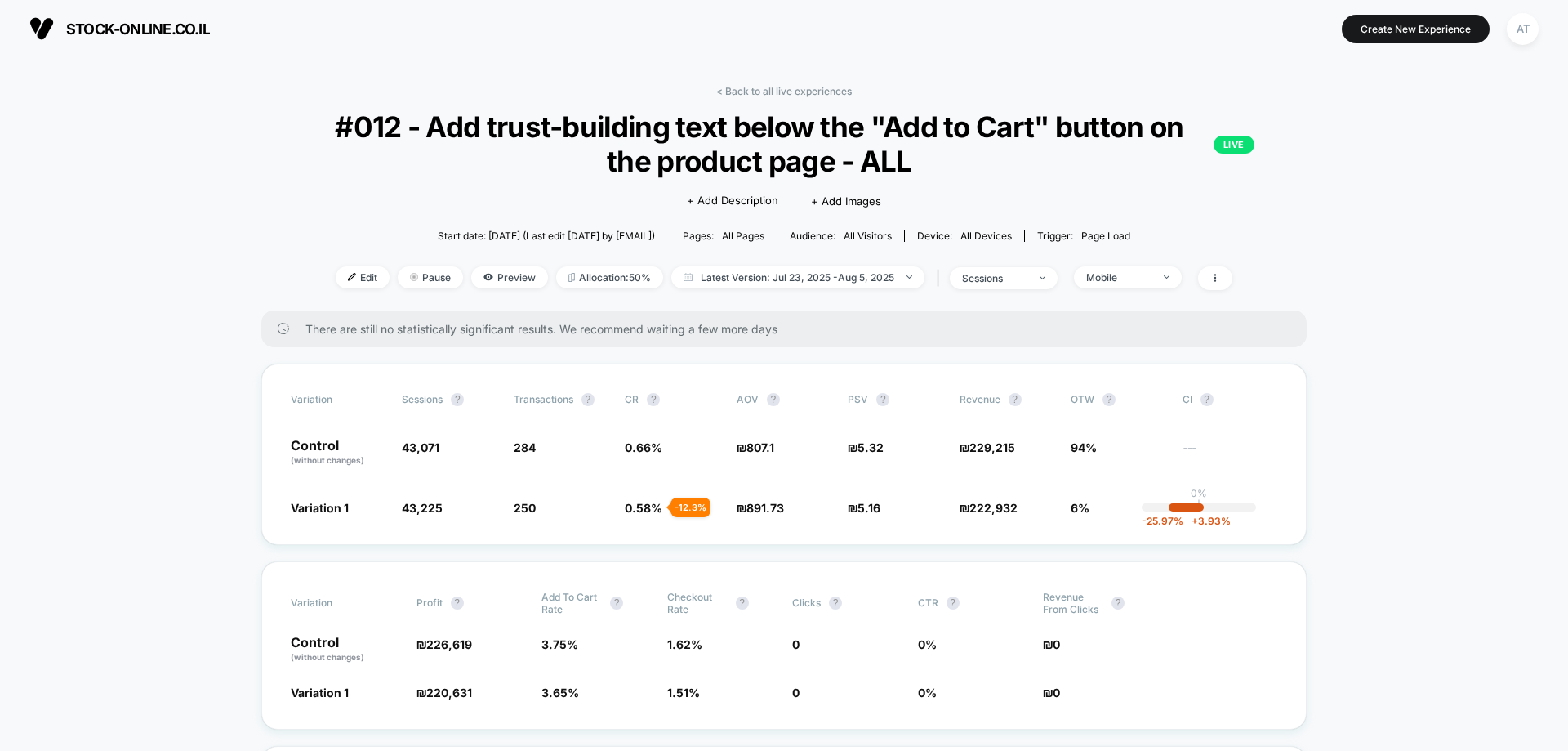 click on "< Back to all live experiences  #012 - Add trust-building text below the "Add to Cart" button on the product page - ALL LIVE Click to edit experience details + Add Description + Add Images Start date: 23.7.2025 (Last edit 23.7.2025 by cro@ab-test.io) Pages: all pages Audience: All Visitors Device: all devices Trigger: Page Load Edit Pause  Preview Allocation:  50% Latest Version:     Jul 23, 2025    -    Aug 5, 2025 |   sessions   Mobile" at bounding box center (784, 198) 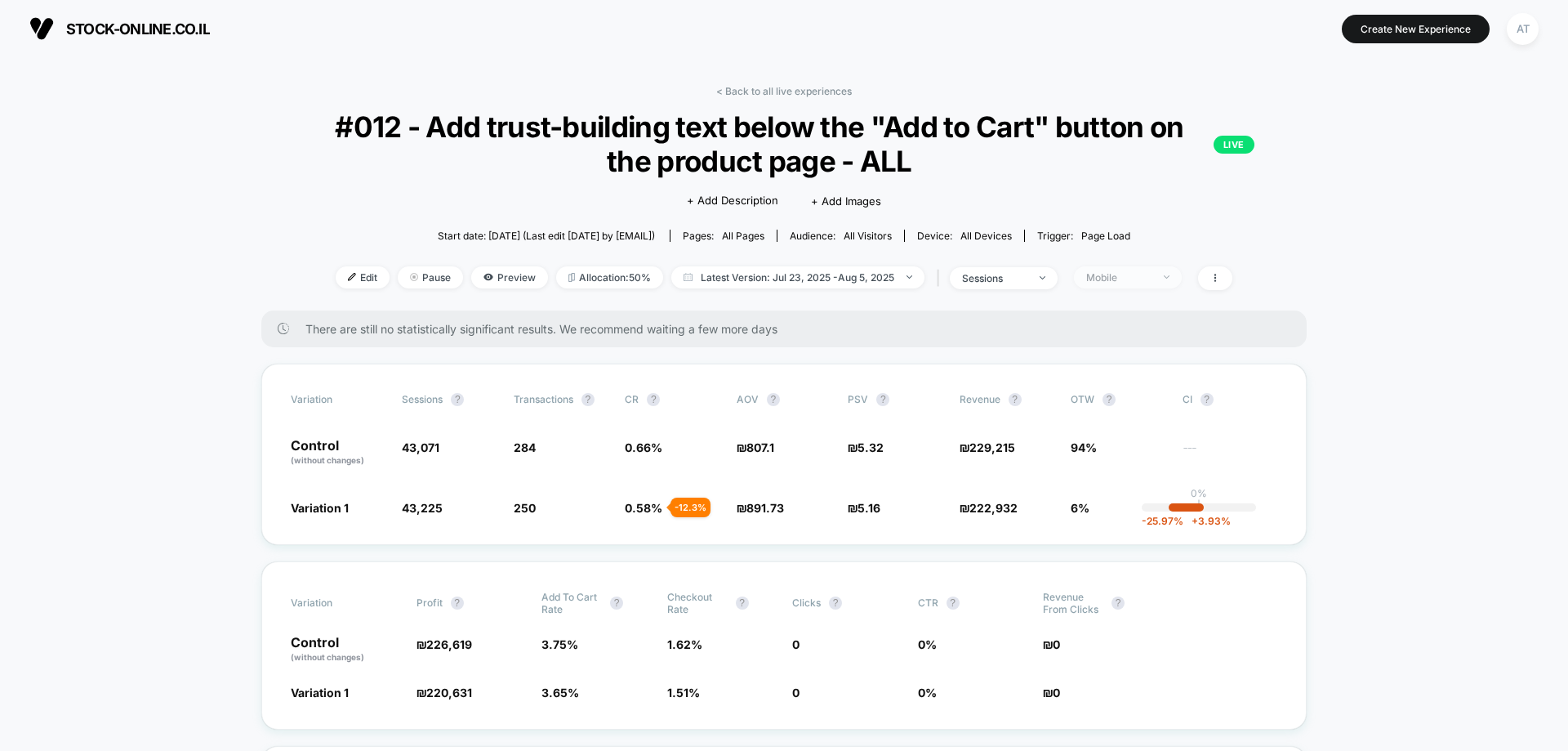 click on "Mobile" at bounding box center [1119, 277] 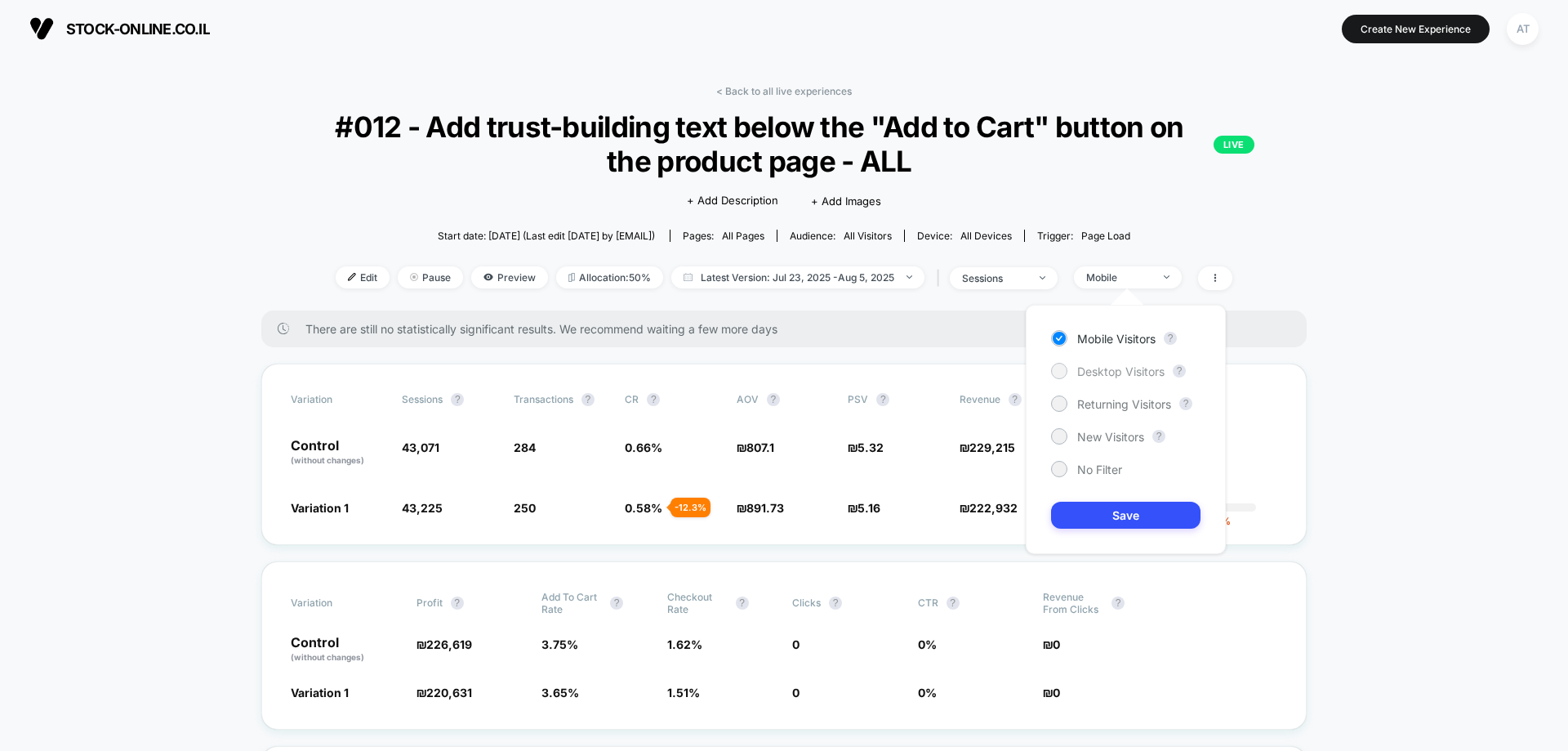 click on "Desktop Visitors" at bounding box center (1120, 371) 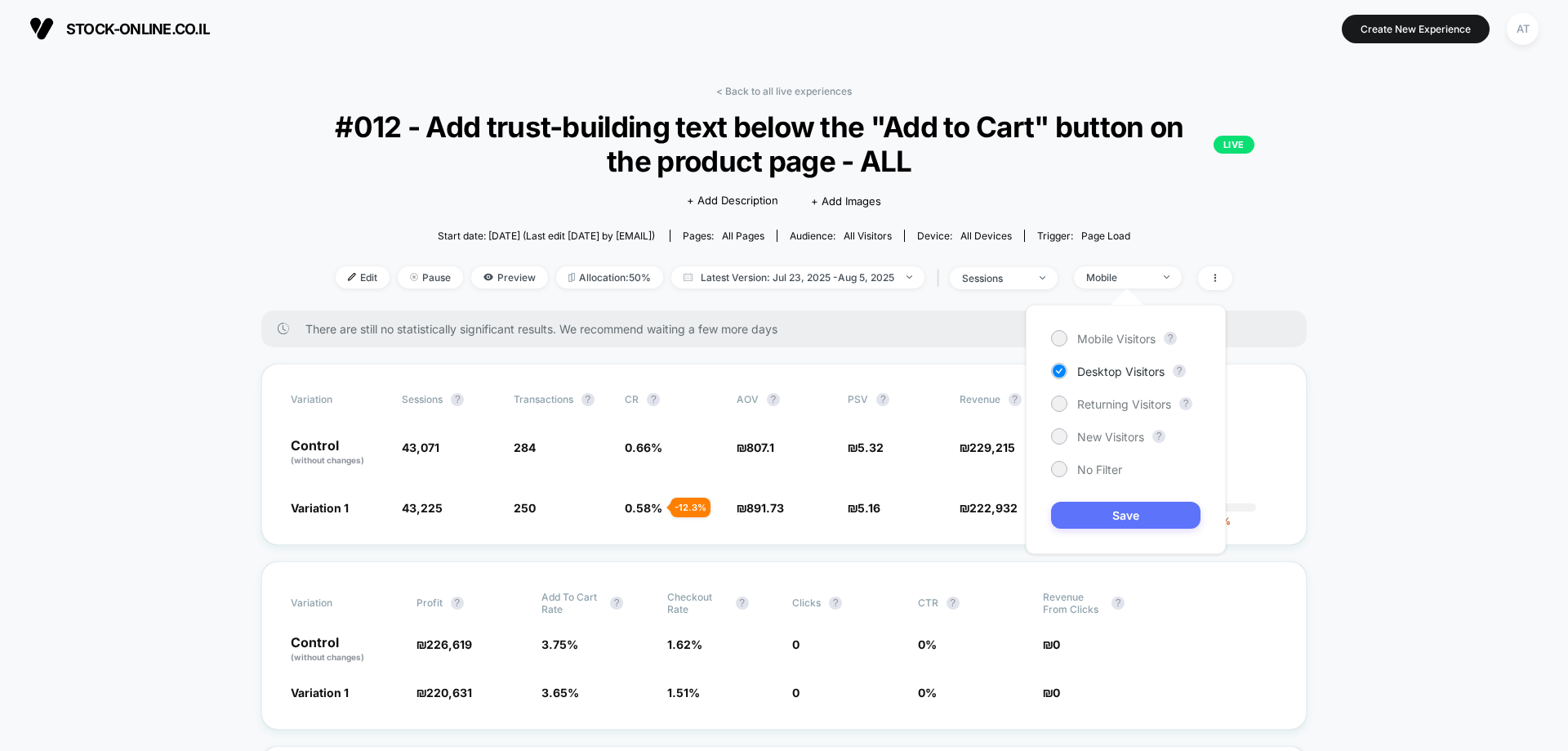 click on "Save" at bounding box center (1125, 515) 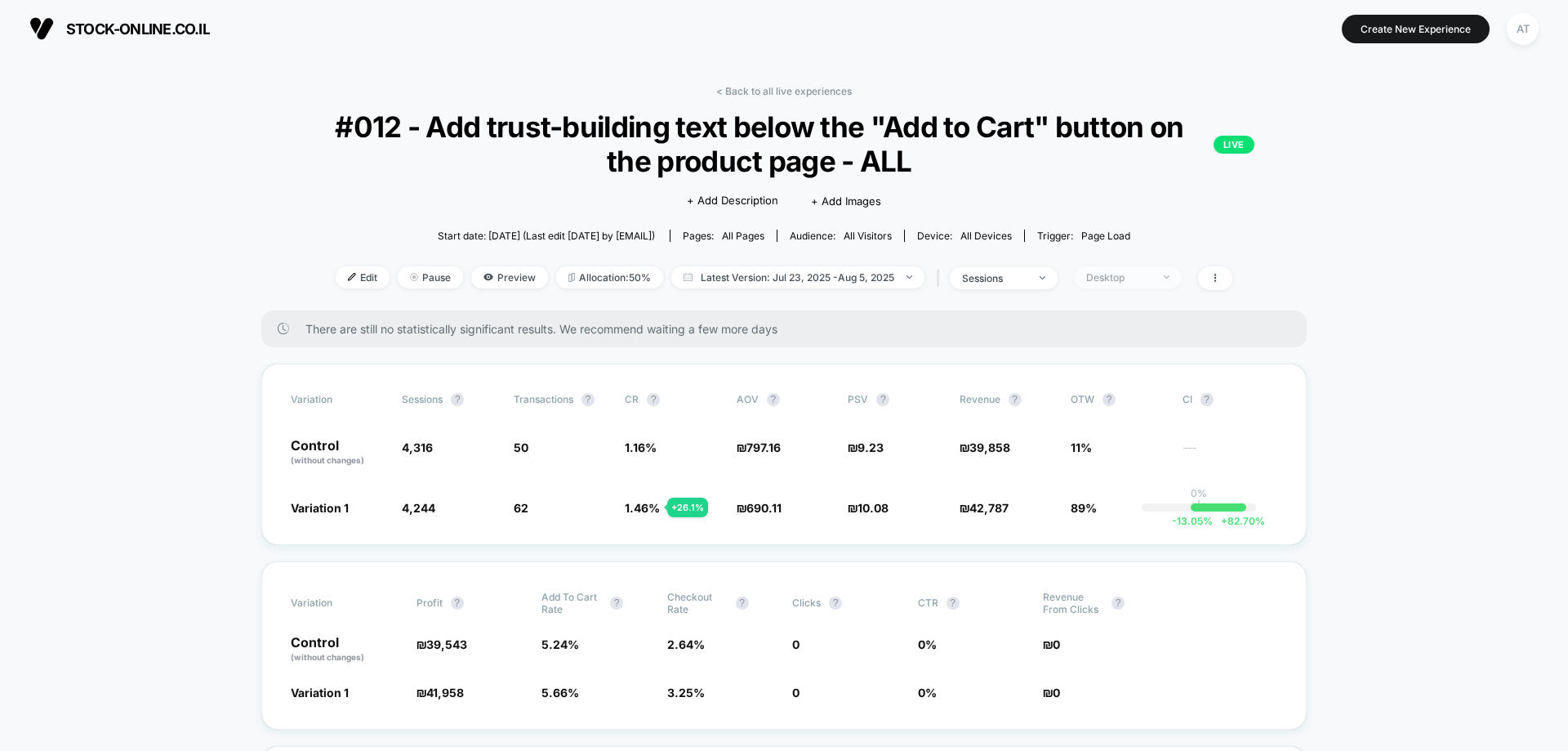 click on "Desktop" at bounding box center [1119, 277] 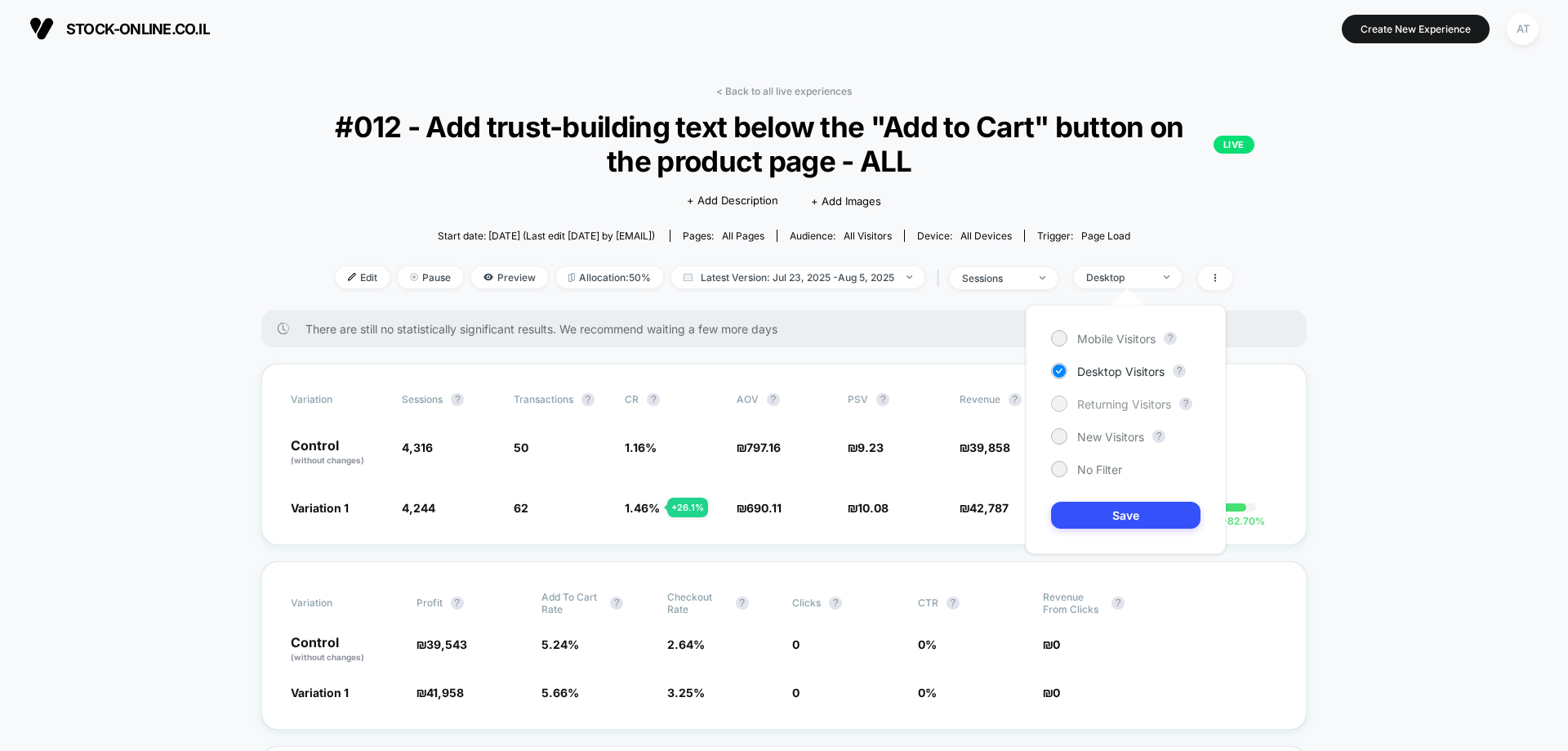 click on "Returning Visitors" at bounding box center (1124, 404) 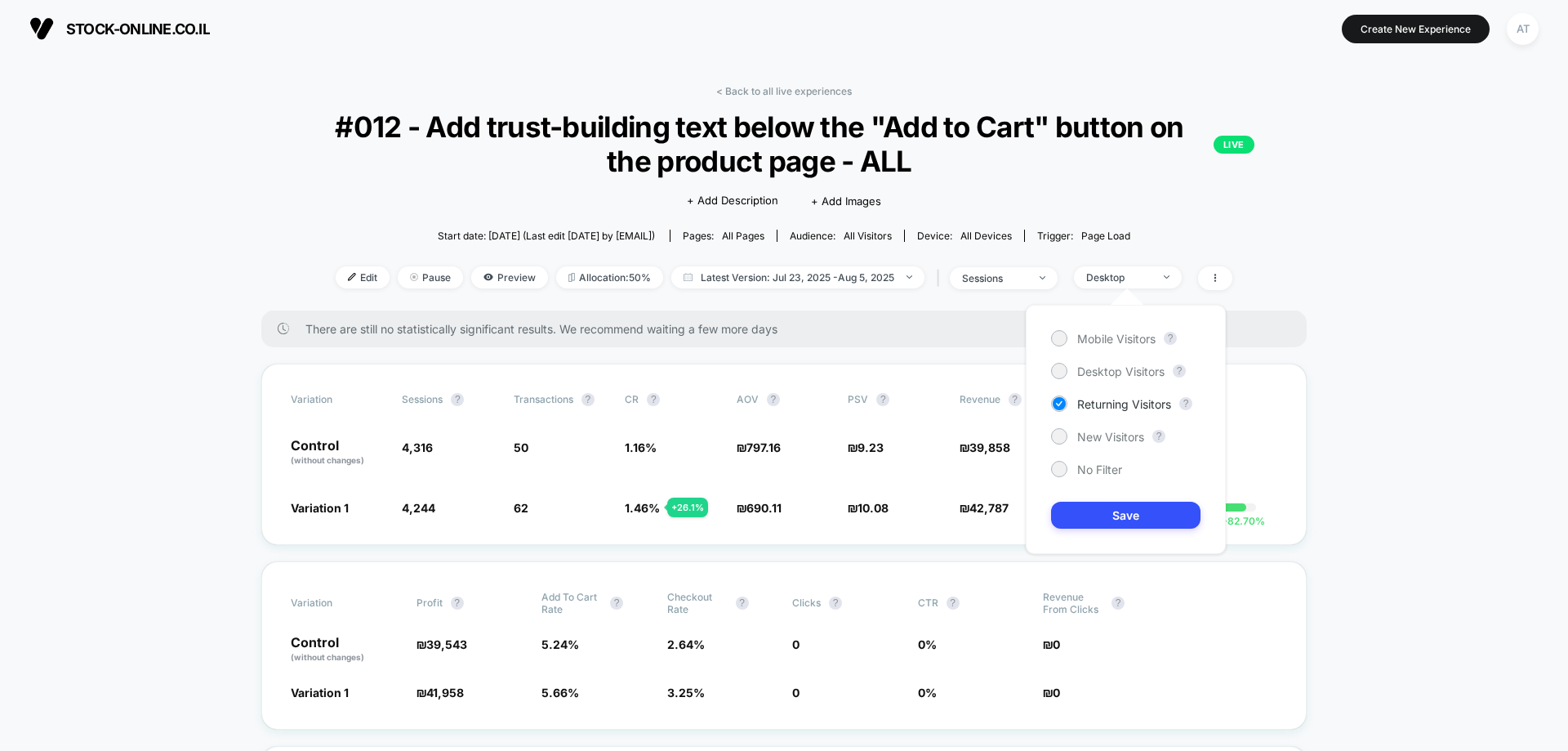 click on "Mobile Visitors ? Desktop Visitors ? Returning Visitors ? New Visitors ? No Filter Save" at bounding box center [1125, 429] 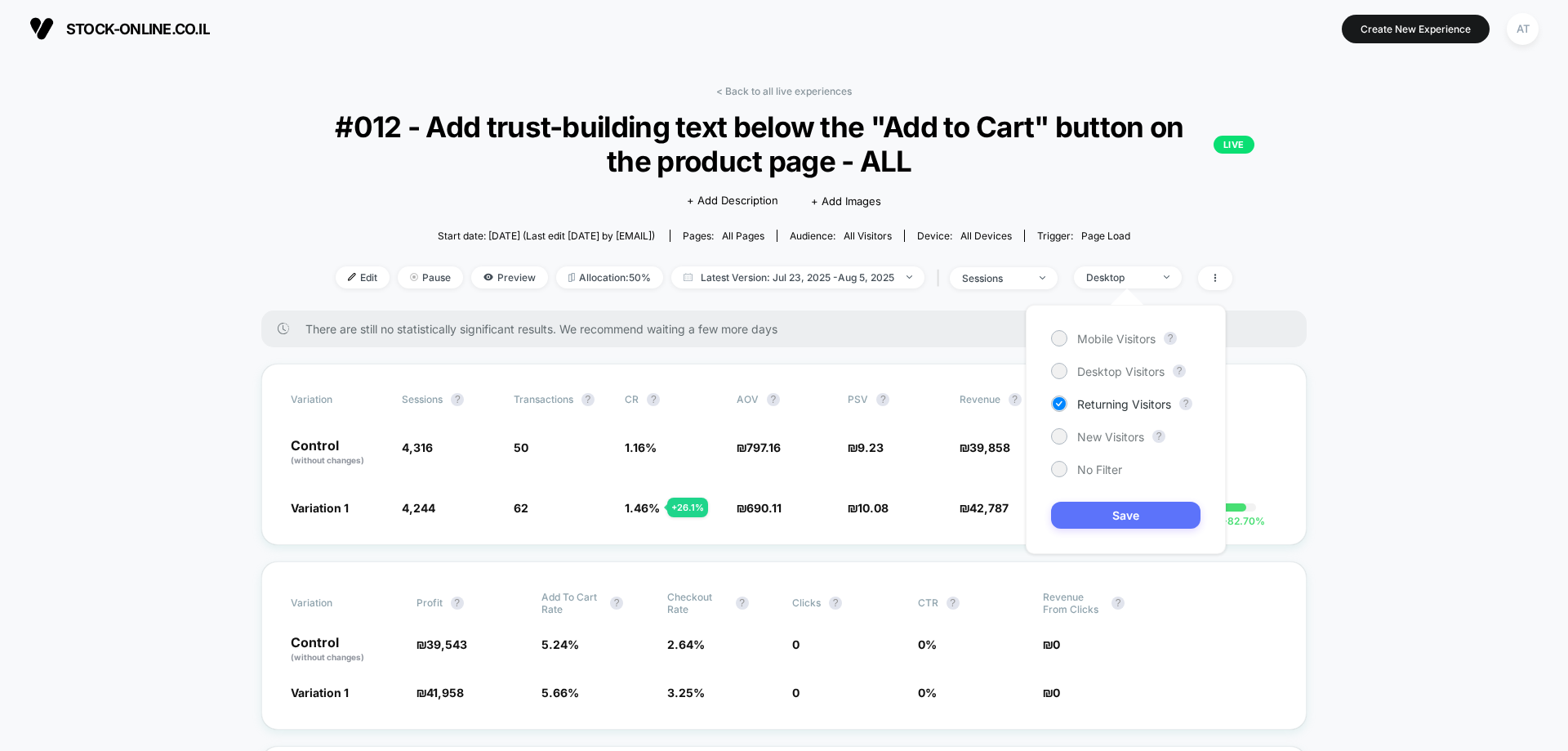 click on "Save" at bounding box center [1125, 515] 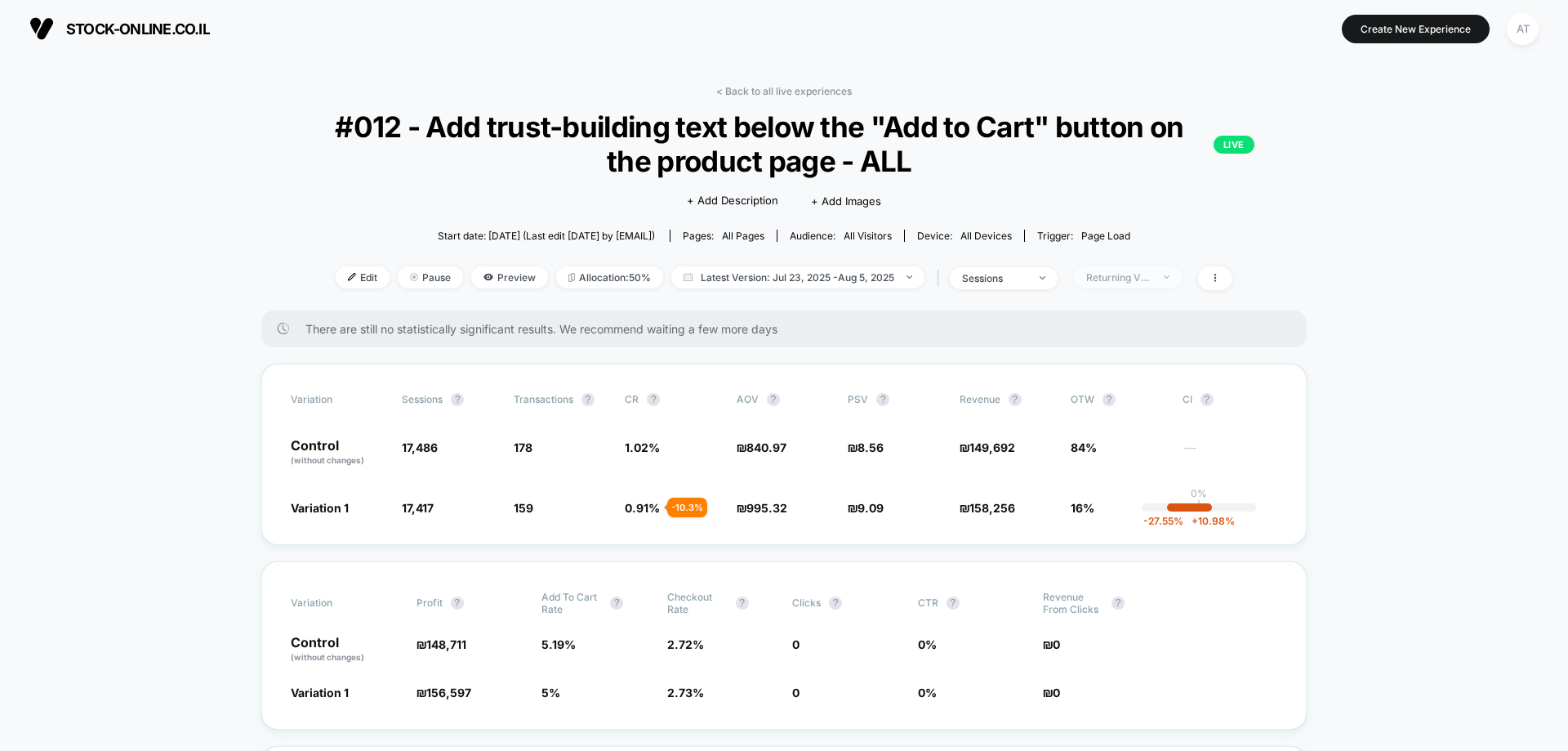 click on "Returning Visitors" at bounding box center (1119, 277) 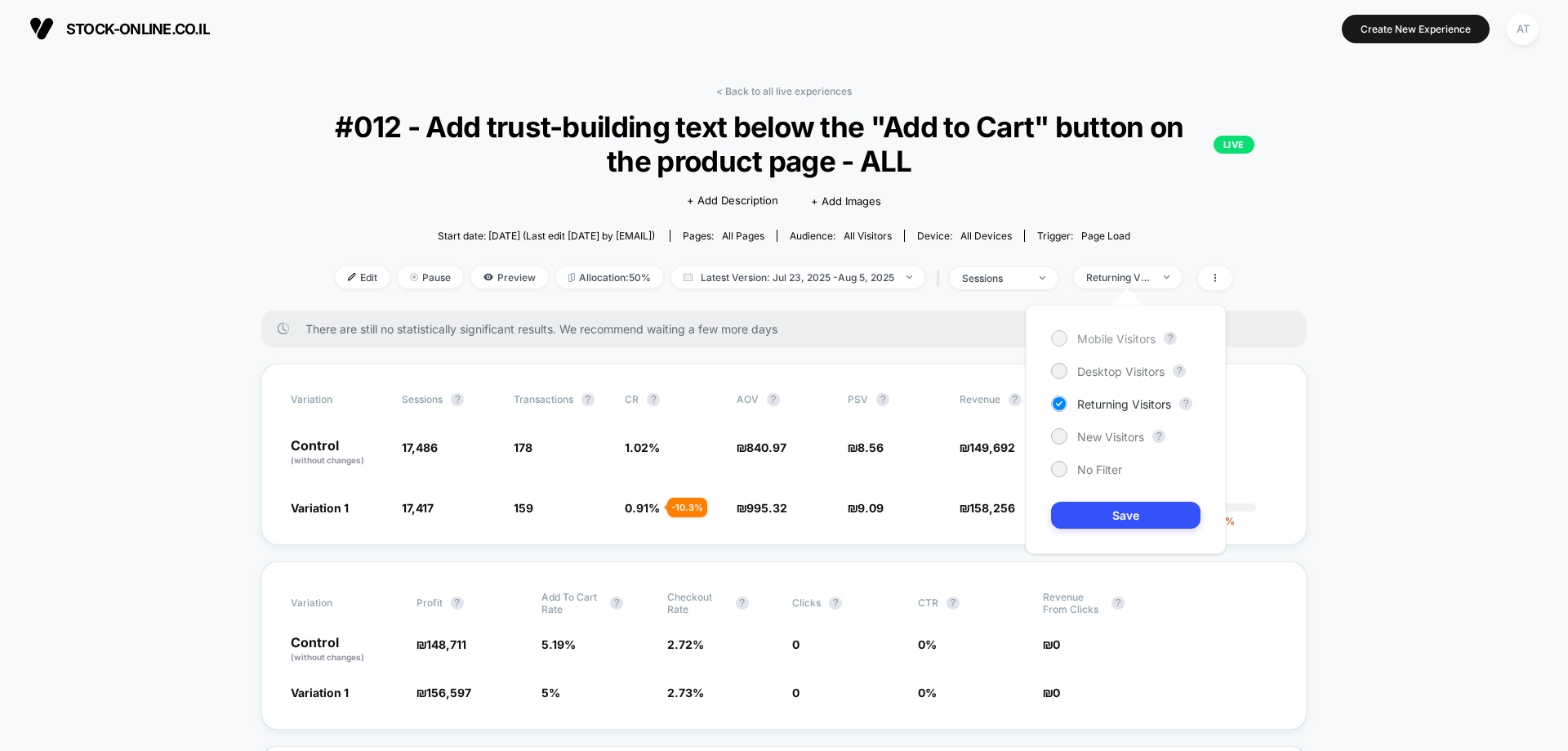 click on "Mobile Visitors" at bounding box center [1103, 338] 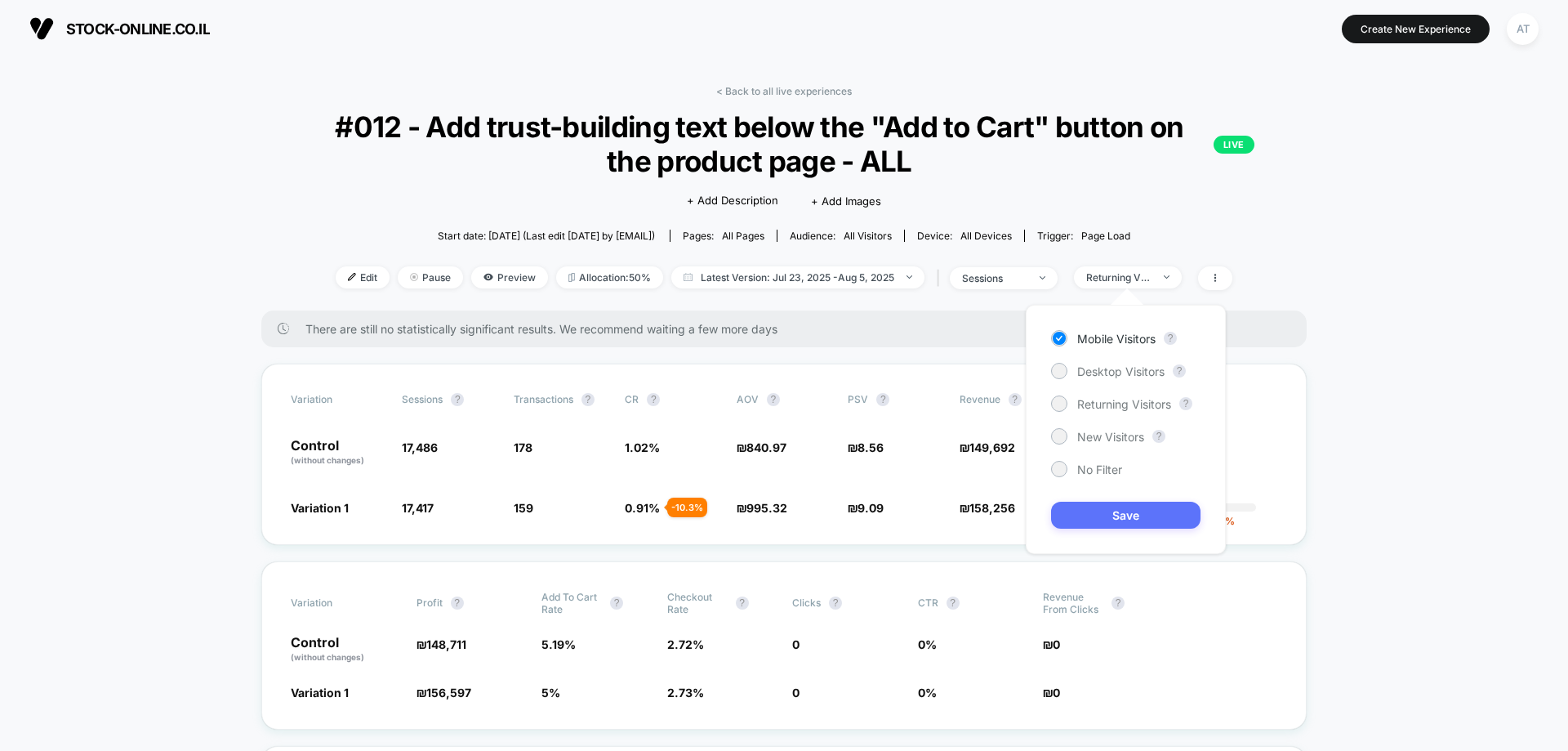click on "Save" at bounding box center [1125, 515] 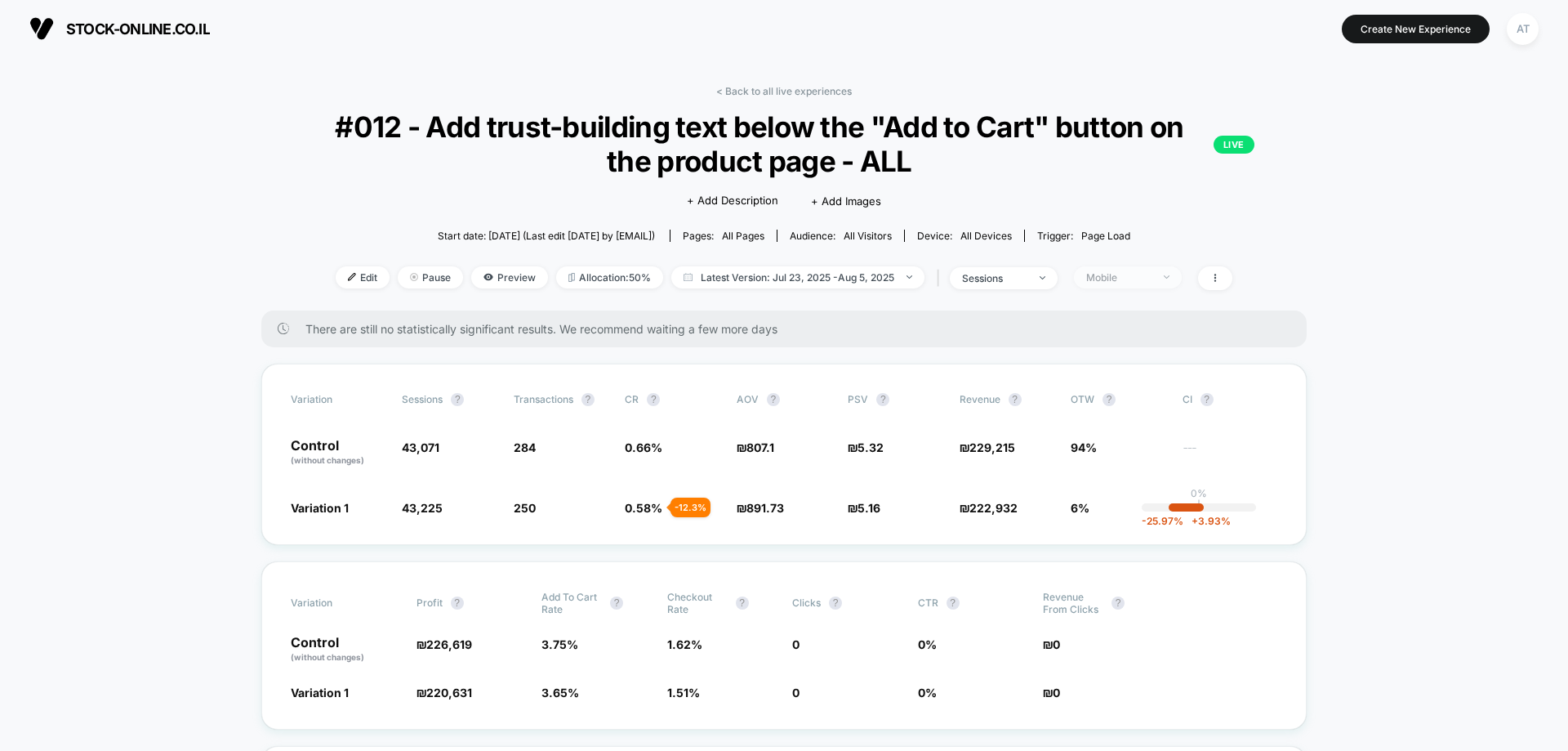 click on "Mobile" at bounding box center (1128, 277) 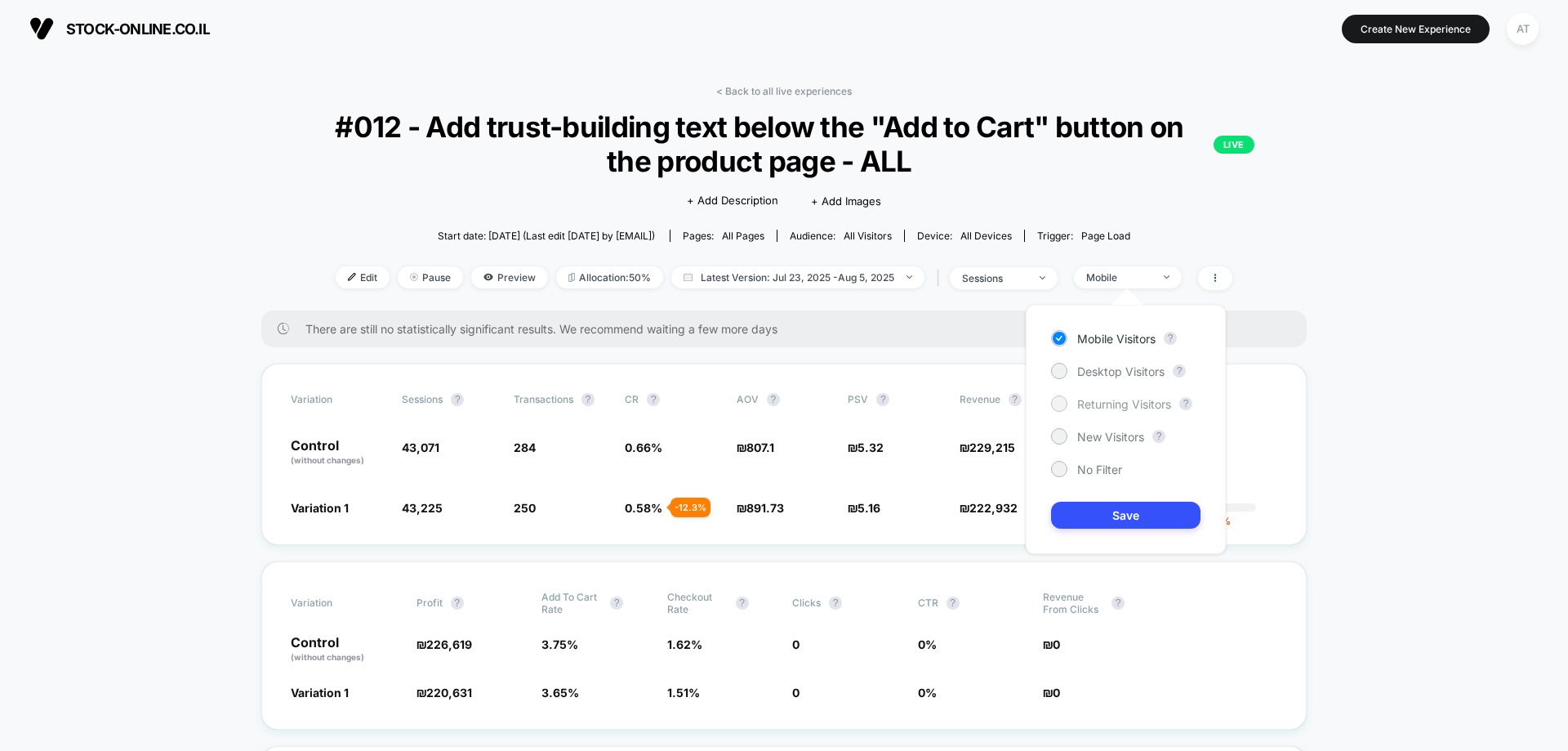 click on "Returning Visitors" at bounding box center (1124, 404) 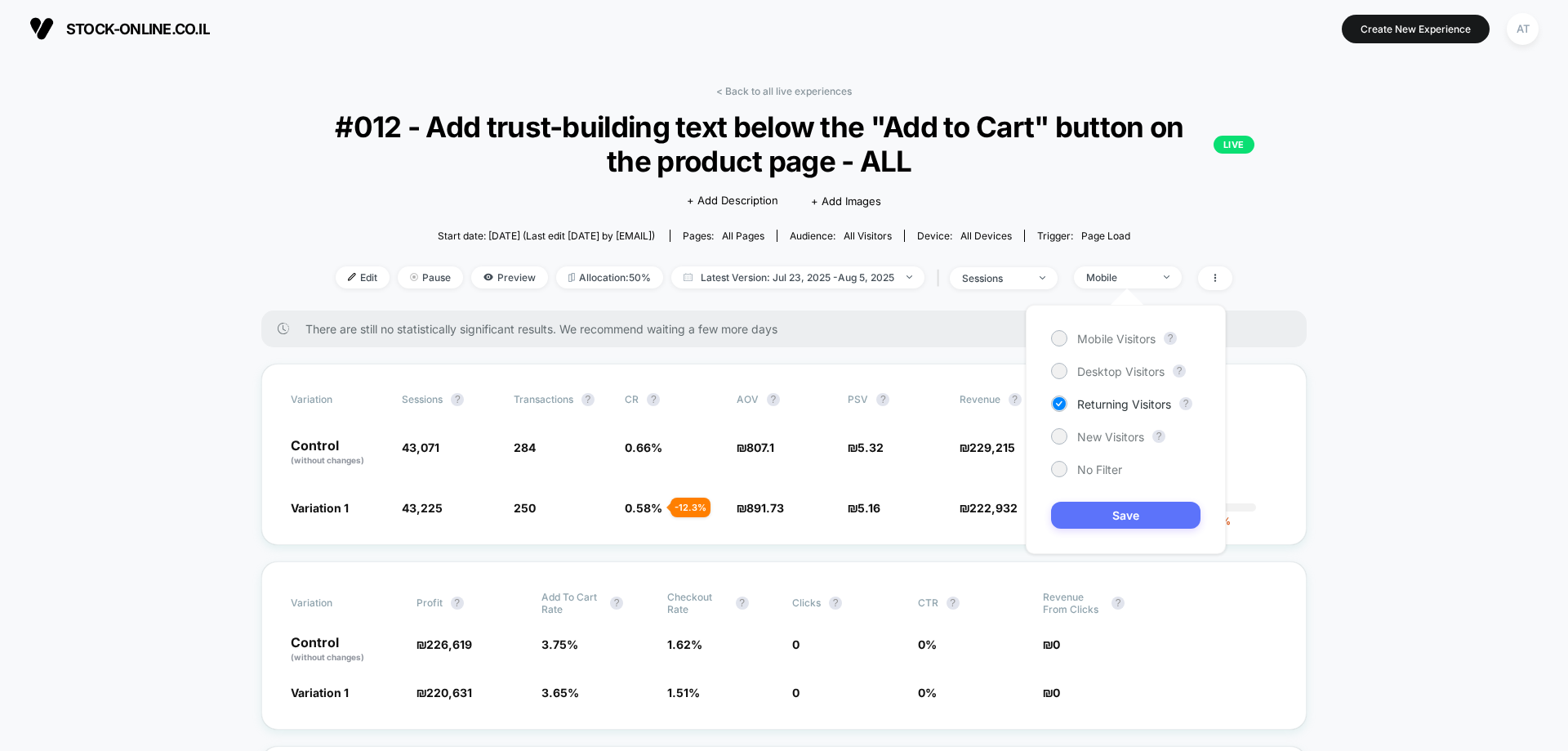 drag, startPoint x: 1145, startPoint y: 506, endPoint x: 1329, endPoint y: 668, distance: 245.15301 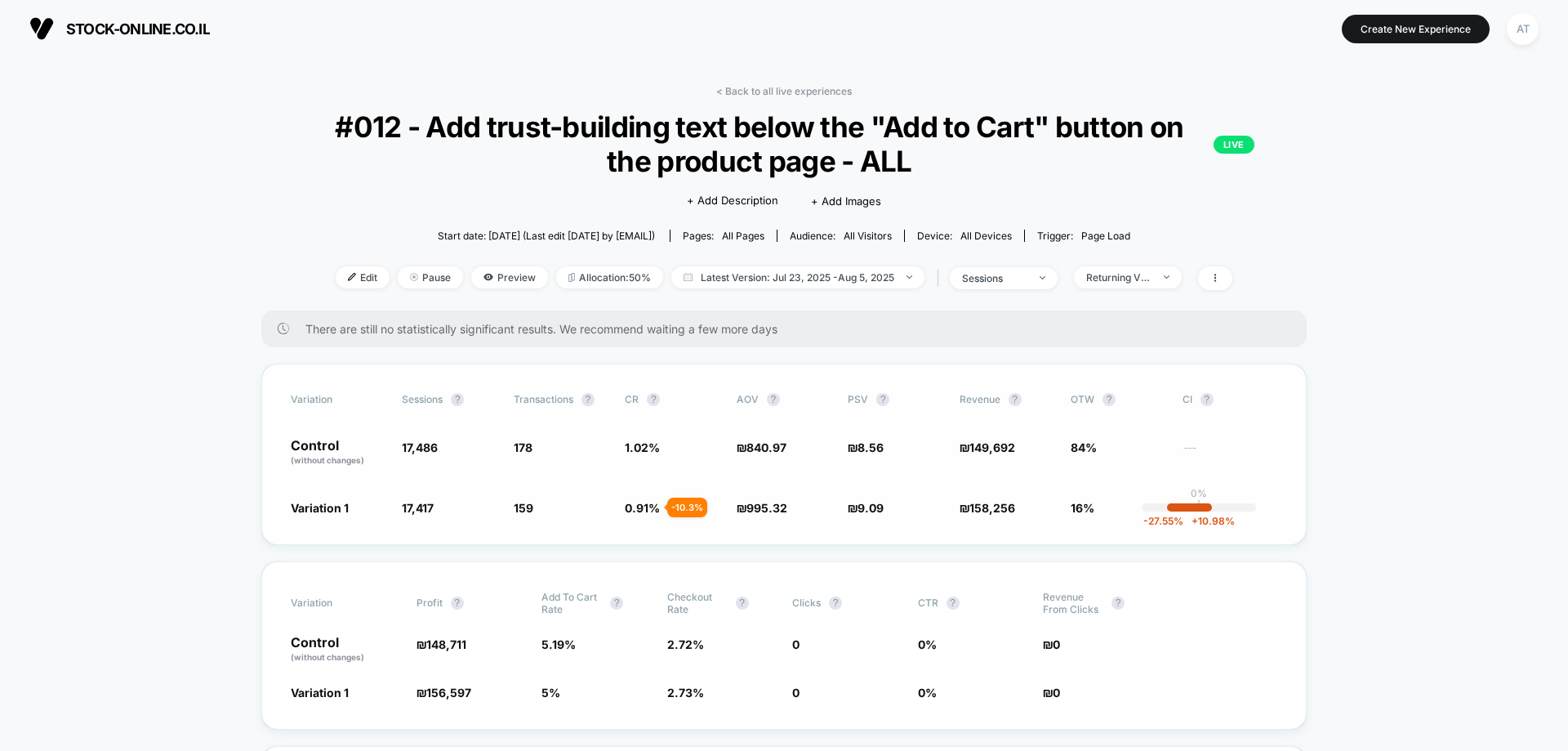 click on "Control (without changes) 17,486 178 1.02 % ₪ 840.97 ₪ 8.56 ₪ 149,692 84% ---" at bounding box center [784, 453] 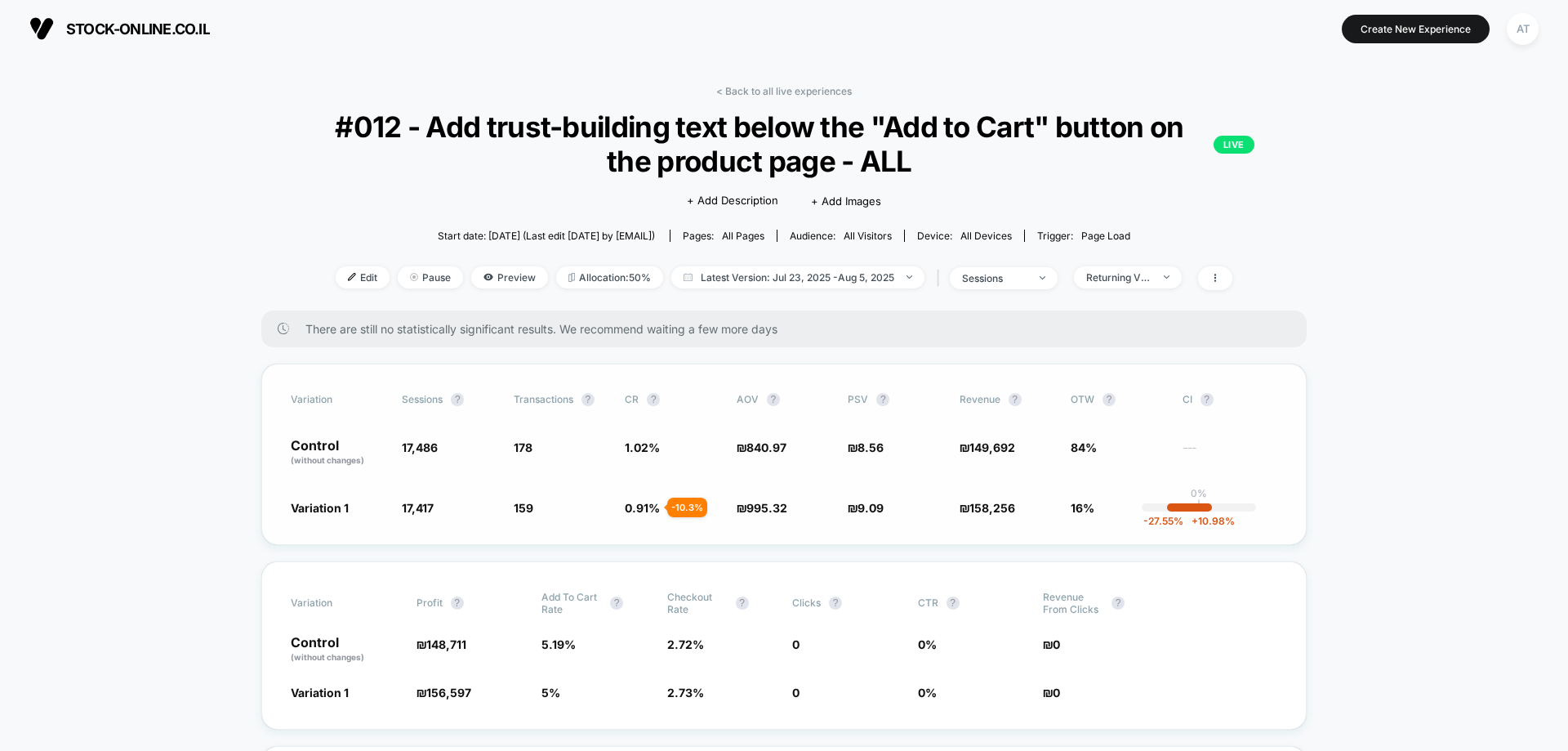 click on "Variation Sessions ? Transactions ? CR ? AOV ? PSV ? Revenue ? OTW ? CI ? Control (without changes) 17,486 178 1.02 % ₪ 840.97 ₪ 8.56 ₪ 149,692 84% --- Variation 1 17,417 - 0.39 % 159 - 10.3 % 0.91 % - 10.3 % ₪ 995.32 + 18.4 % ₪ 9.09 + 6.1 % ₪ 158,256 + 6.1 % 16% 0% | -27.55 % + 10.98 %" at bounding box center [784, 454] 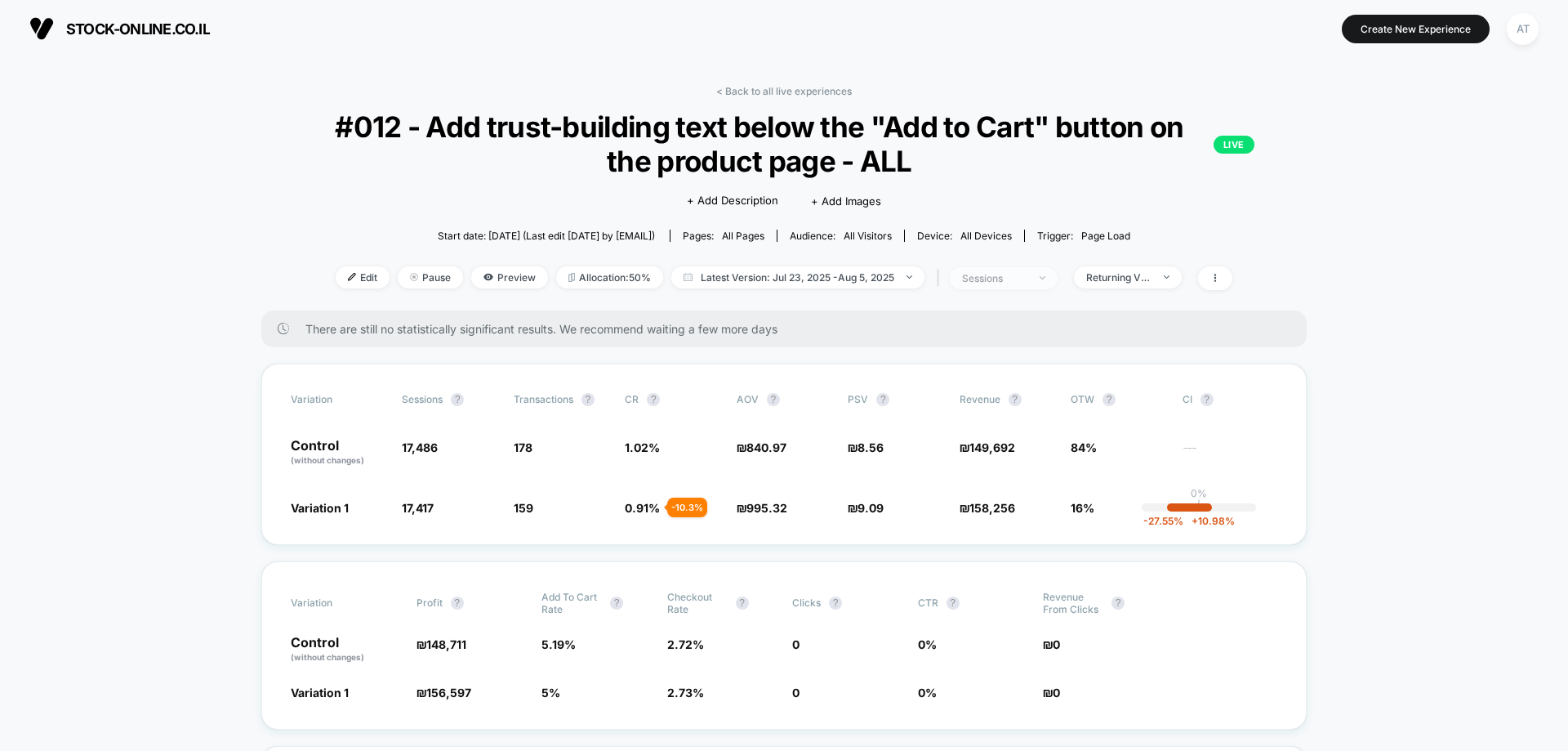 click on "sessions" at bounding box center (1004, 278) 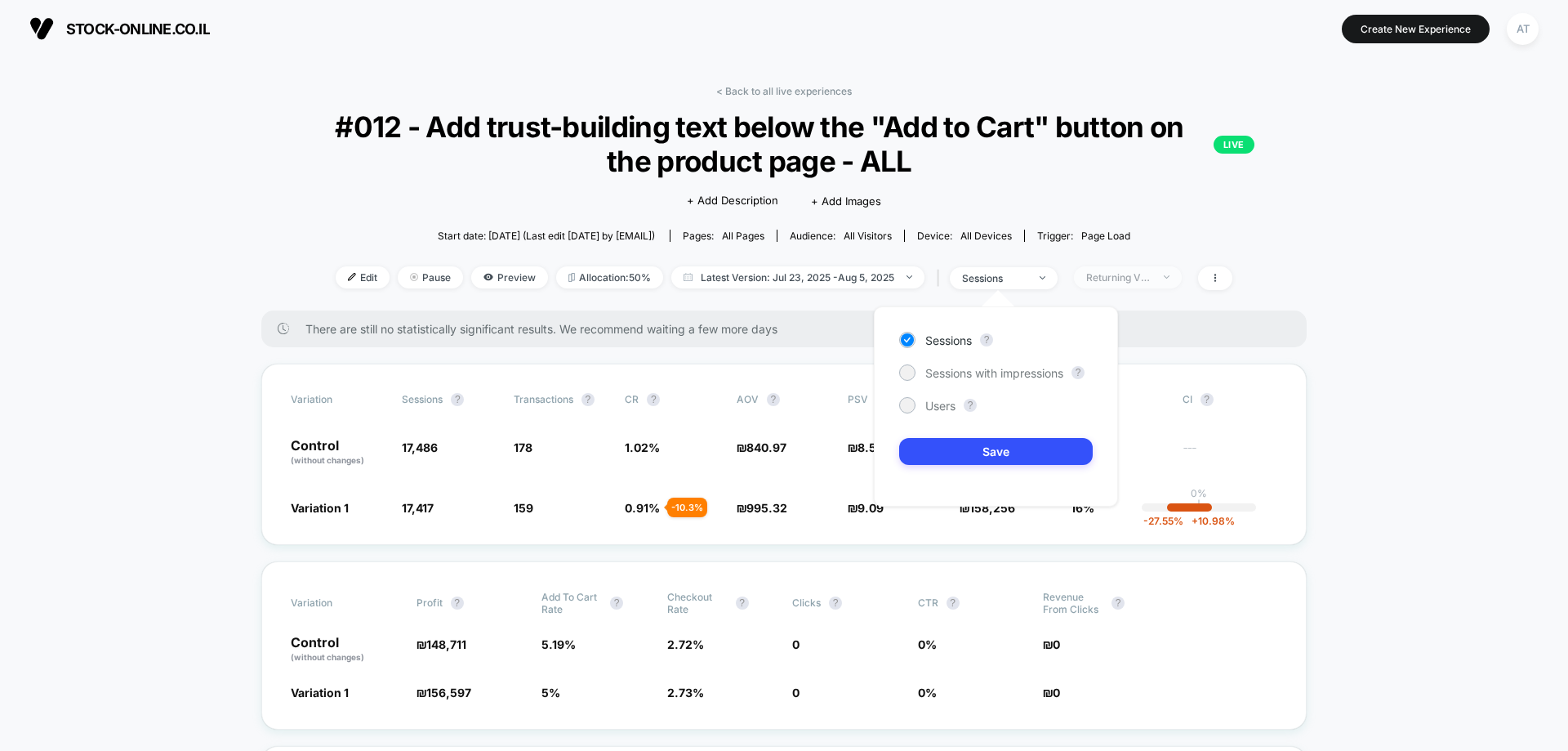 click on "Returning Visitors" at bounding box center (1119, 277) 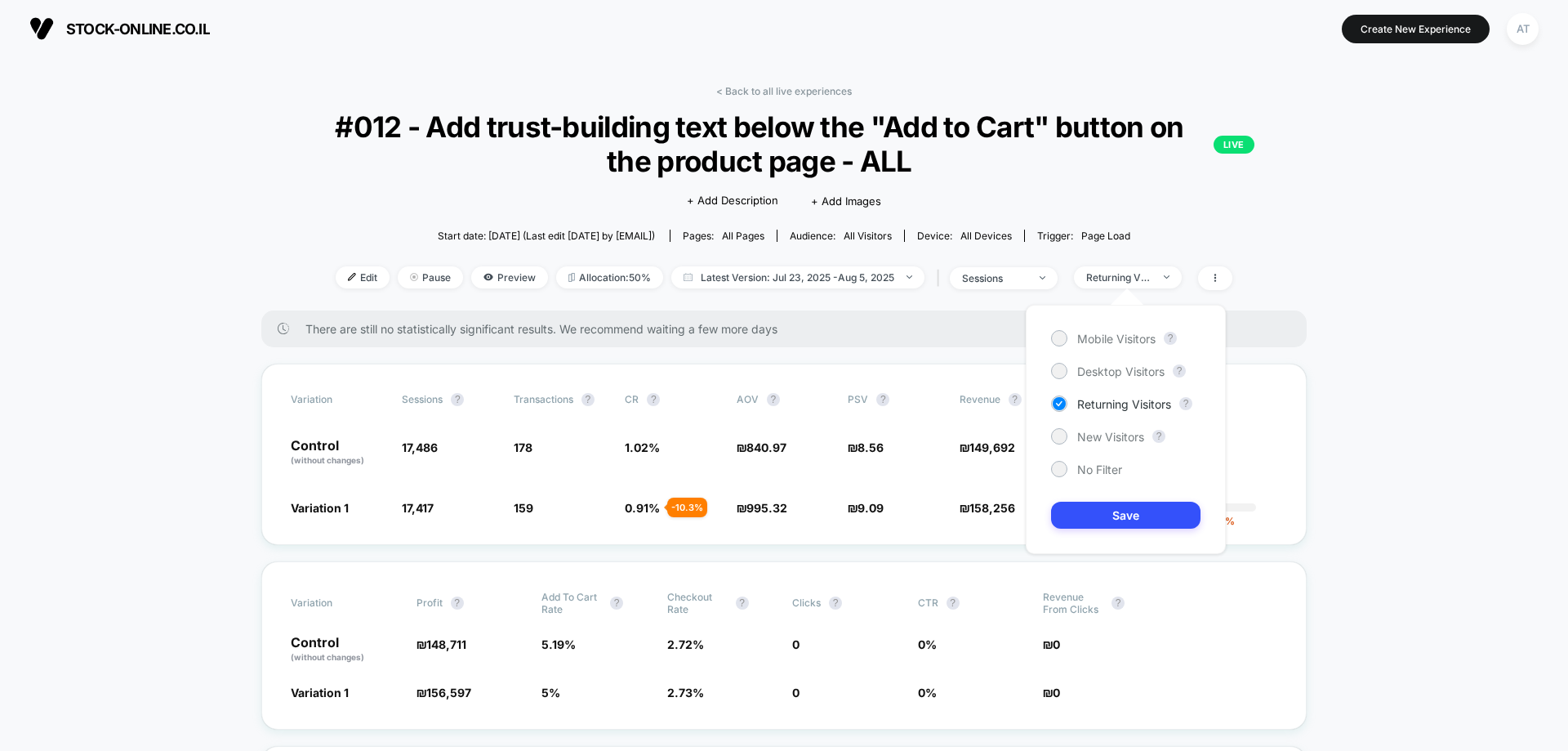 click on "Mobile Visitors ? Desktop Visitors ? Returning Visitors ? New Visitors ? No Filter Save" at bounding box center (1125, 429) 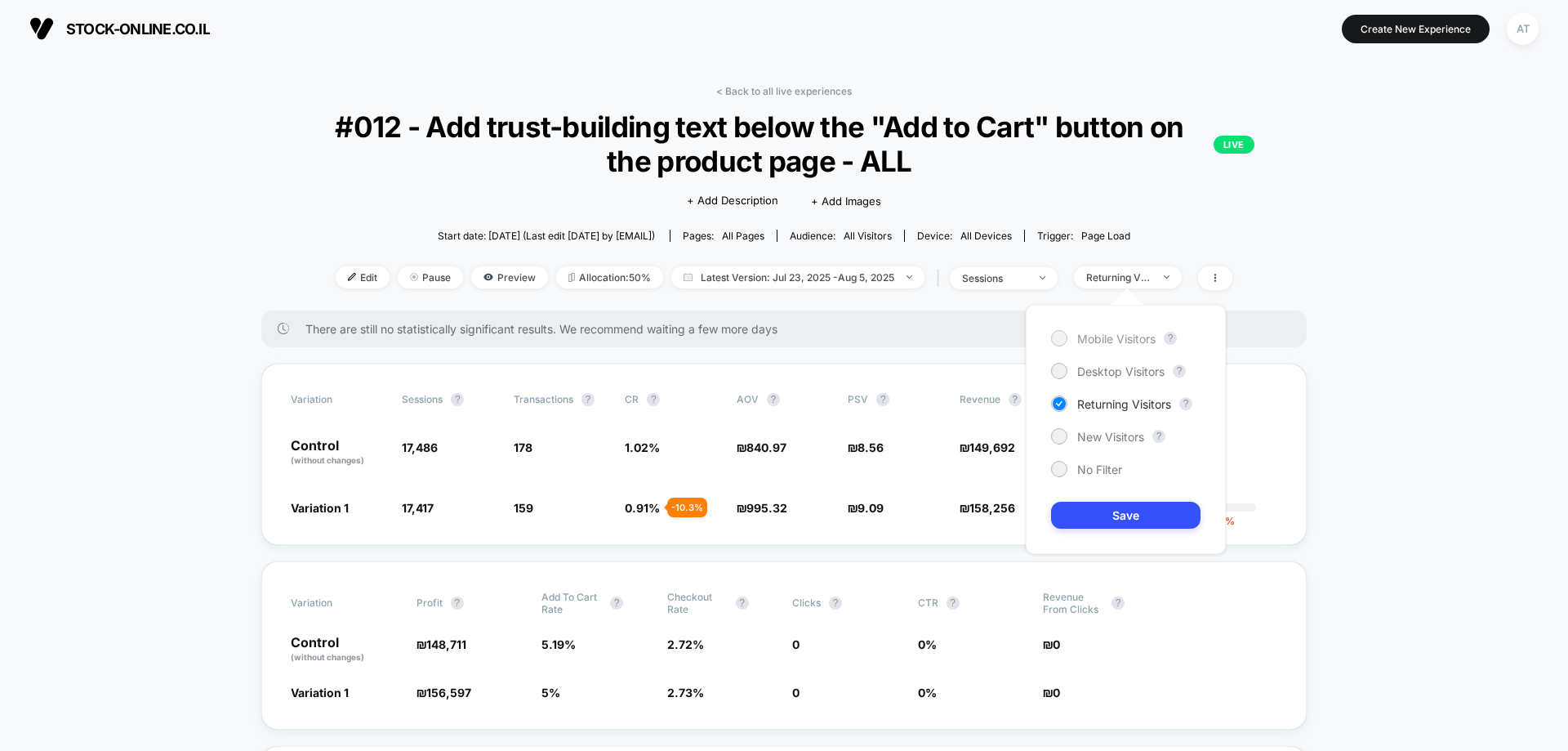 click on "Mobile Visitors" at bounding box center [1116, 338] 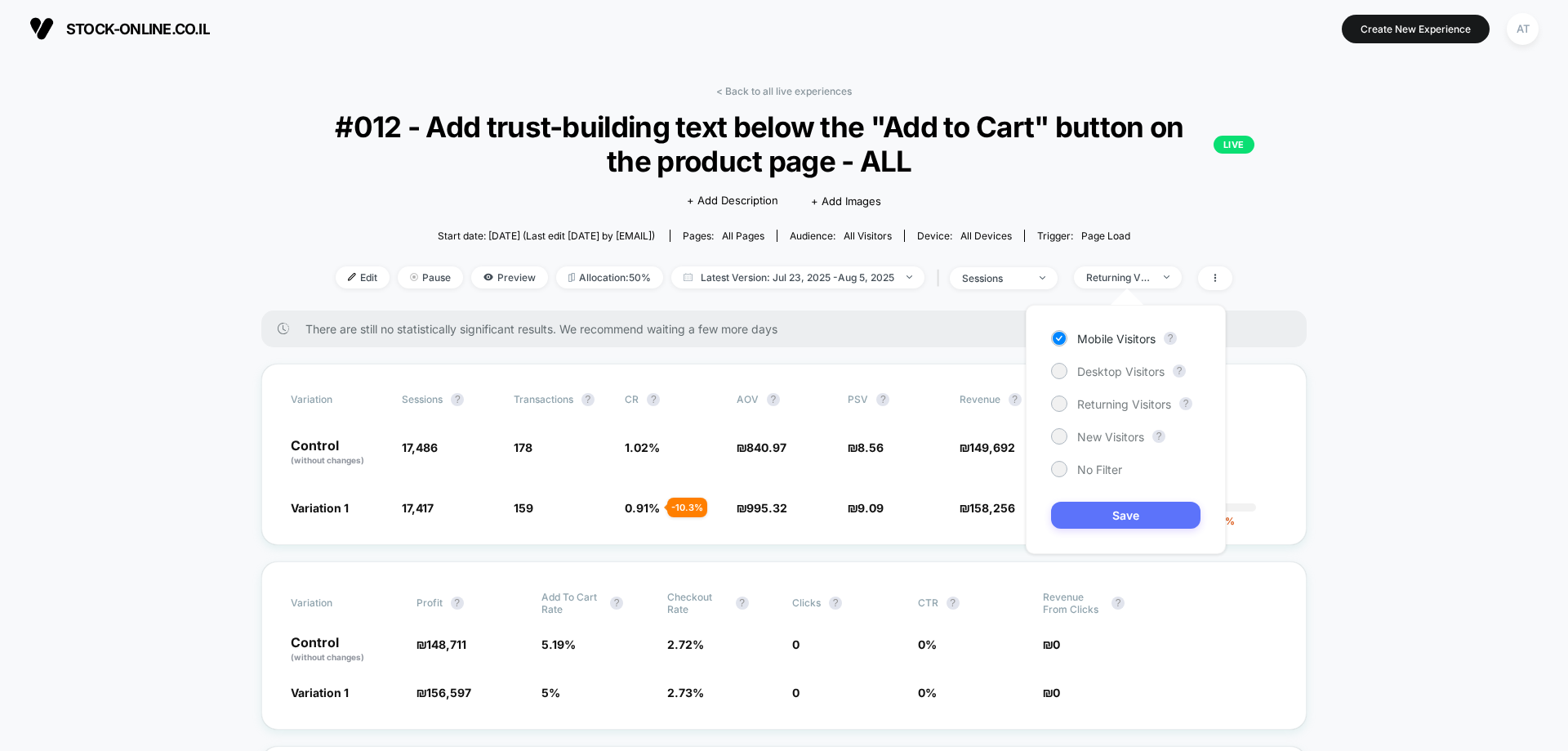 click on "Save" at bounding box center [1125, 515] 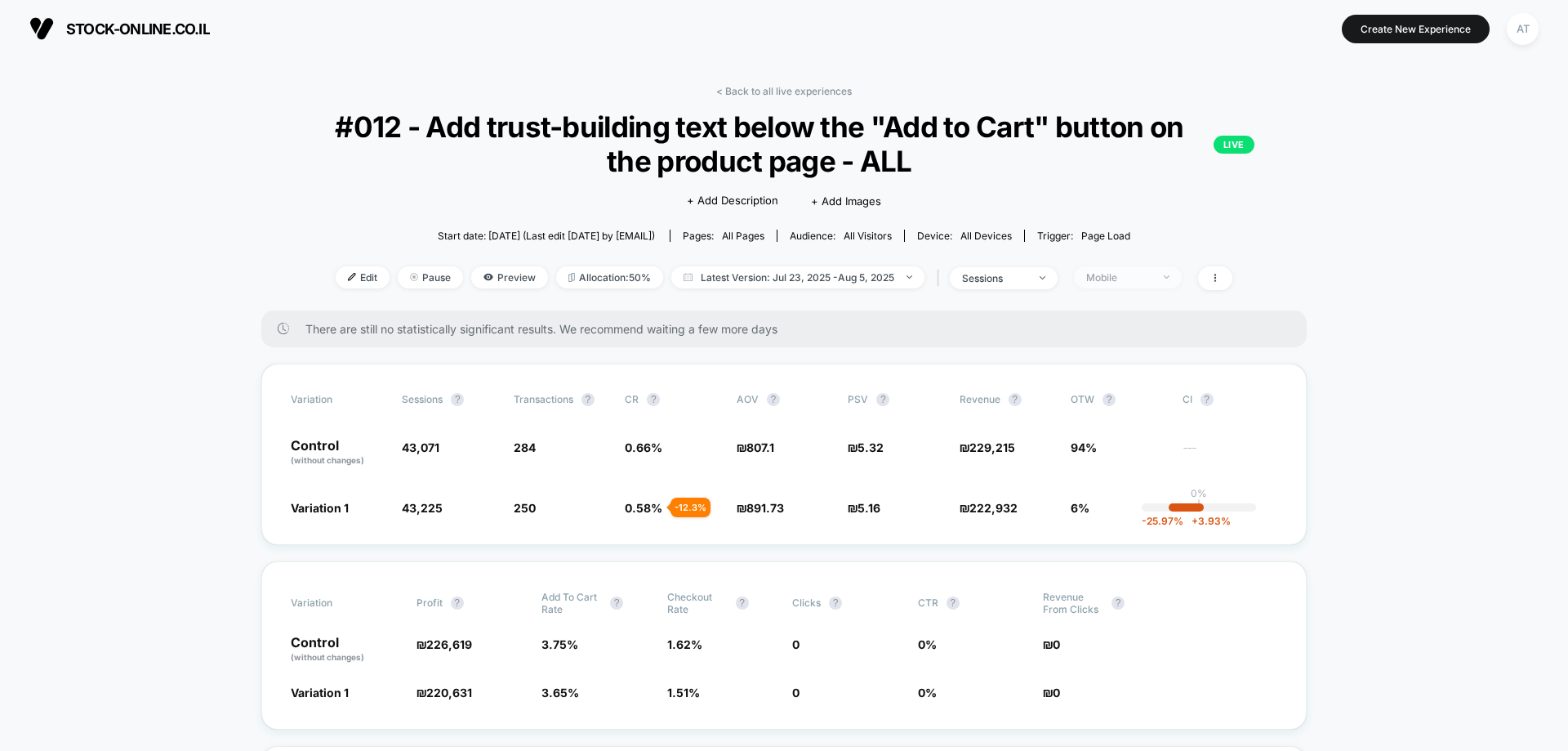 click on "Mobile" at bounding box center (1128, 277) 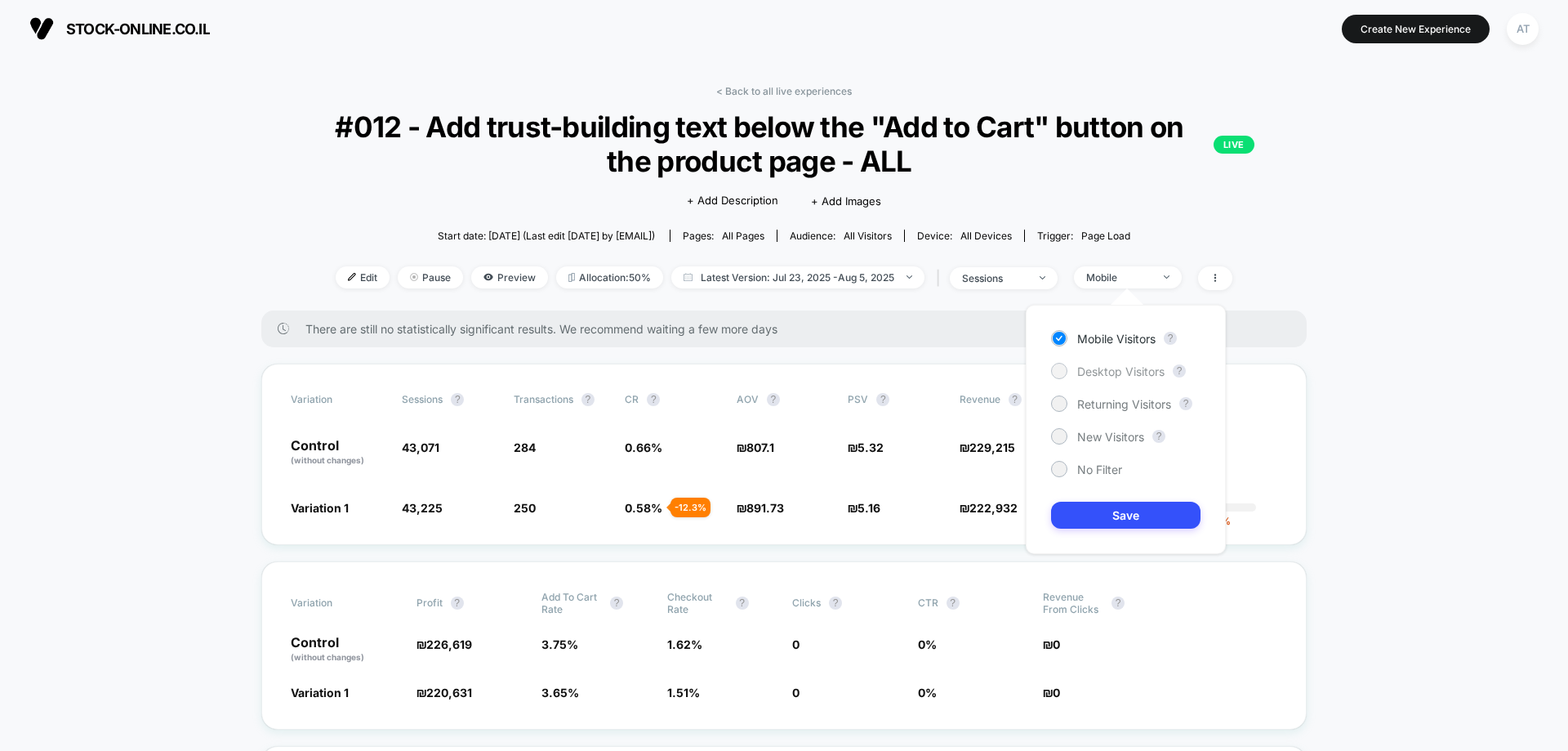 click on "Desktop Visitors" at bounding box center [1120, 371] 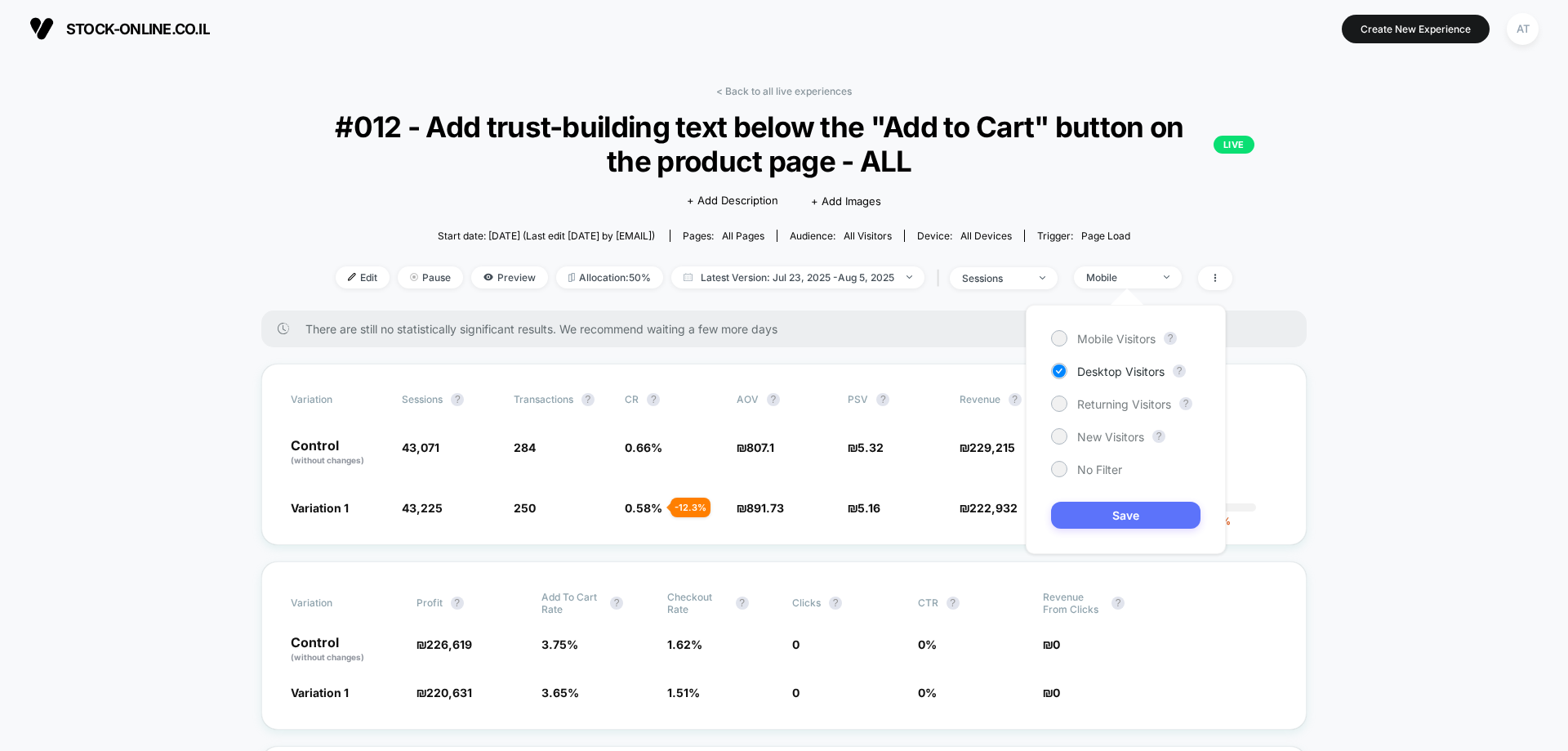 click on "Save" at bounding box center [1125, 515] 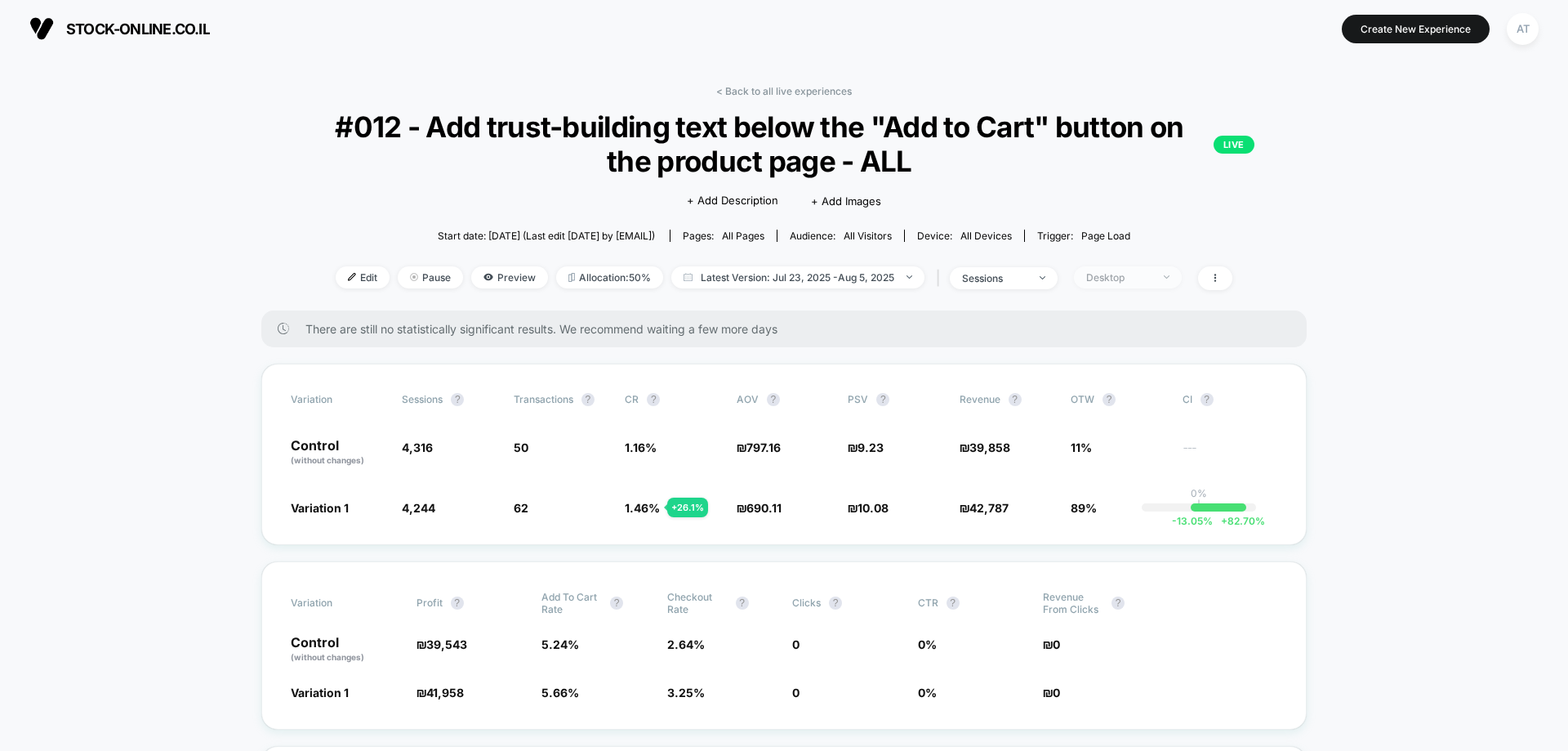 click on "Desktop" at bounding box center [1119, 277] 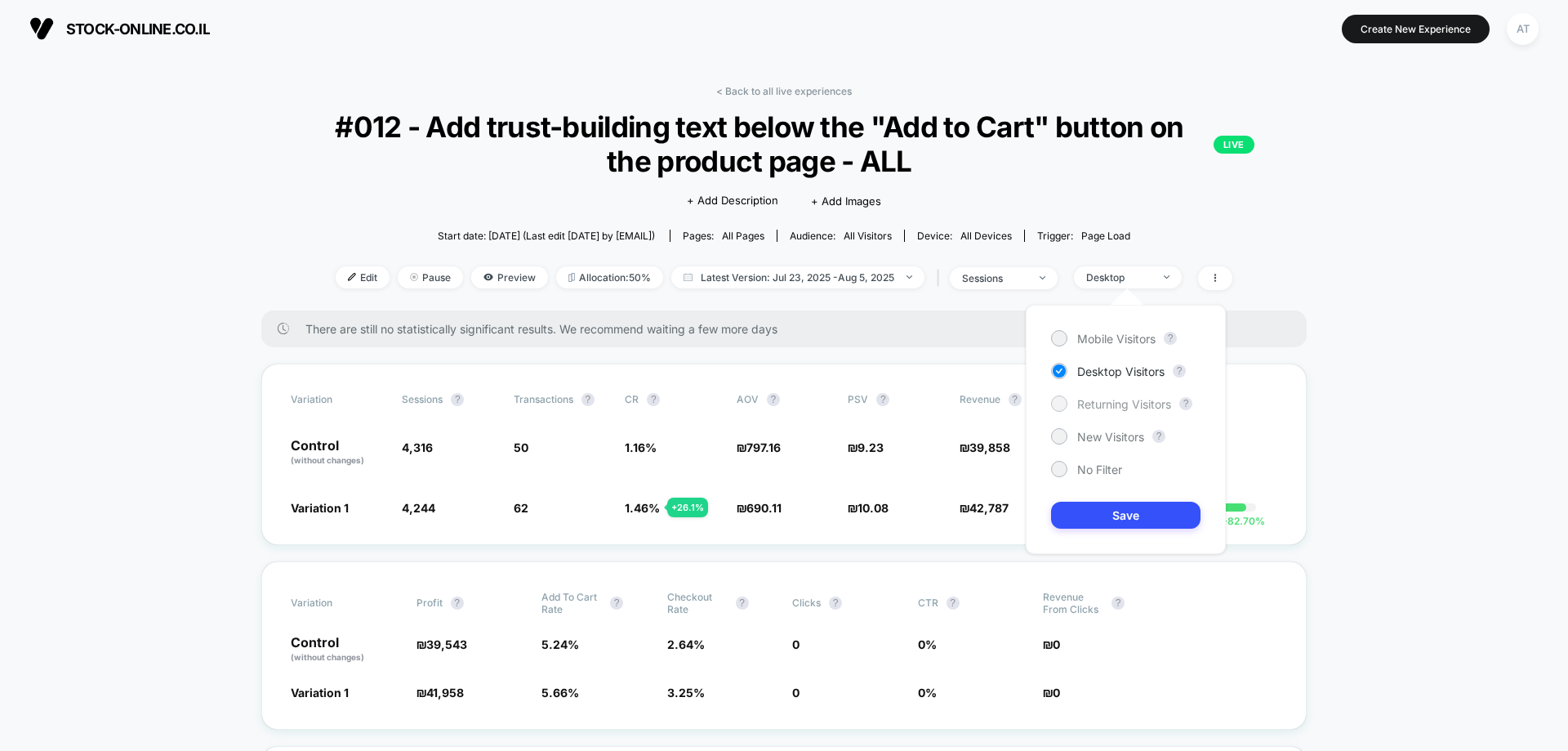 click on "Returning Visitors" at bounding box center (1124, 404) 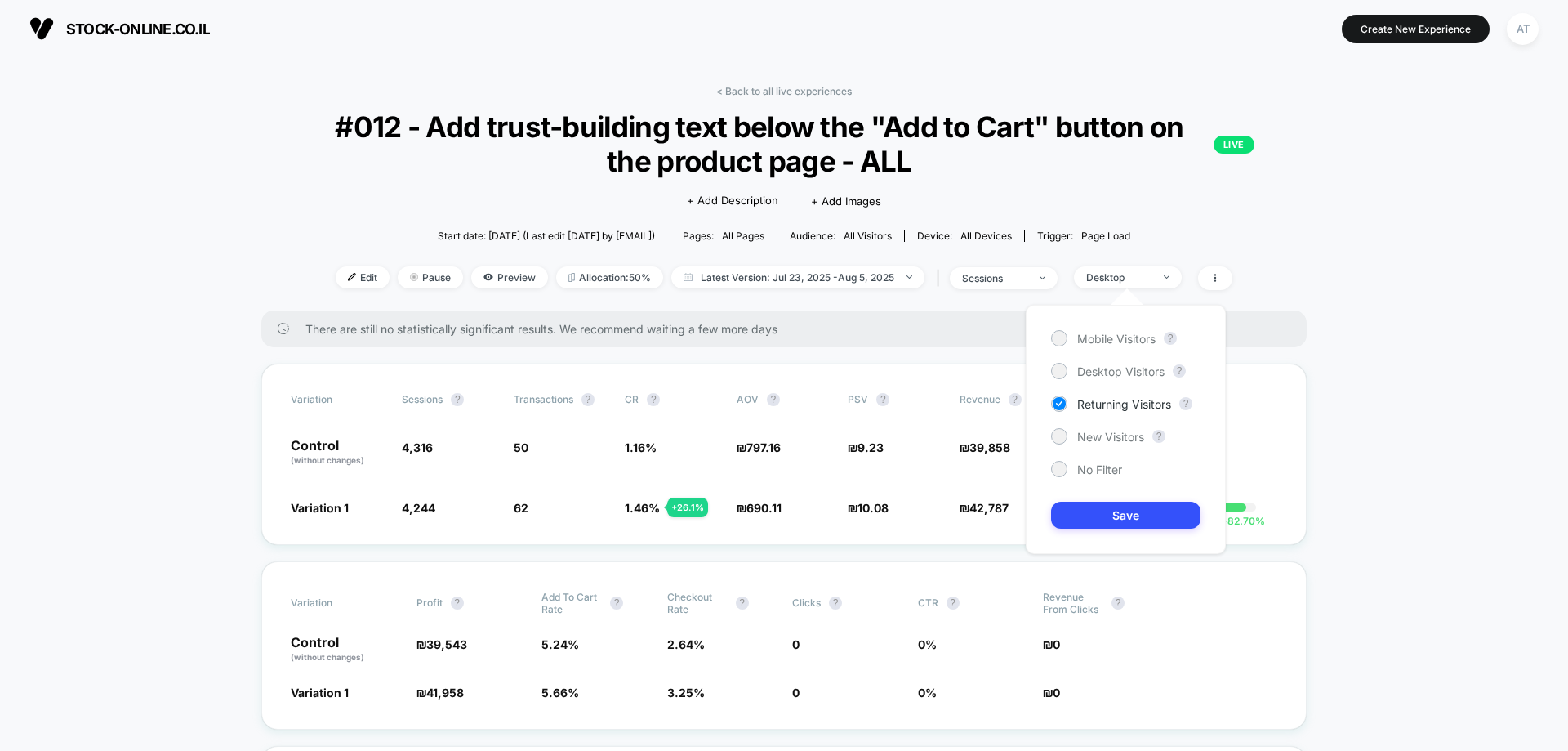 click on "Mobile Visitors ? Desktop Visitors ? Returning Visitors ? New Visitors ? No Filter Save" at bounding box center [1125, 429] 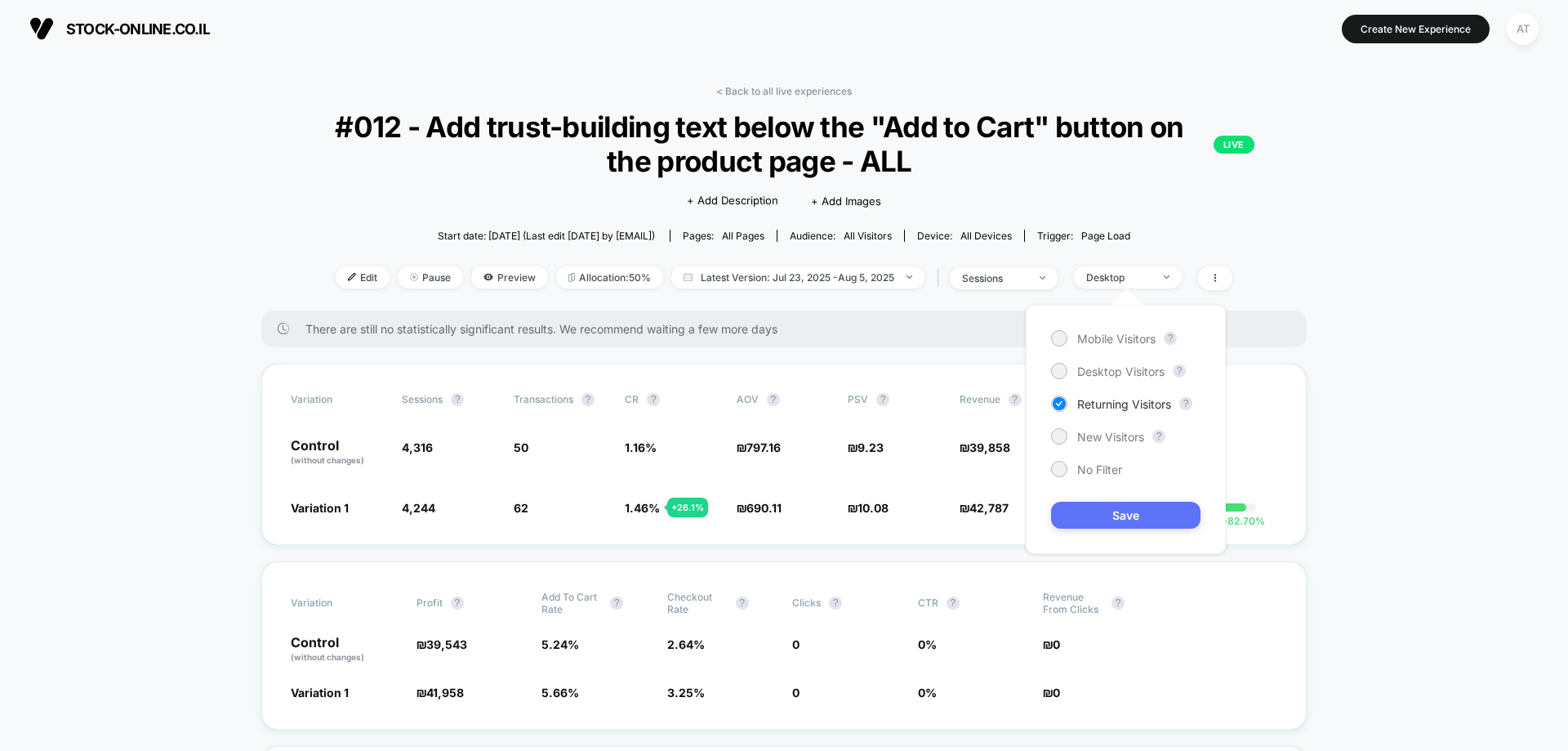 click on "Save" at bounding box center (1125, 515) 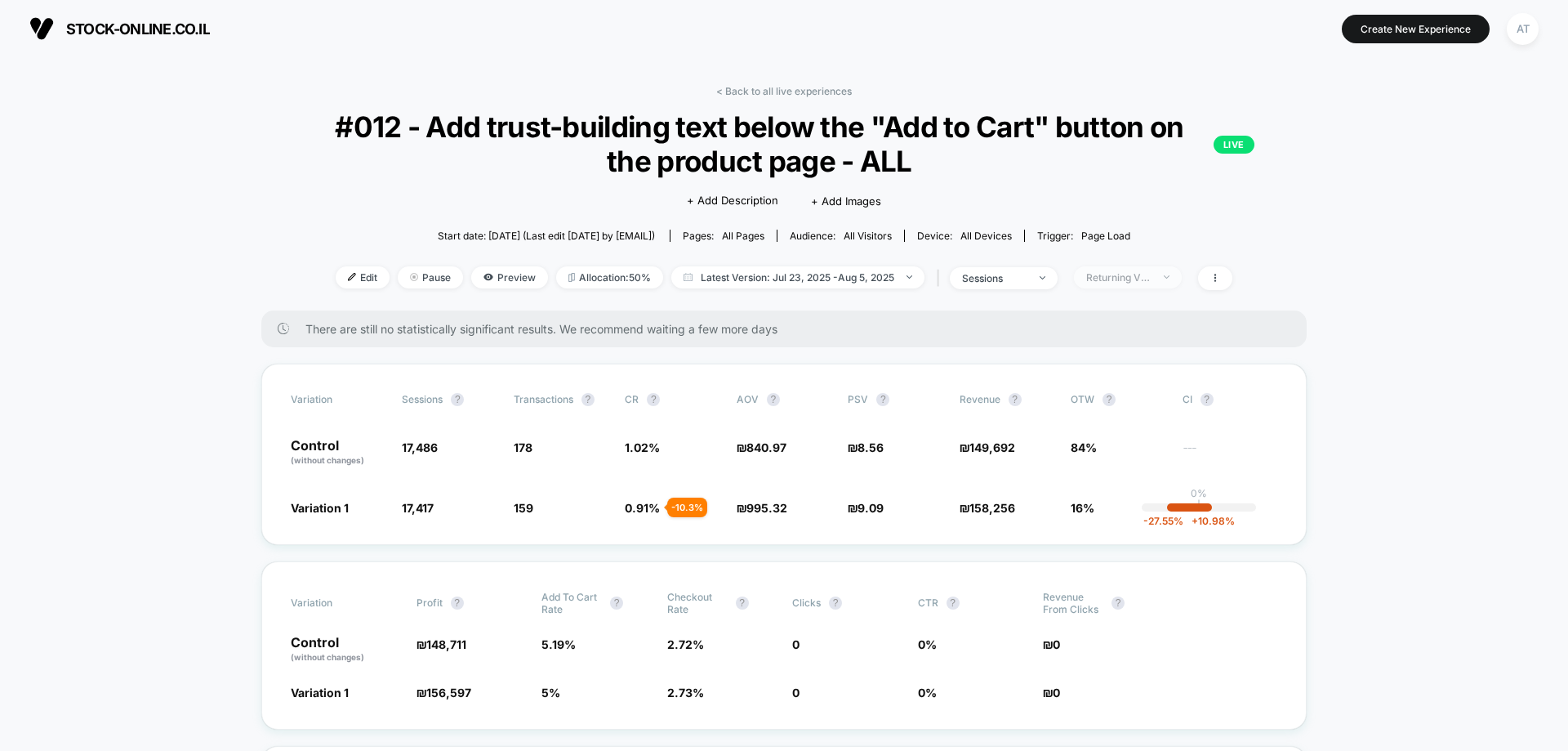 click on "Returning Visitors" at bounding box center (1119, 277) 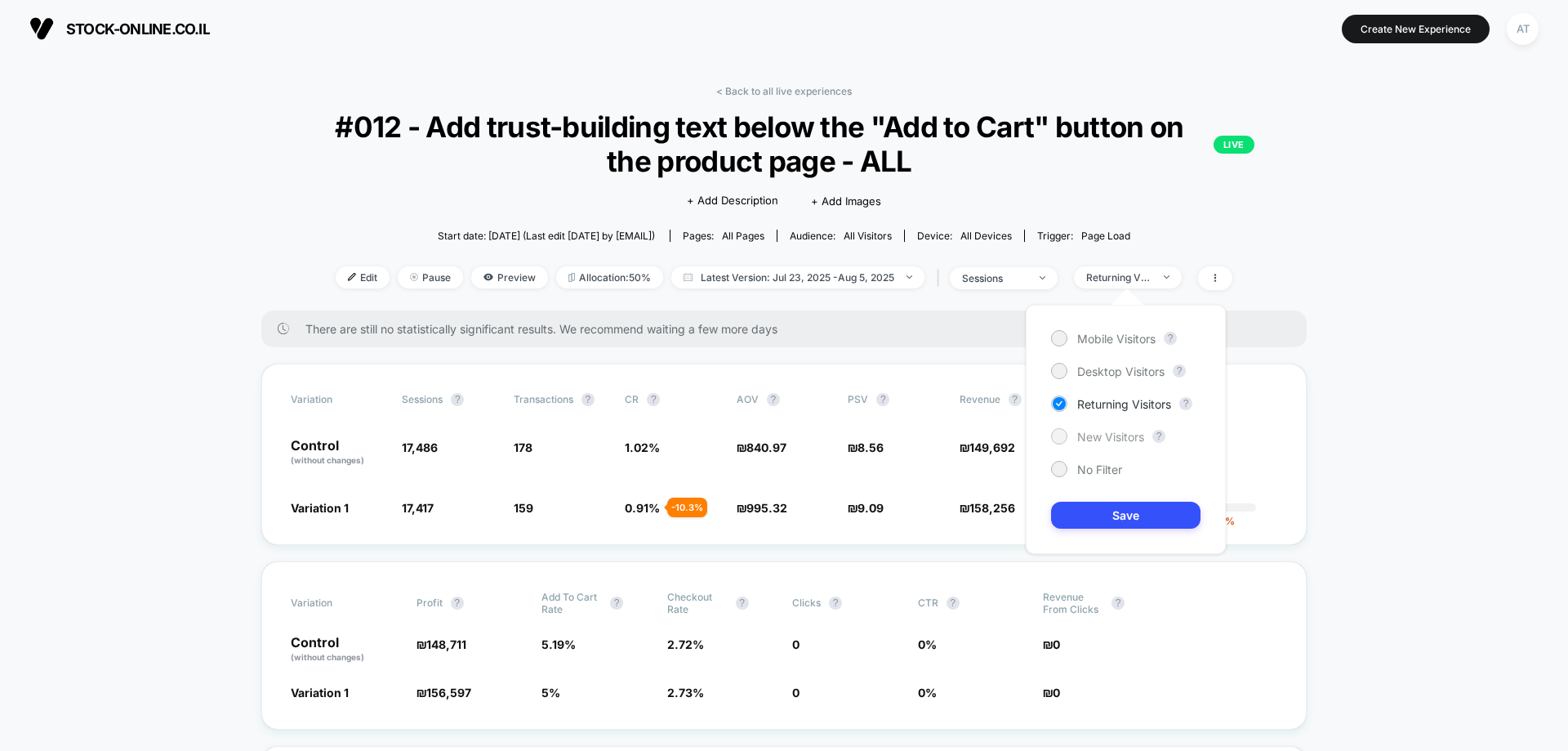 click on "New Visitors" at bounding box center [1111, 436] 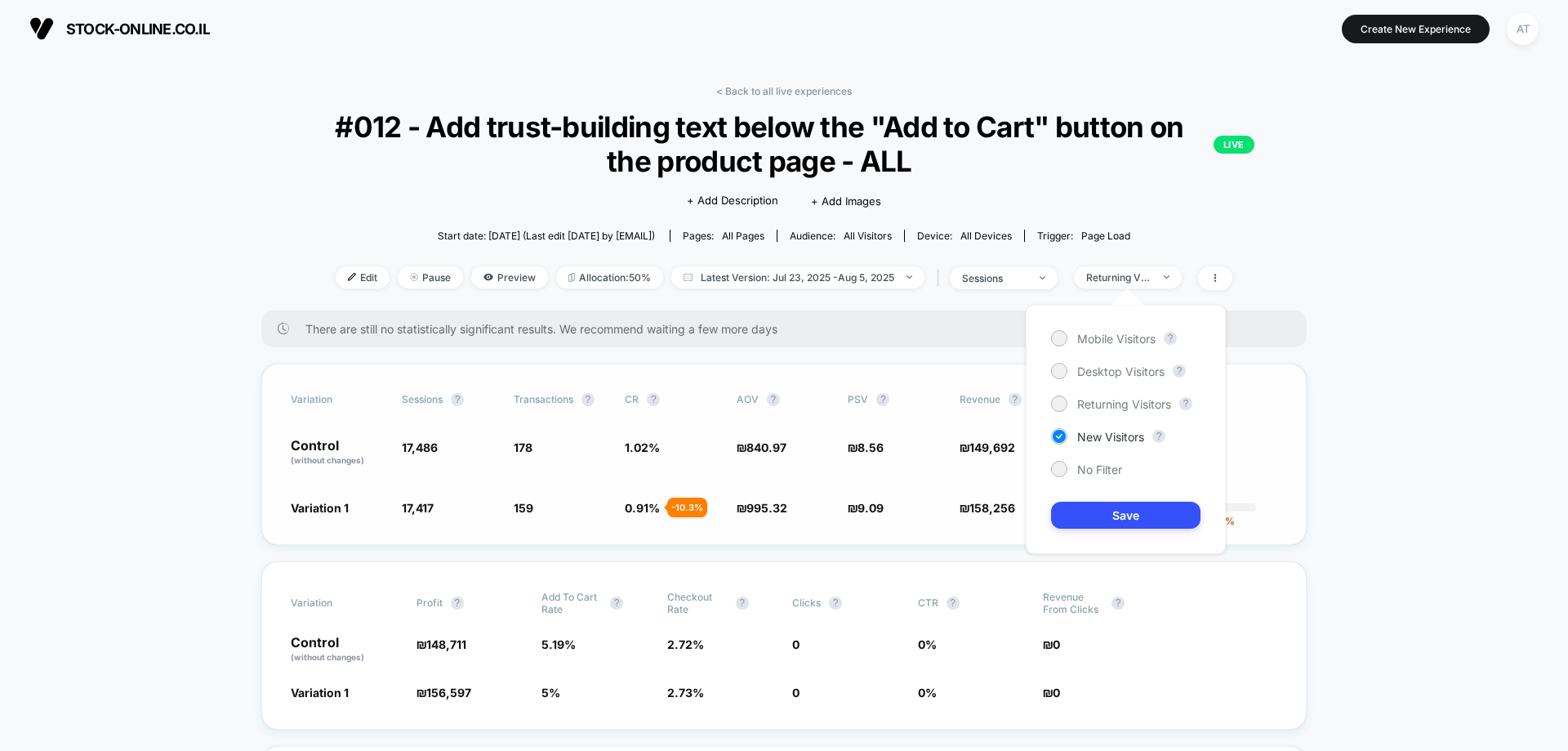drag, startPoint x: 1091, startPoint y: 503, endPoint x: 1093, endPoint y: 517, distance: 14.142136 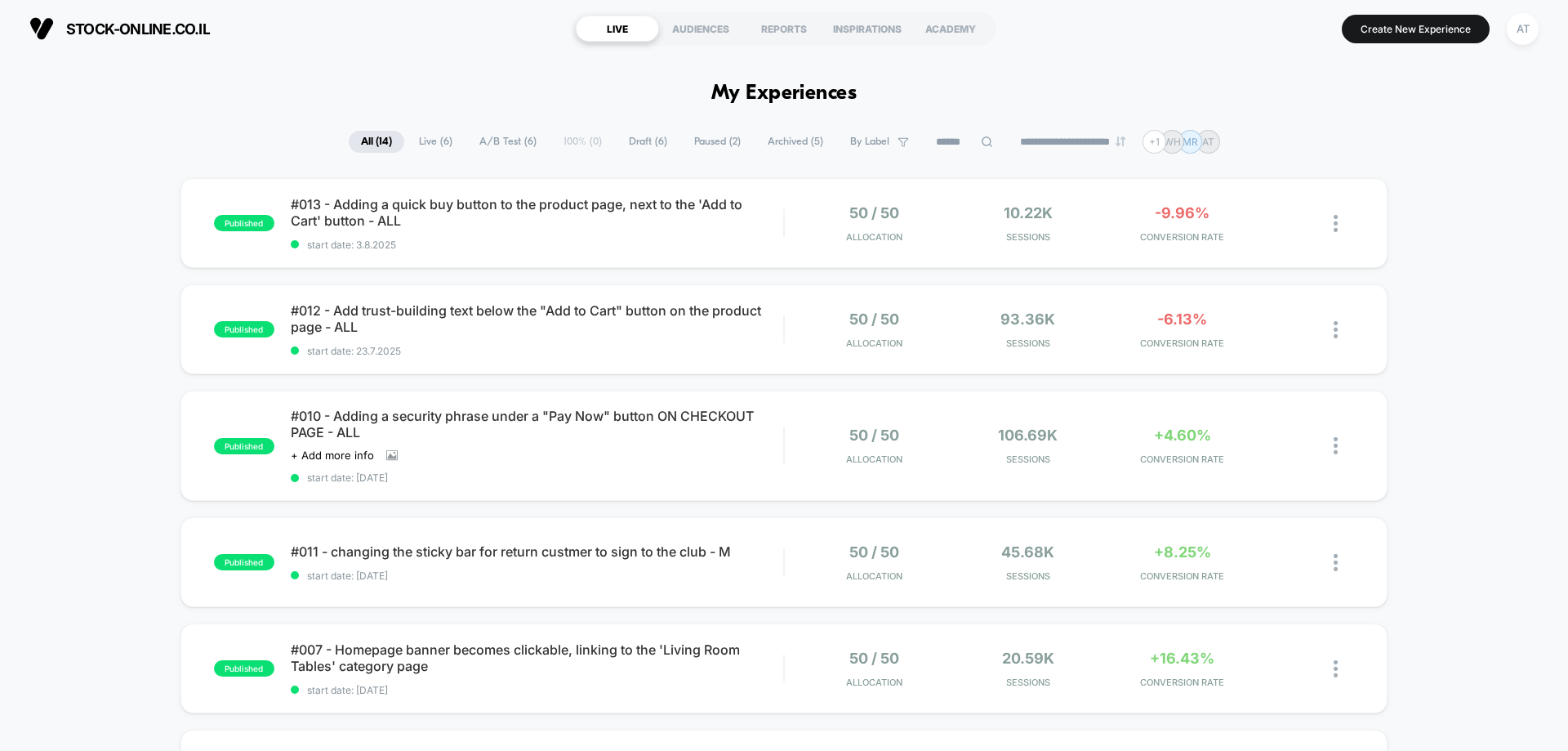 scroll, scrollTop: 0, scrollLeft: 0, axis: both 